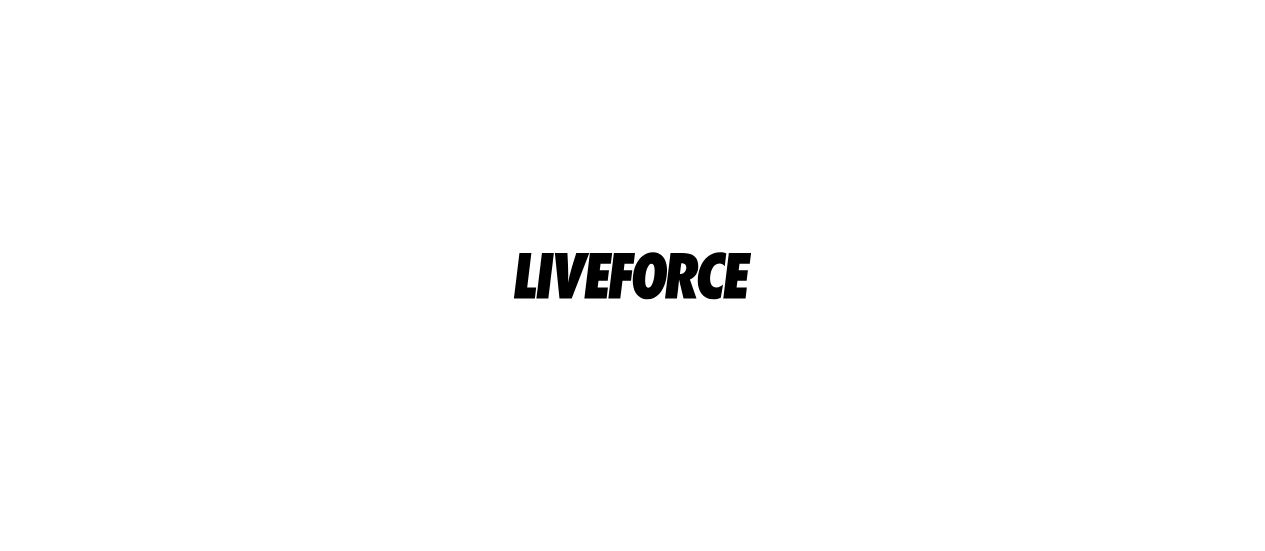 scroll, scrollTop: 0, scrollLeft: 0, axis: both 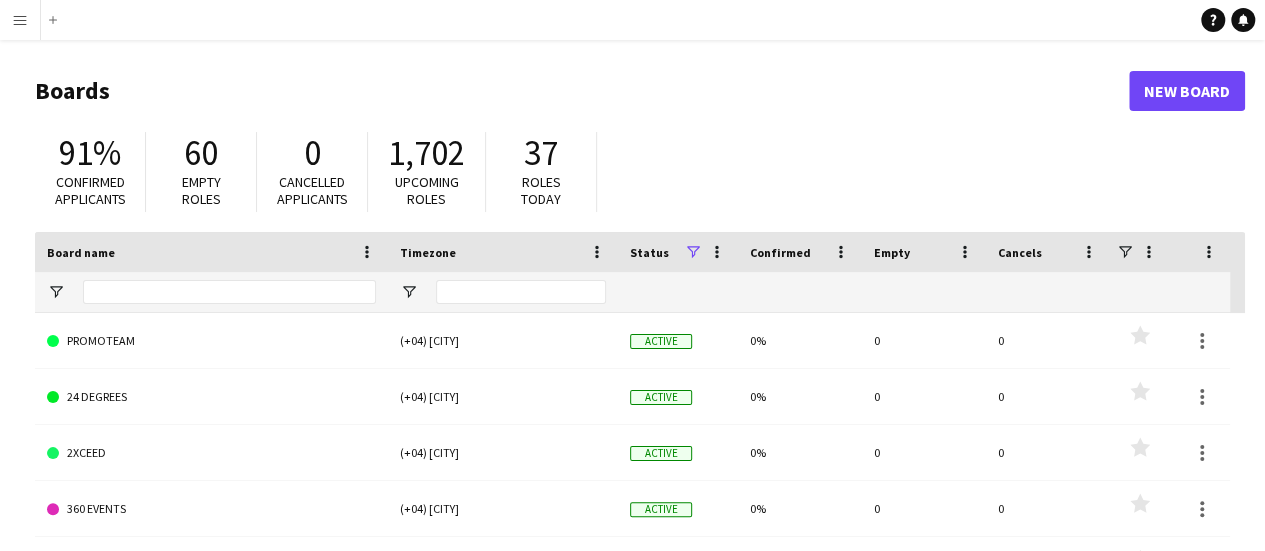 click 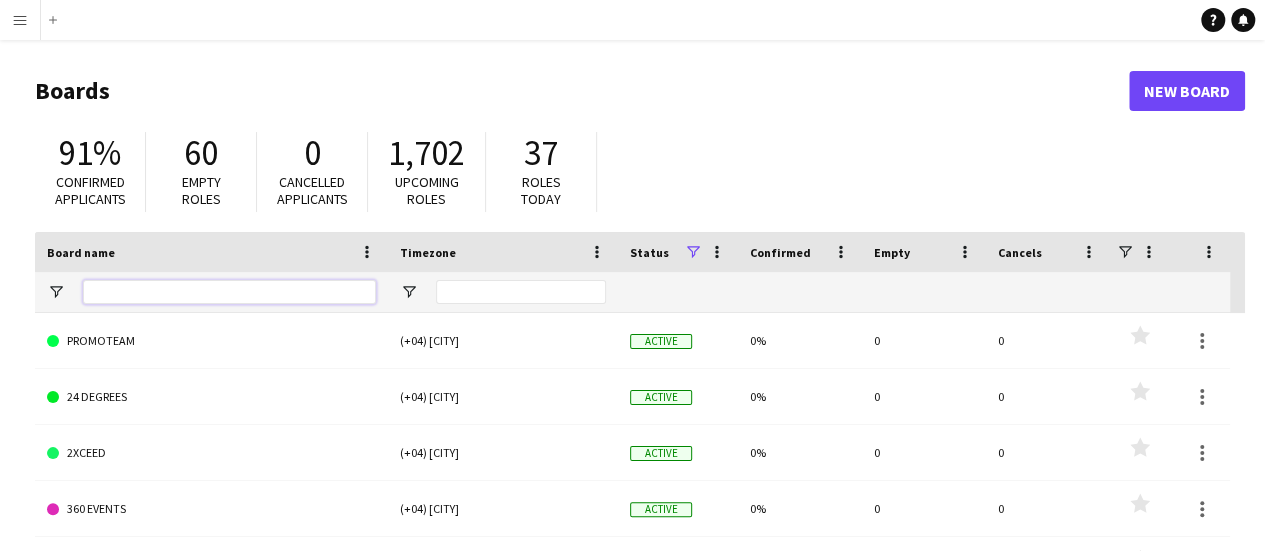 click at bounding box center [229, 292] 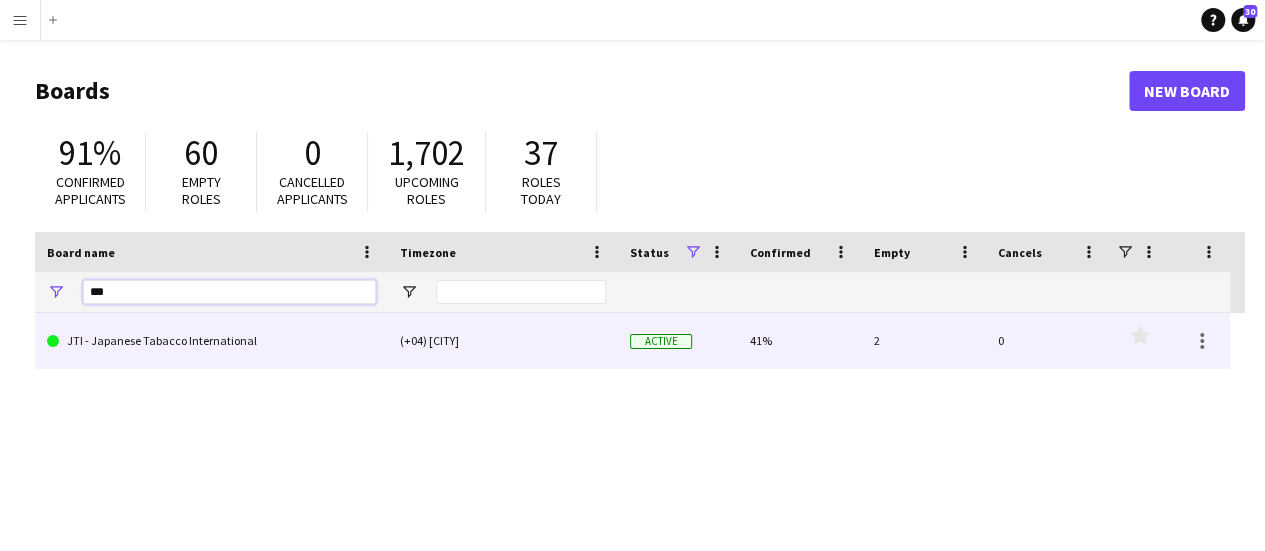 type on "***" 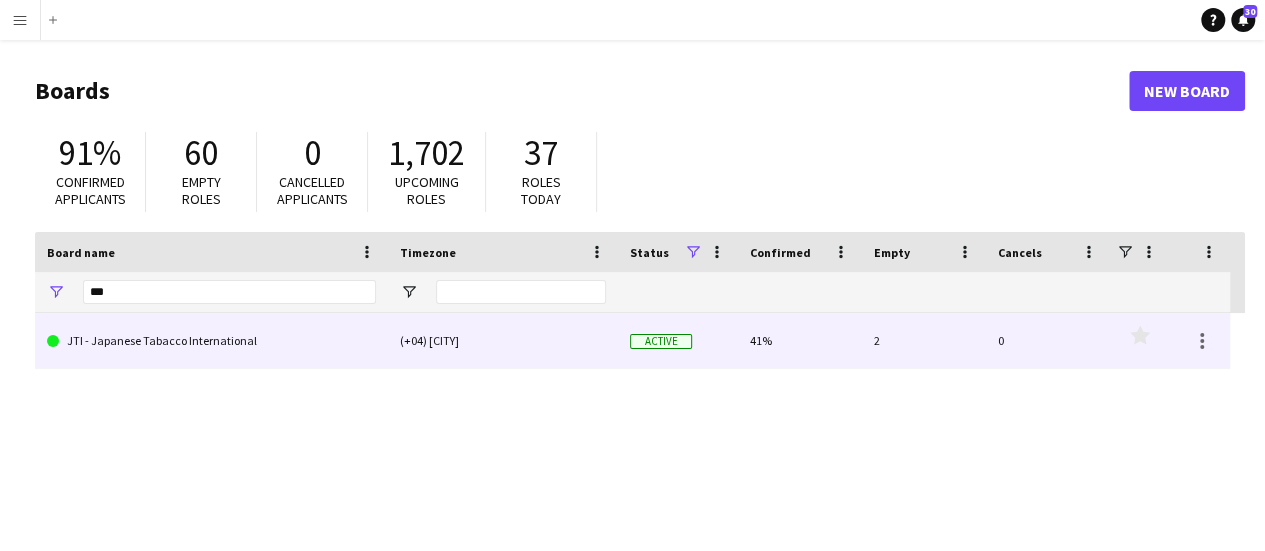 click on "JTI - Japanese Tabacco International" 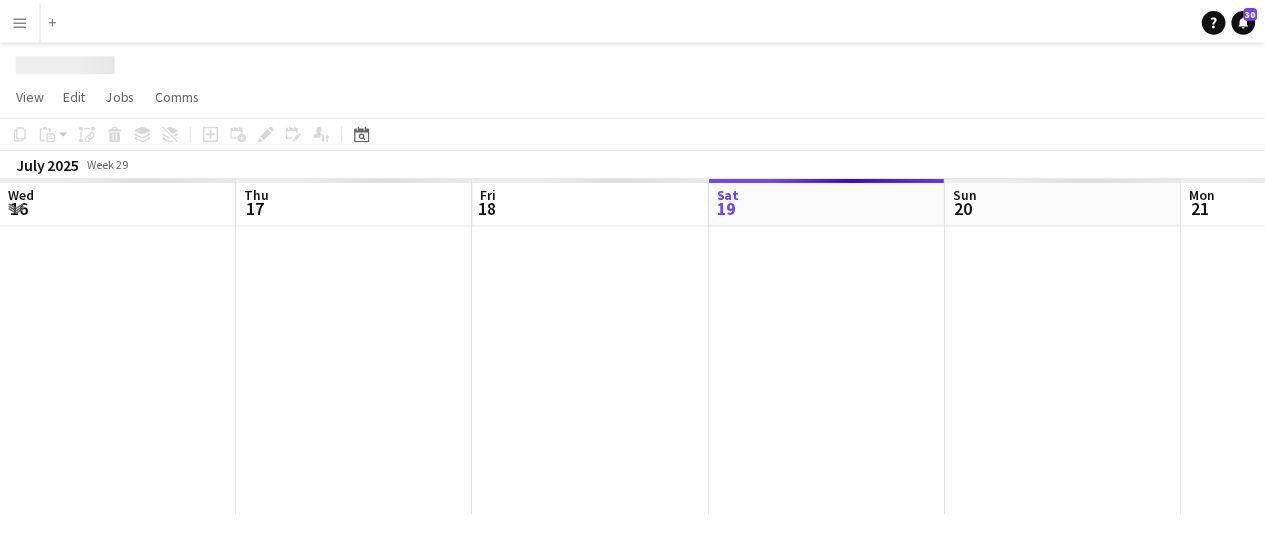 scroll, scrollTop: 0, scrollLeft: 478, axis: horizontal 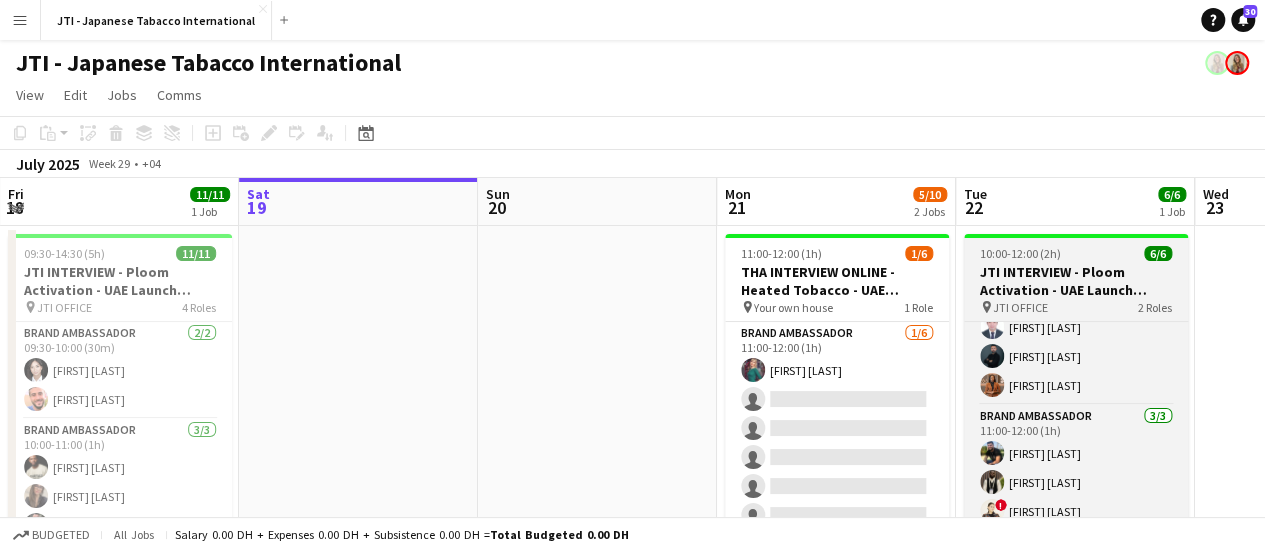 click on "JTI INTERVIEW - Ploom Activation - UAE Launch Program" at bounding box center (1076, 281) 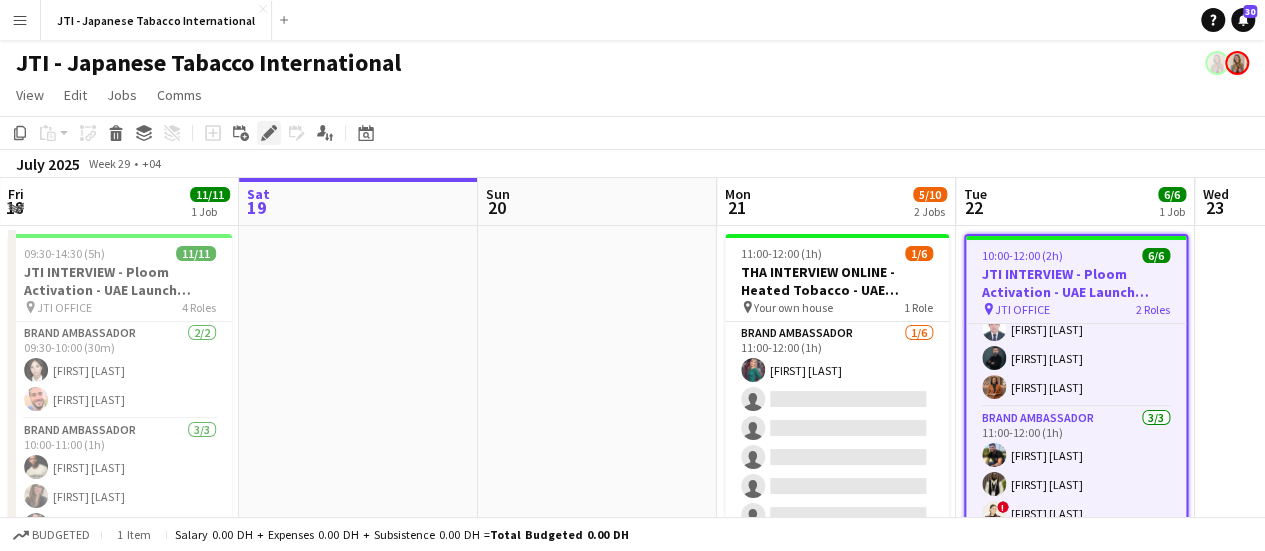 click 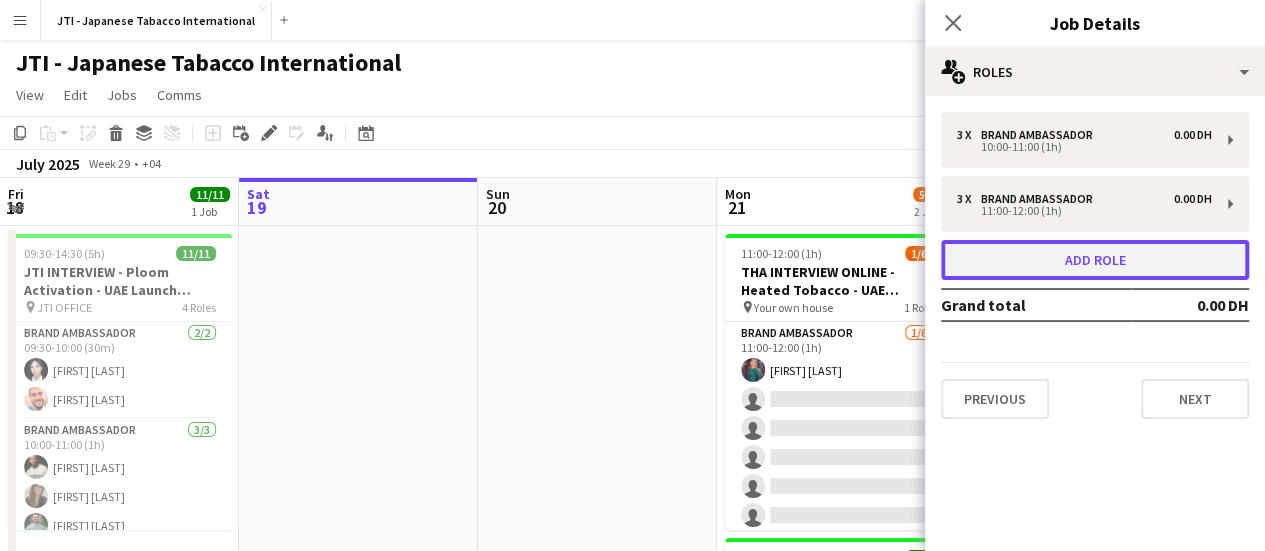click on "Add role" at bounding box center [1095, 260] 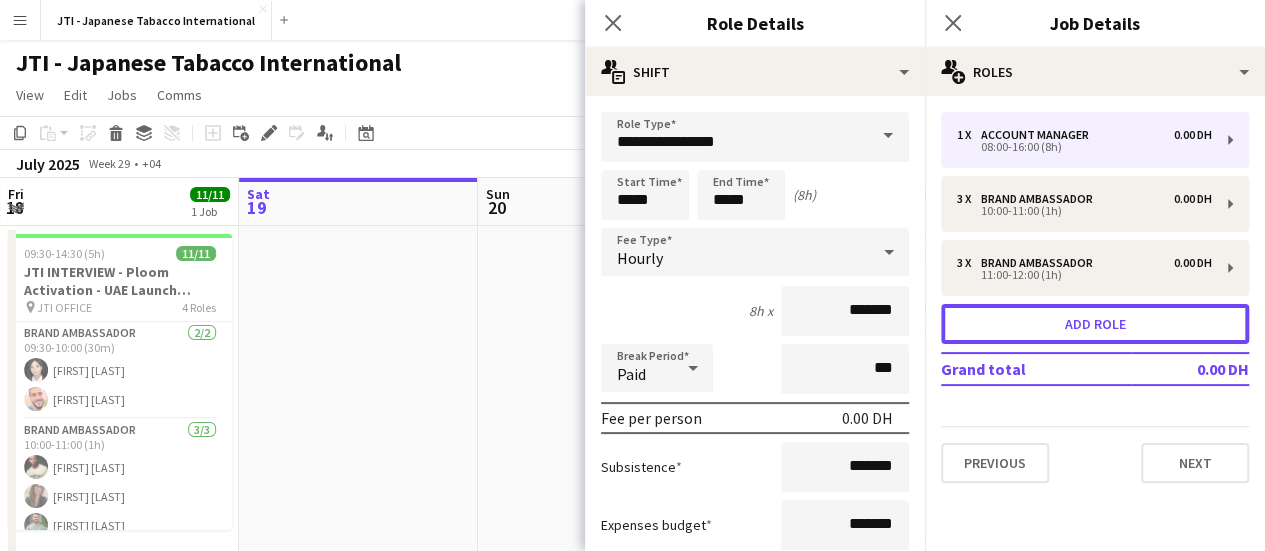 scroll, scrollTop: 111, scrollLeft: 0, axis: vertical 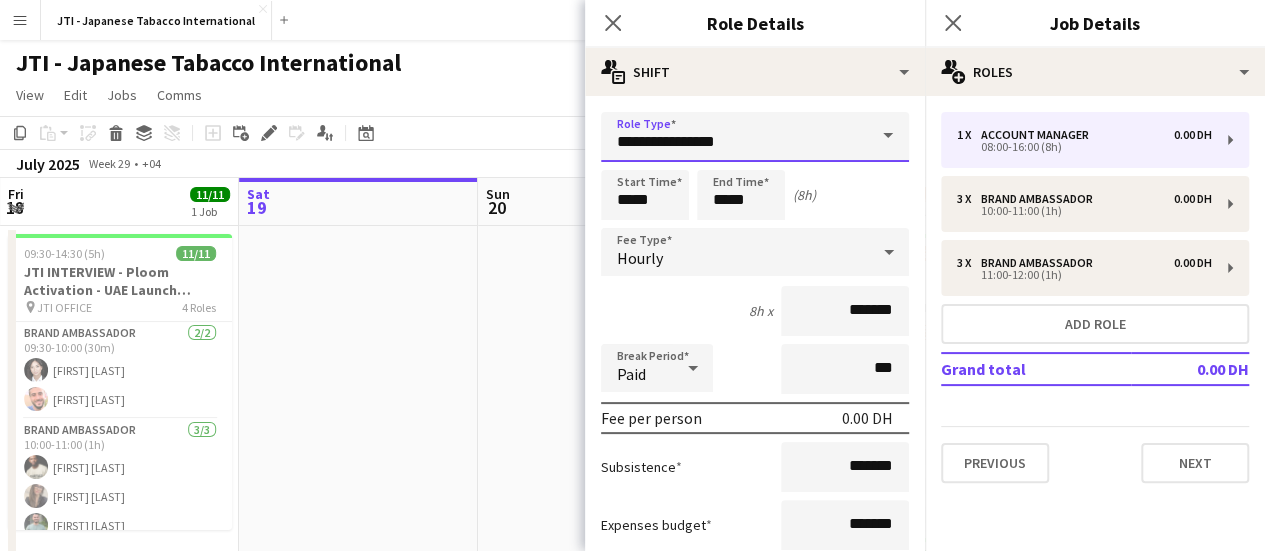 drag, startPoint x: 731, startPoint y: 145, endPoint x: 463, endPoint y: 156, distance: 268.22565 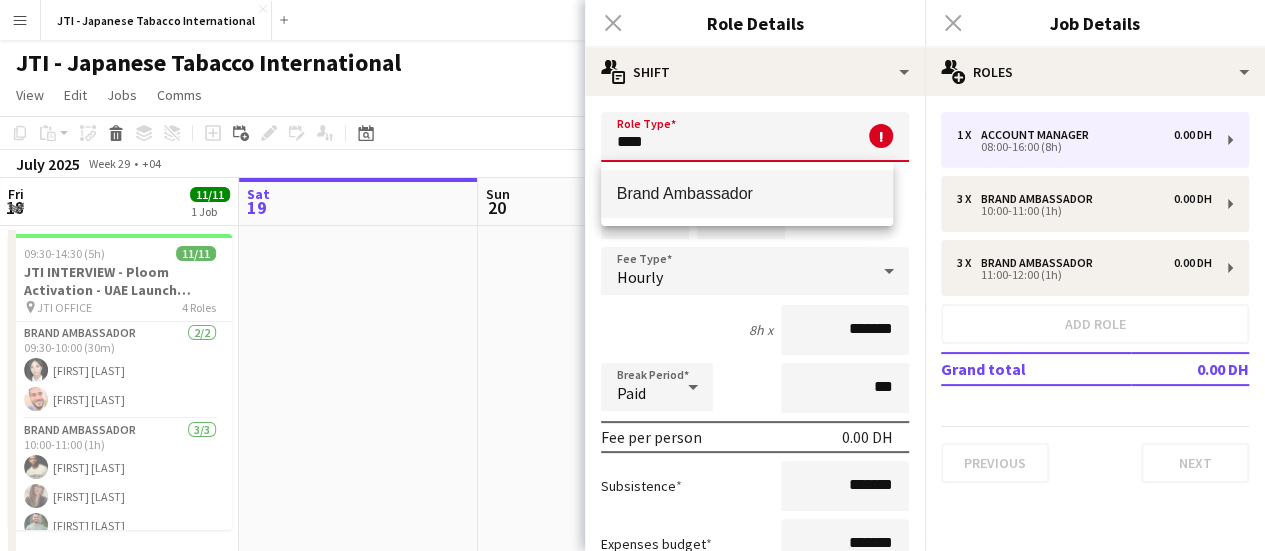 click on "Brand Ambassador" at bounding box center [747, 193] 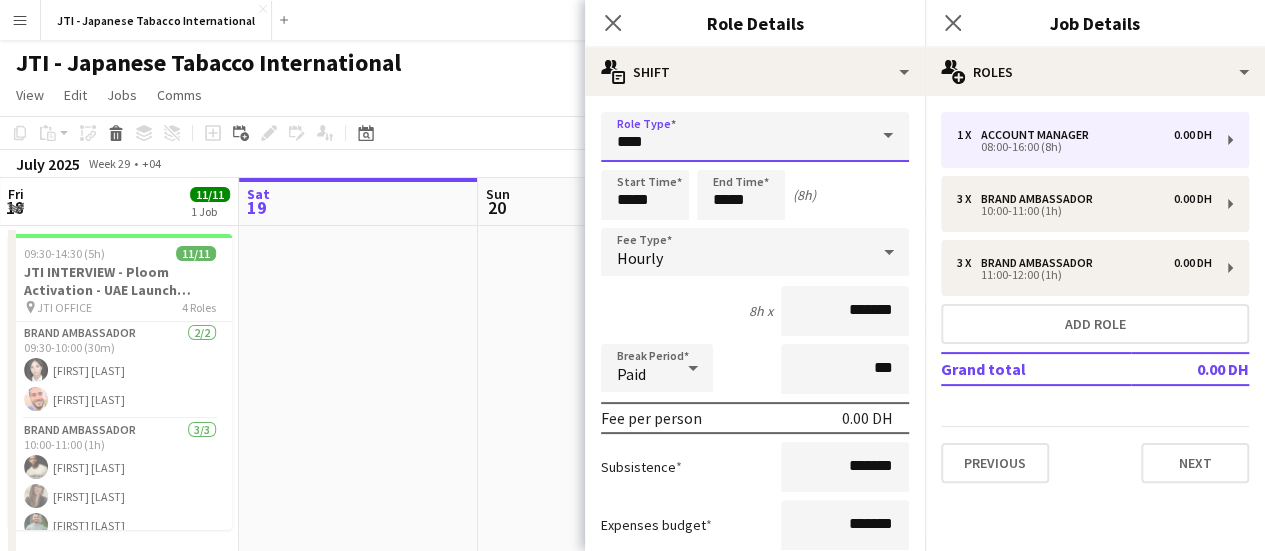 type on "**********" 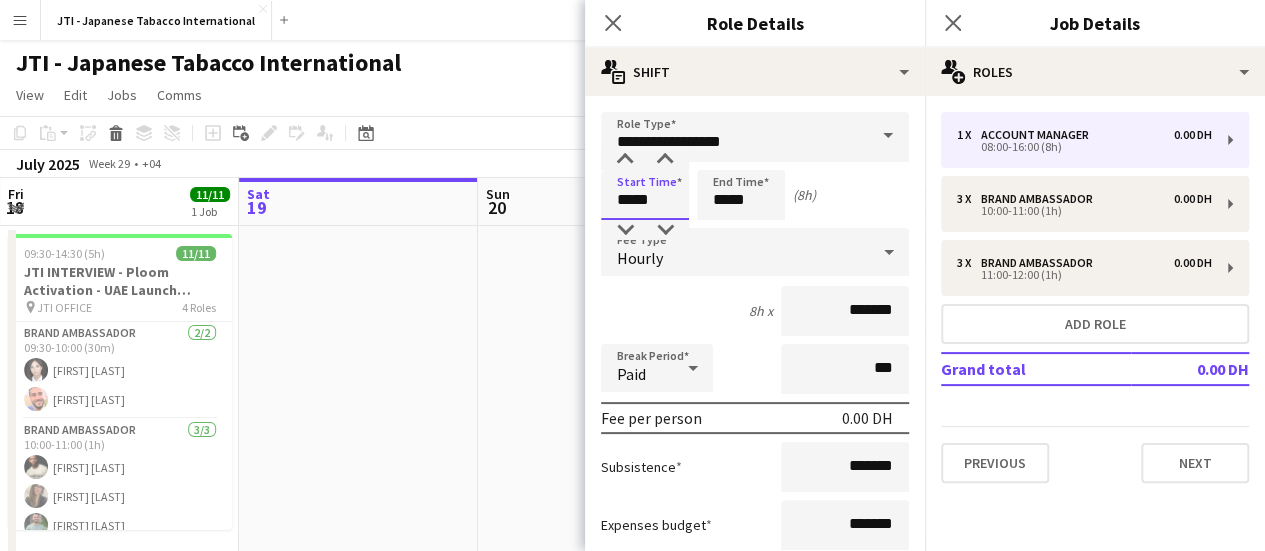 drag, startPoint x: 631, startPoint y: 199, endPoint x: 560, endPoint y: 196, distance: 71.063354 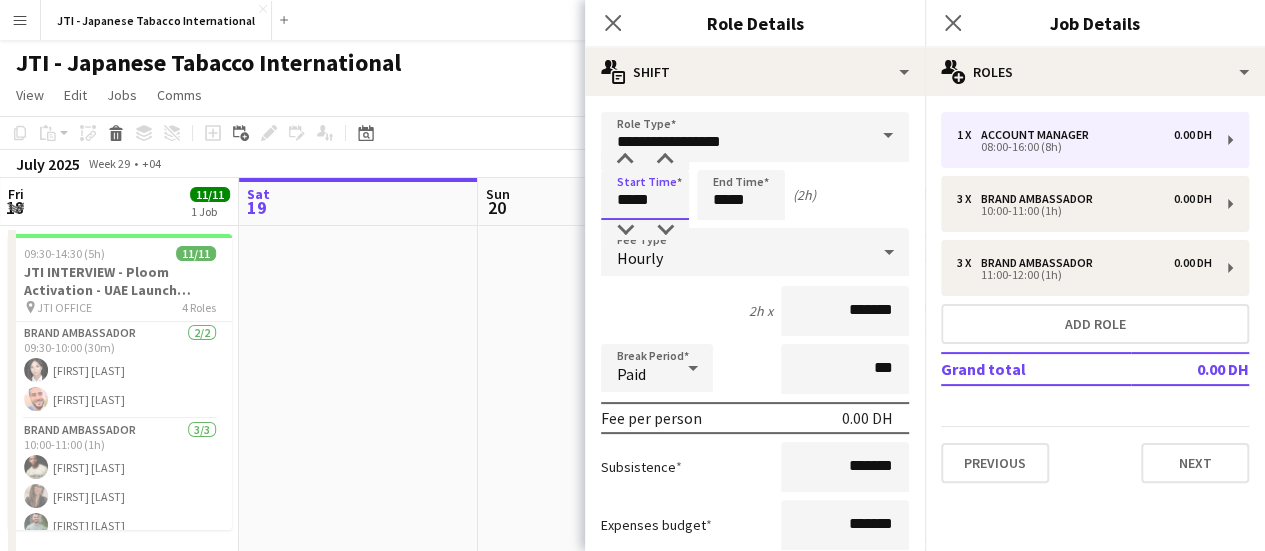 type on "*****" 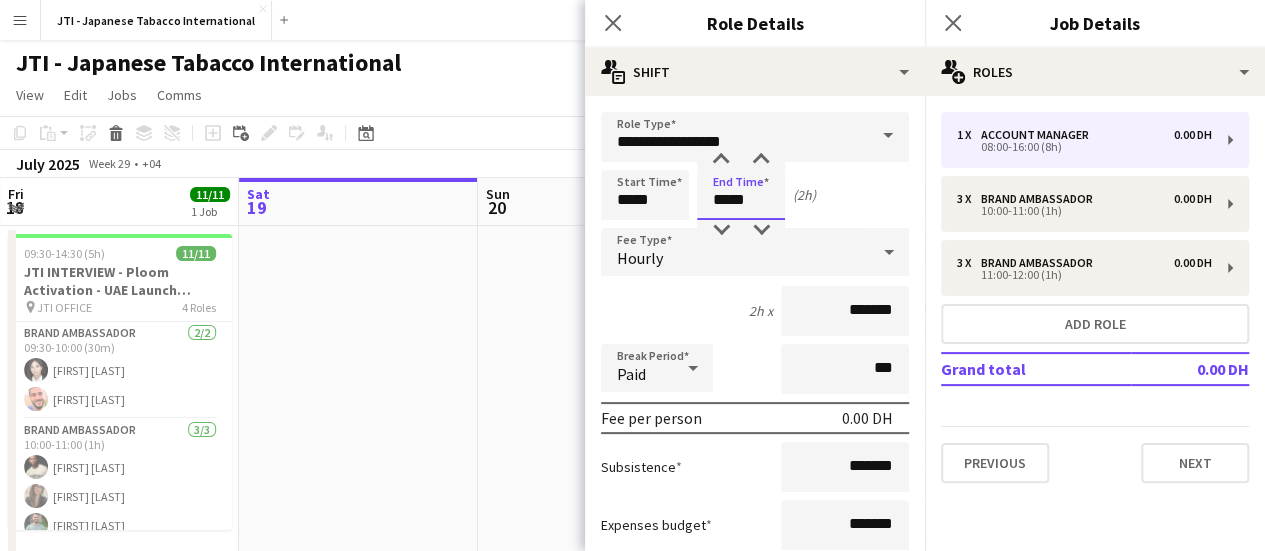 drag, startPoint x: 728, startPoint y: 193, endPoint x: 714, endPoint y: 194, distance: 14.035668 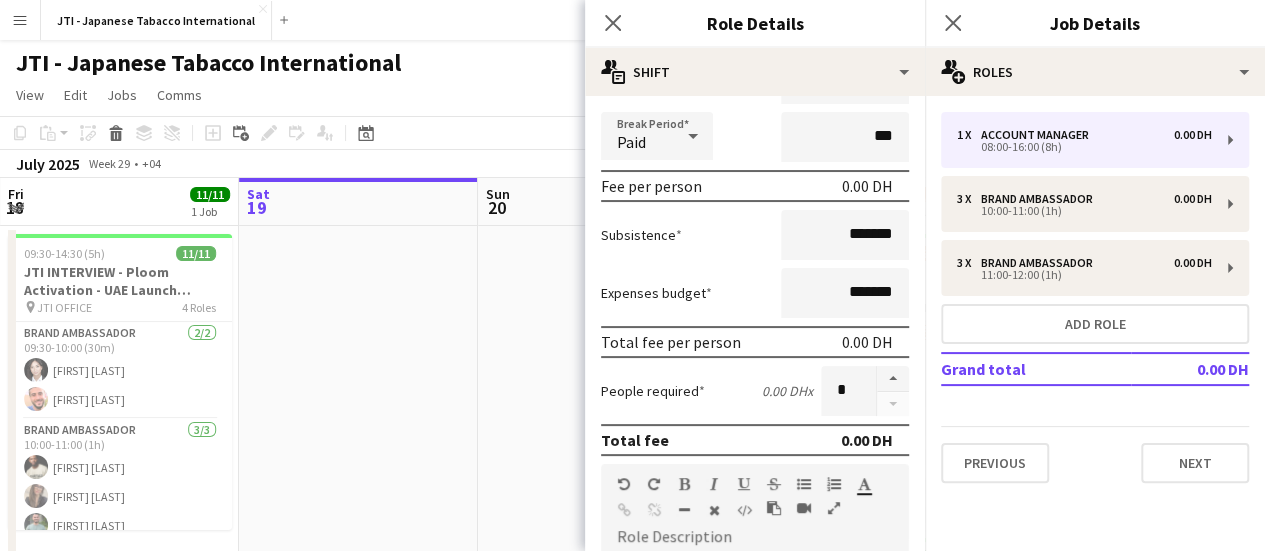 scroll, scrollTop: 292, scrollLeft: 0, axis: vertical 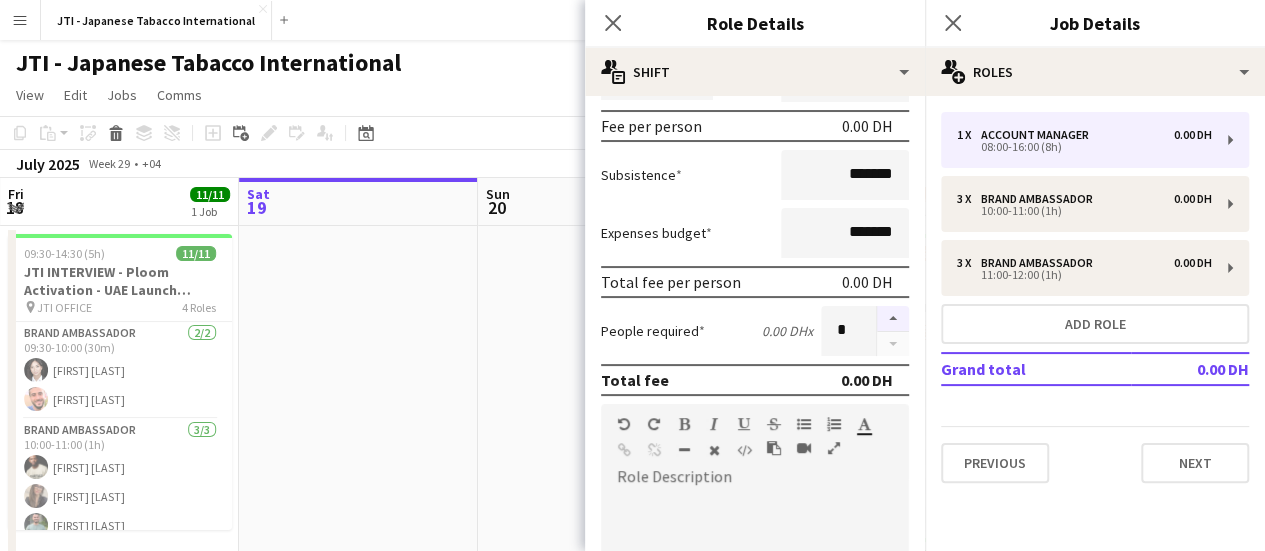 type on "*****" 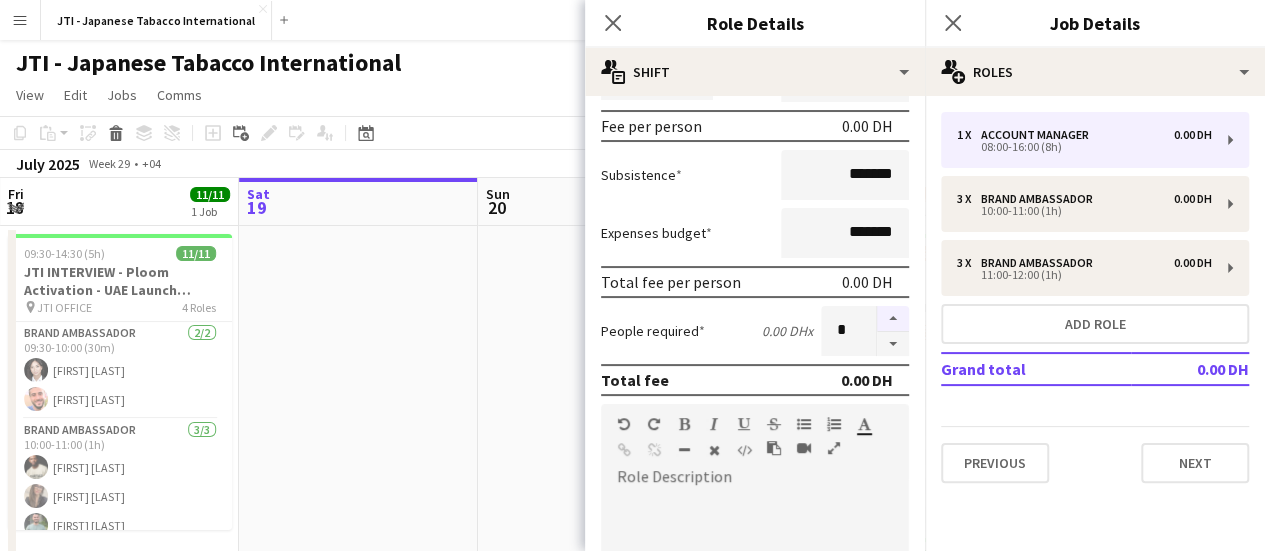 click at bounding box center [893, 319] 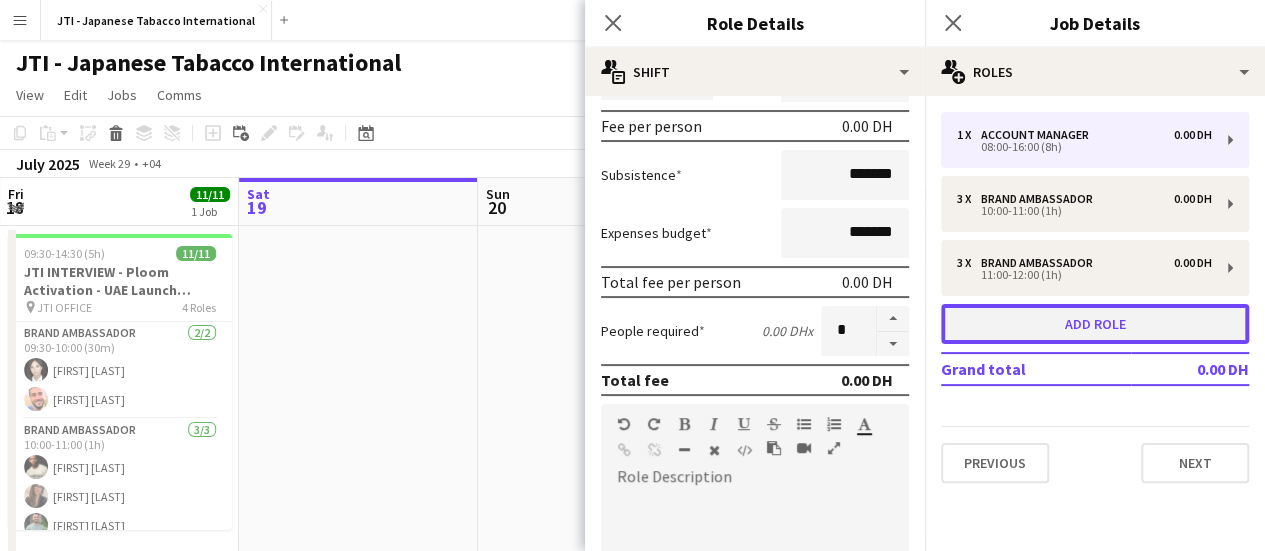 click on "Add role" at bounding box center (1095, 324) 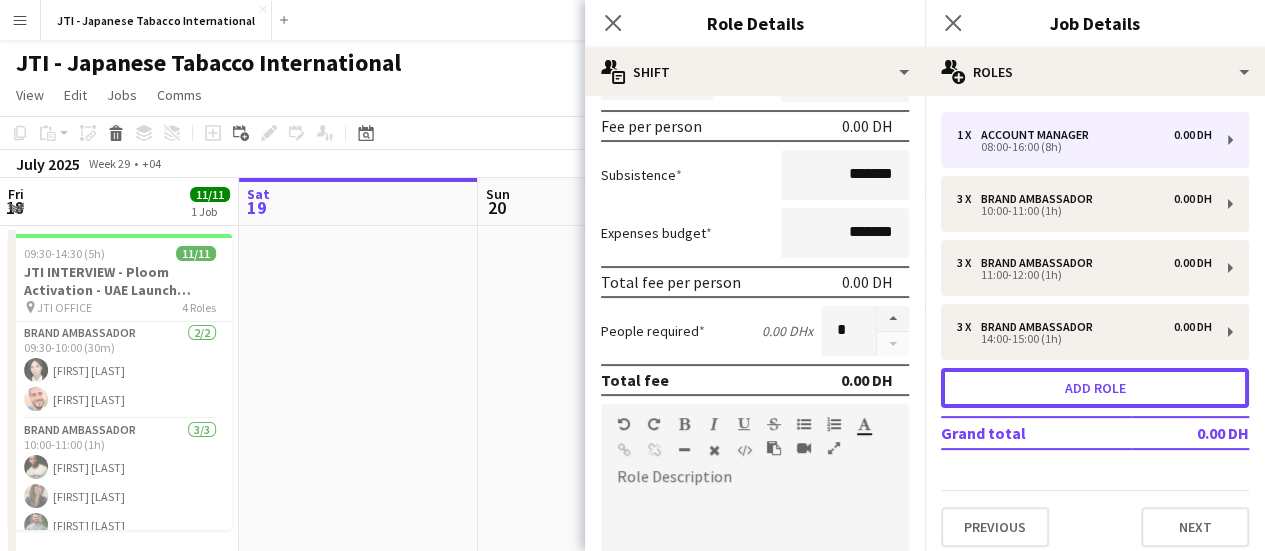 scroll, scrollTop: 179, scrollLeft: 0, axis: vertical 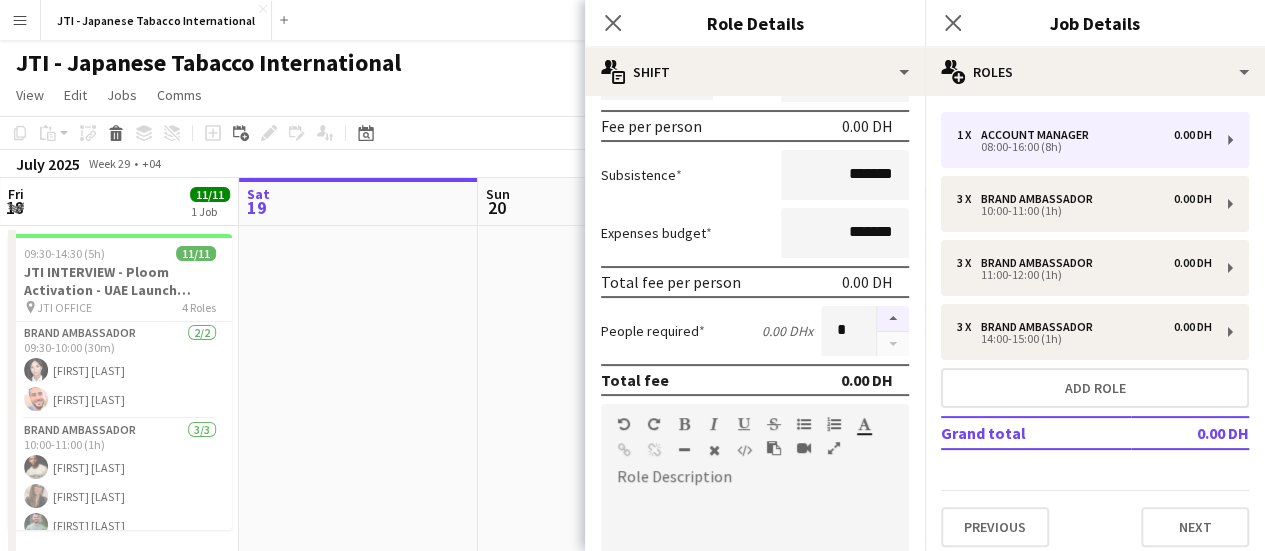 click at bounding box center (893, 319) 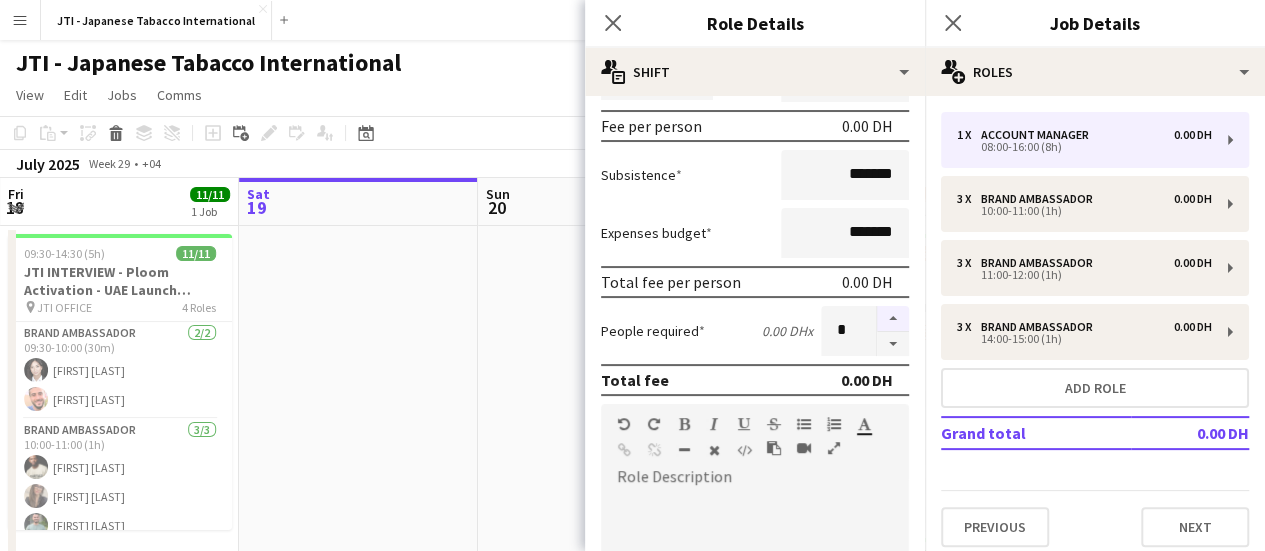 click at bounding box center (893, 319) 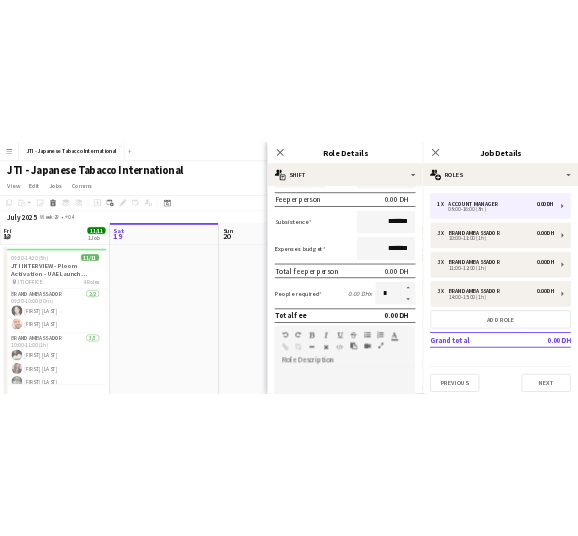 scroll, scrollTop: 0, scrollLeft: 0, axis: both 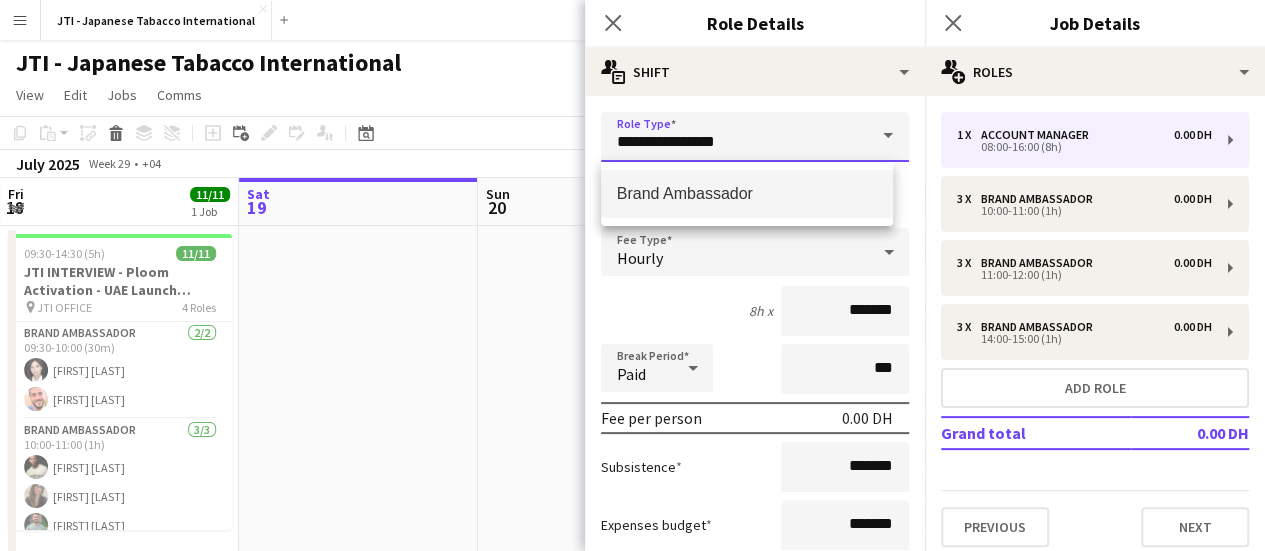 drag, startPoint x: 602, startPoint y: 139, endPoint x: 558, endPoint y: 139, distance: 44 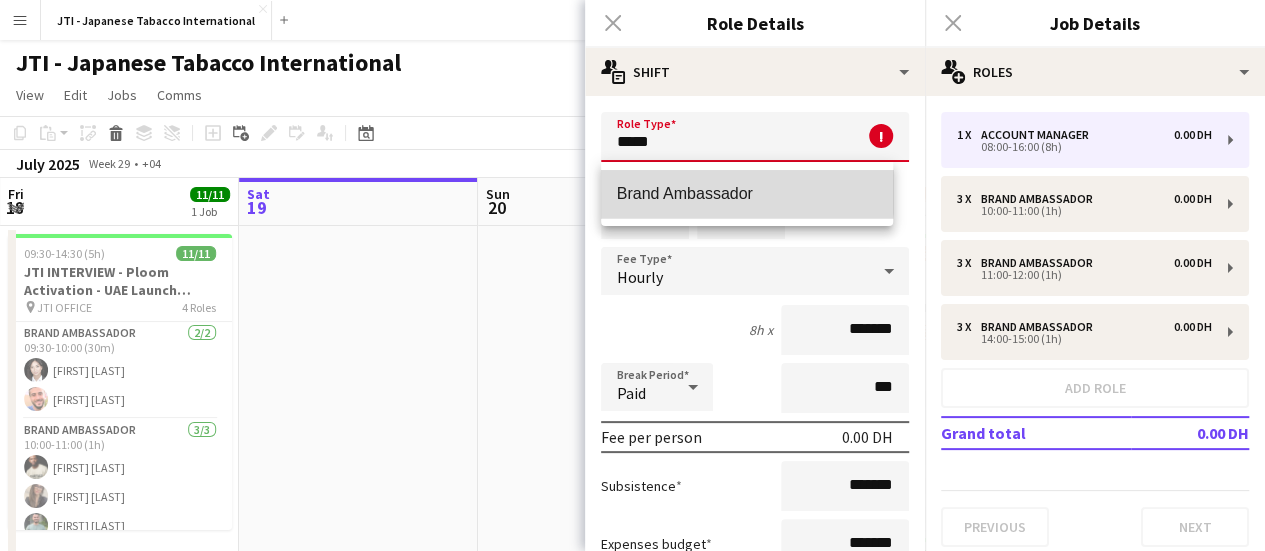 click on "Brand Ambassador" at bounding box center (747, 193) 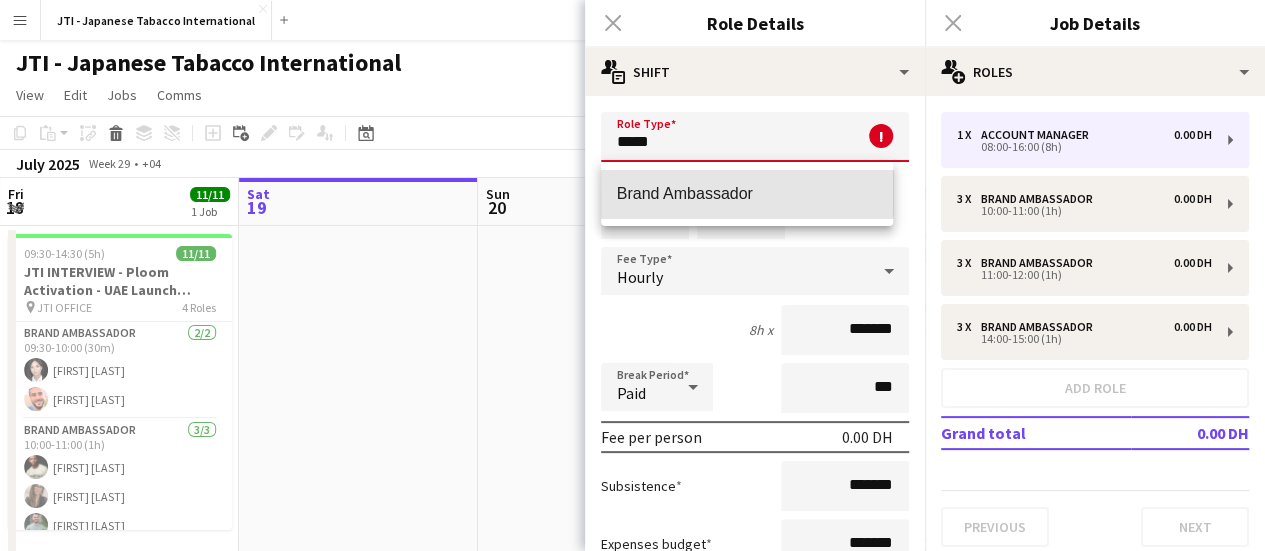 type on "**********" 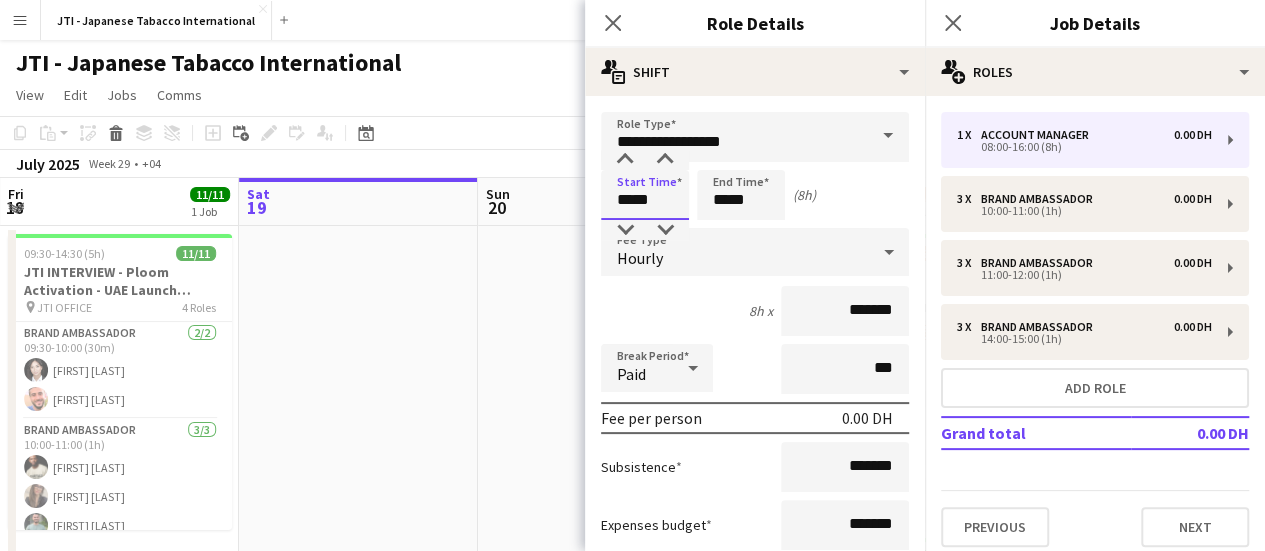 drag, startPoint x: 631, startPoint y: 196, endPoint x: 521, endPoint y: 198, distance: 110.01818 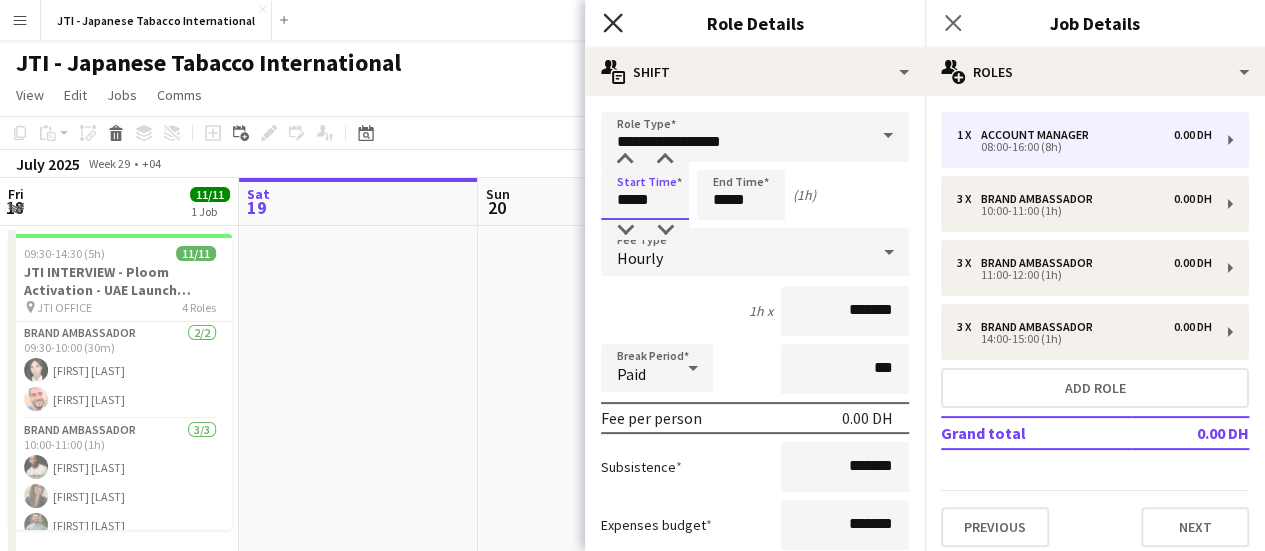type on "*****" 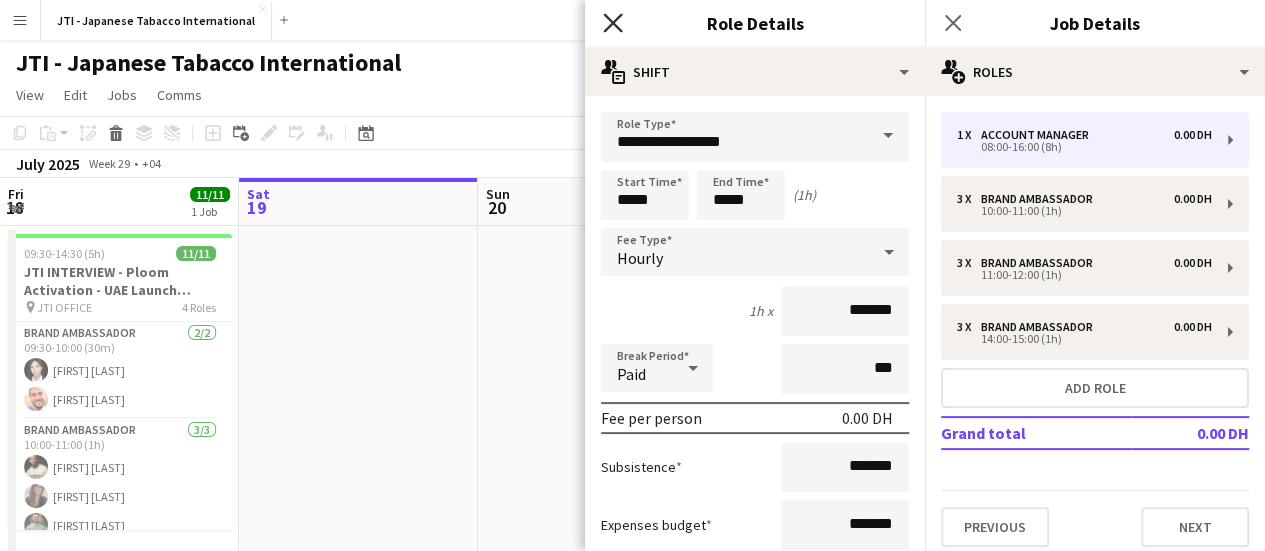 click on "Close pop-in" 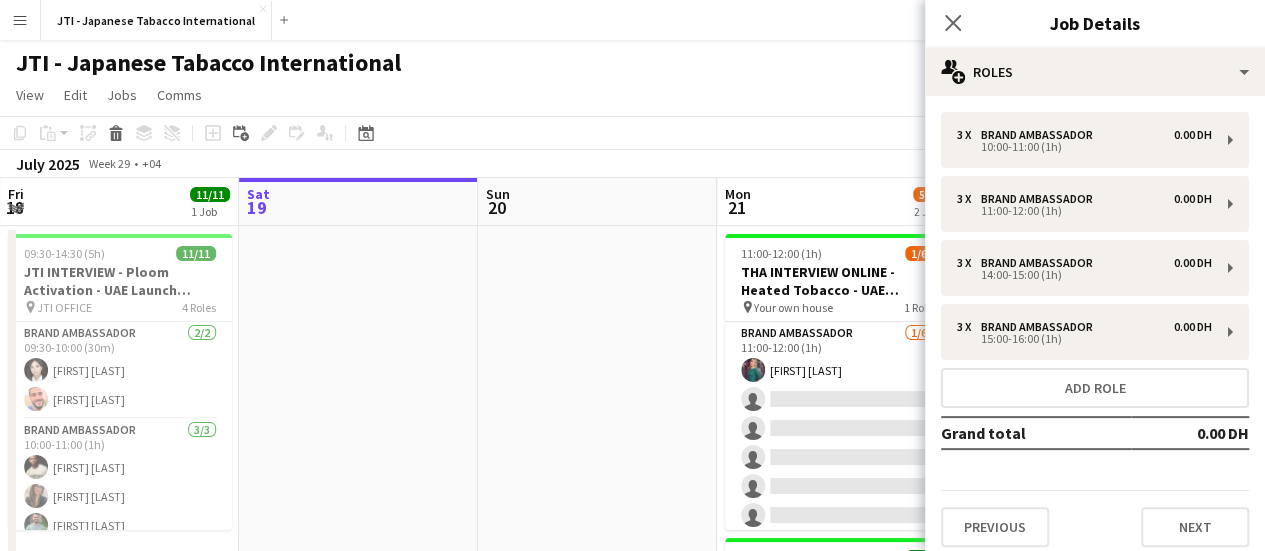 click at bounding box center (597, 524) 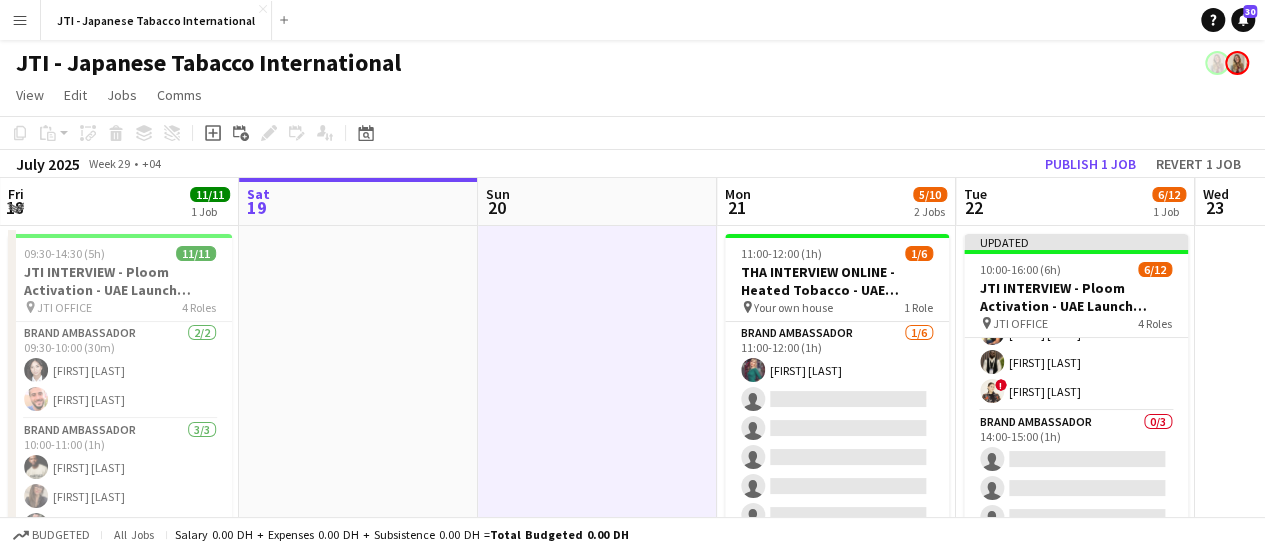 click on "Tue   22   6/12   1 Job" at bounding box center [1075, 202] 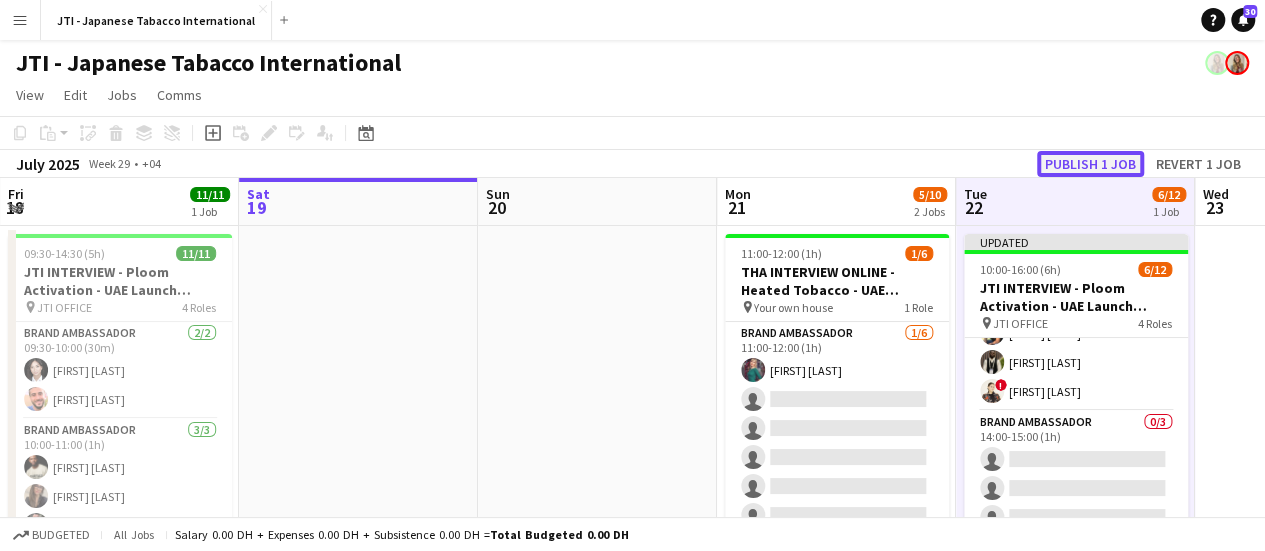 click on "Publish 1 job" 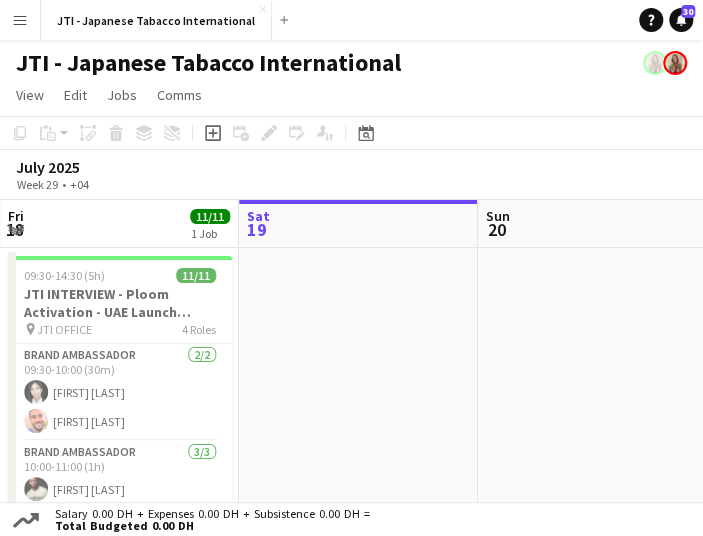 click on "View  Day view expanded Day view collapsed Month view Date picker Jump to today Expand Linked Jobs Collapse Linked Jobs  Edit  Copy Ctrl+C  Paste  Without Crew Ctrl+V With Crew Ctrl+Shift+V Paste as linked job  Group  Group Ungroup  Jobs  New Job Edit Job Delete Job New Linked Job Edit Linked Jobs Job fulfilment Promote Role Copy Role URL  Comms  Notify confirmed crew Create chat" 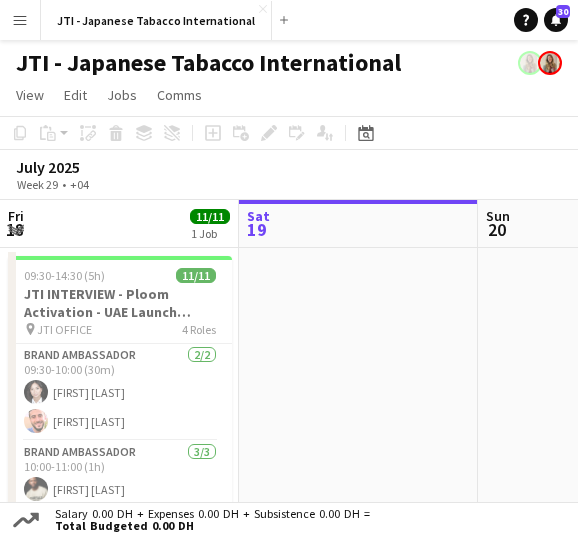 click on "Copy
Paste
Paste   Ctrl+V Paste with crew  Ctrl+Shift+V
Paste linked Job
Delete
Group
Ungroup
Add job
Add linked Job
Edit
Edit linked Job
Applicants
Date picker
JUL 2025 JUL 2025 Monday M Tuesday T Wednesday W Thursday T Friday F Saturday S Sunday S  JUL      1   2   3   4   5   6   7   8   9   10   11   12   13   14   15   16   17   18   19   20   21   22   23   24   25   26   27   28   29   30   31
Comparison range
Comparison range
Today" 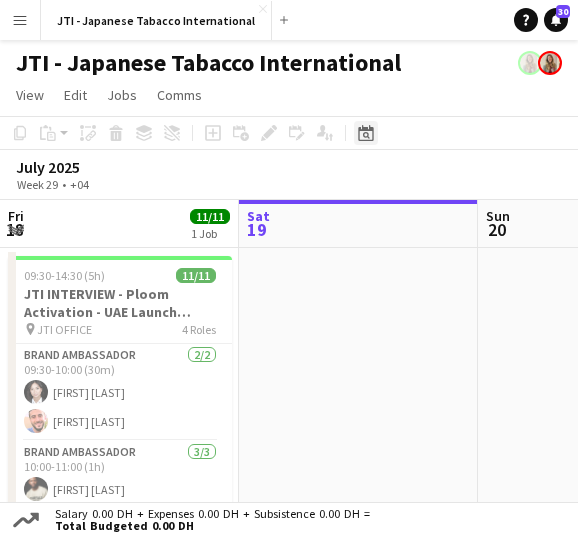 click 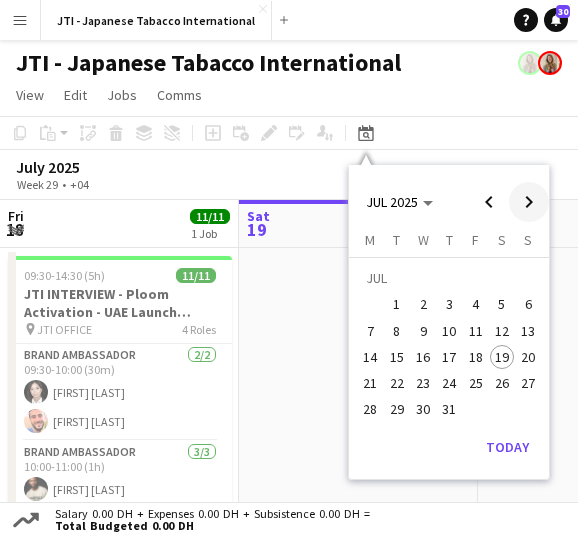 click at bounding box center [529, 202] 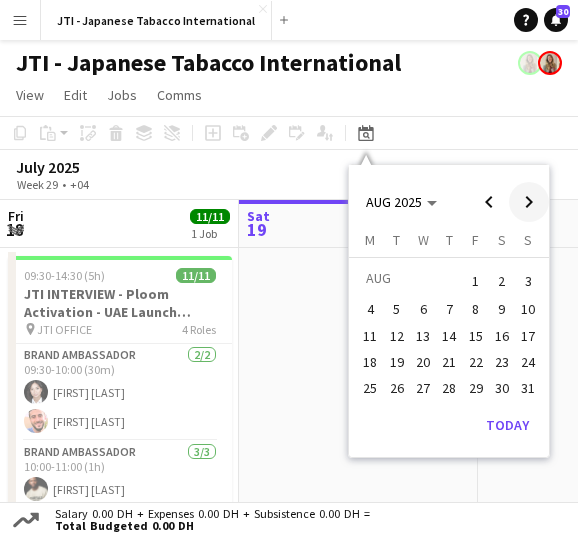 click at bounding box center [529, 202] 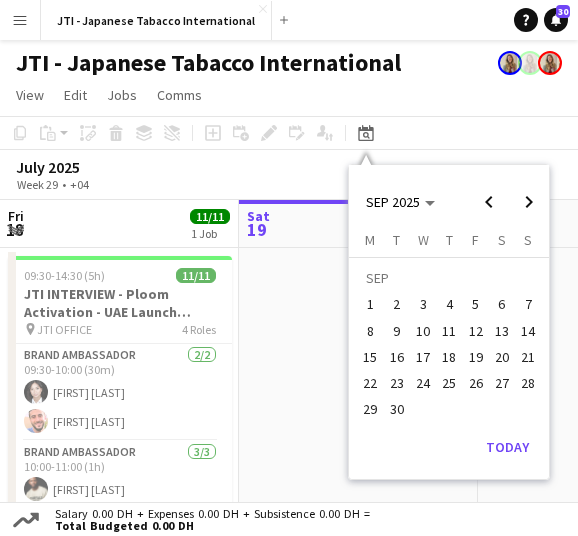 click on "1" at bounding box center [371, 305] 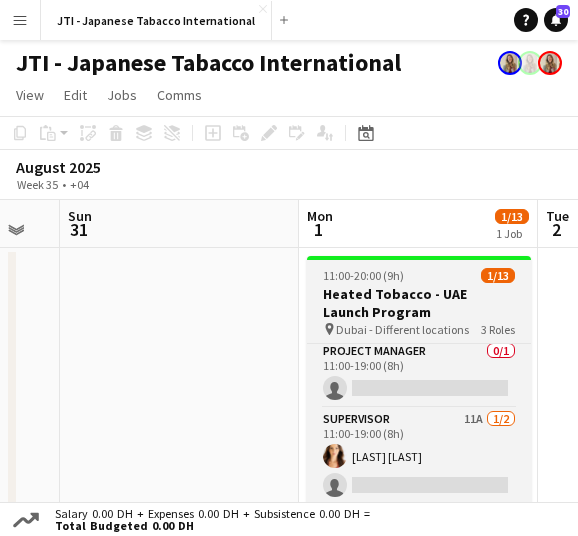 scroll, scrollTop: 0, scrollLeft: 0, axis: both 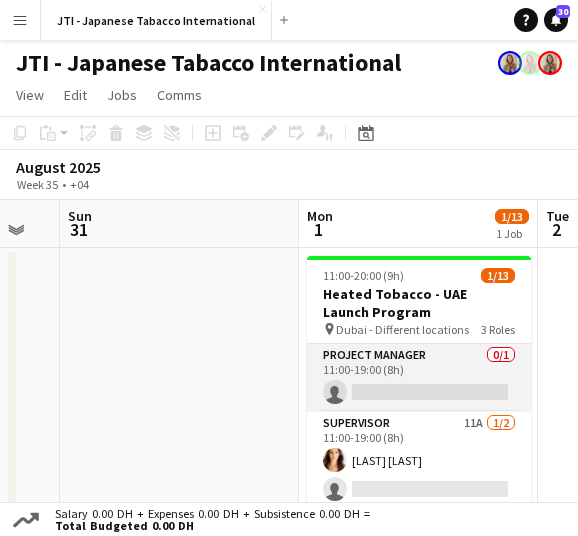 click on "Project Manager   0/1   11:00-19:00 (8h)
single-neutral-actions" at bounding box center [419, 378] 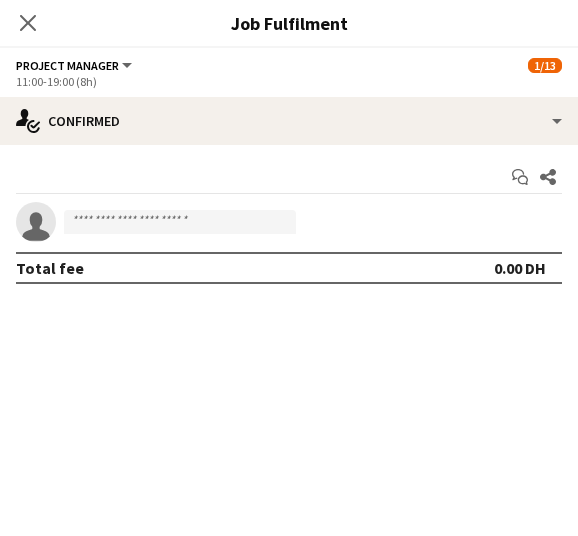 drag, startPoint x: 566, startPoint y: 121, endPoint x: 134, endPoint y: 164, distance: 434.13477 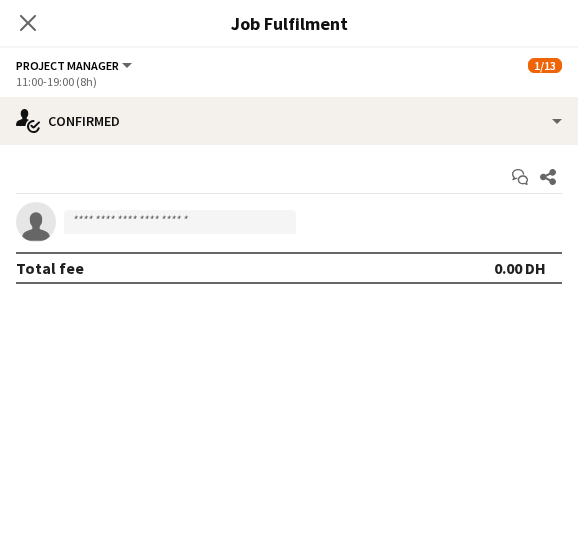 click on "Start chat
Share" at bounding box center (289, 177) 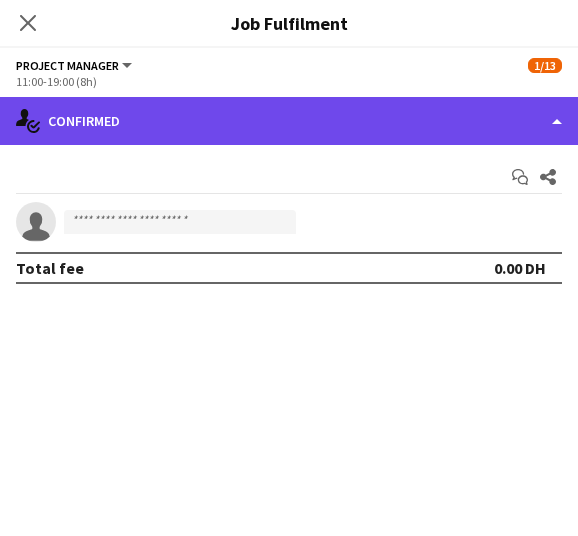 click on "single-neutral-actions-check-2
Confirmed" 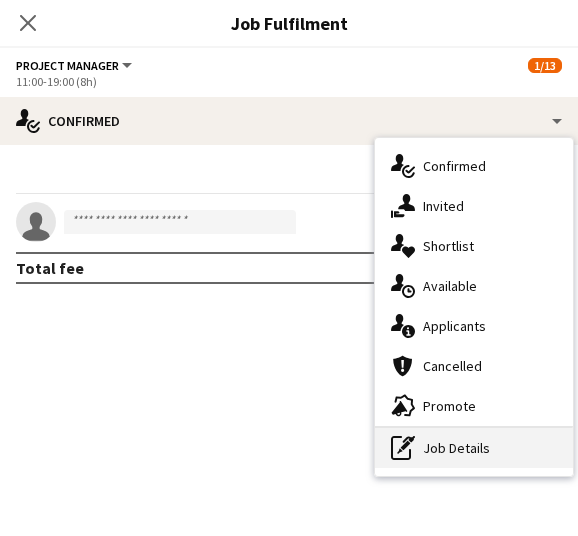 click on "pen-write
Job Details" at bounding box center [474, 448] 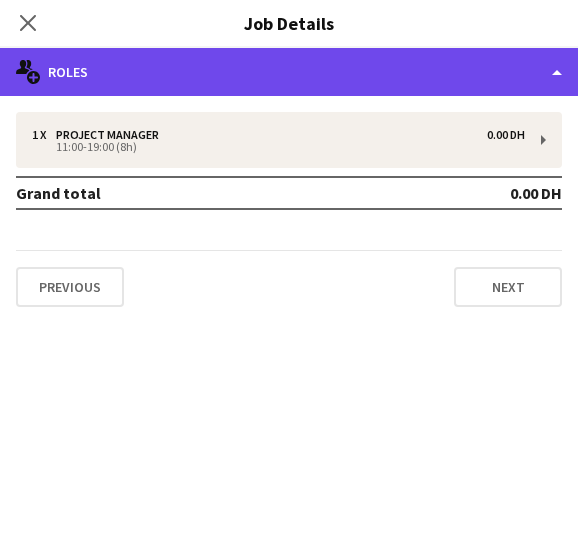 click on "multiple-users-add
Roles" 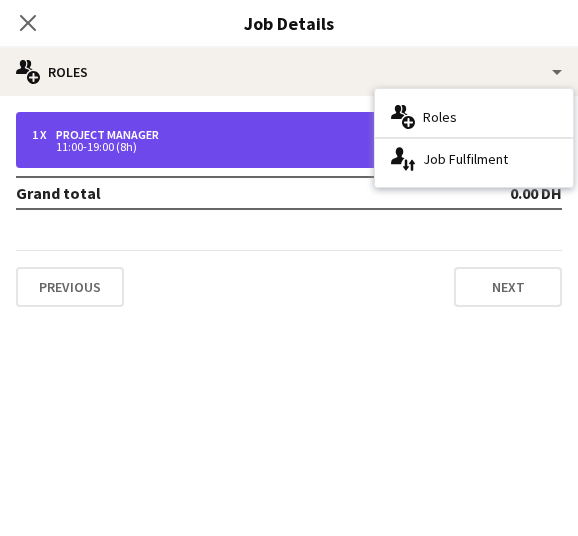 click on "1 x   Project Manager   0.00 DH   11:00-19:00 (8h)" at bounding box center [289, 140] 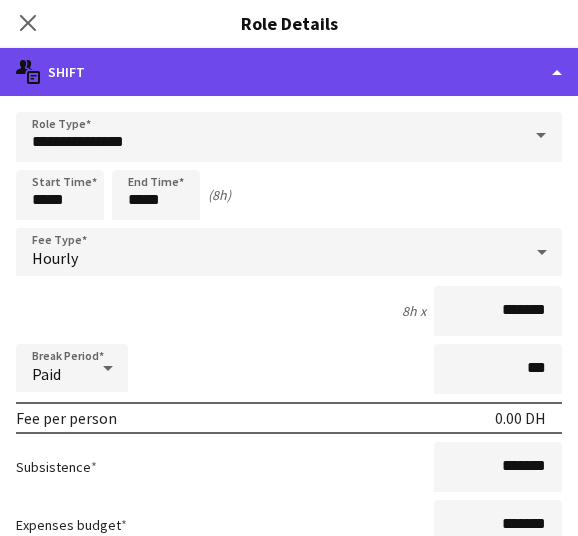 click on "multiple-actions-text
Shift" 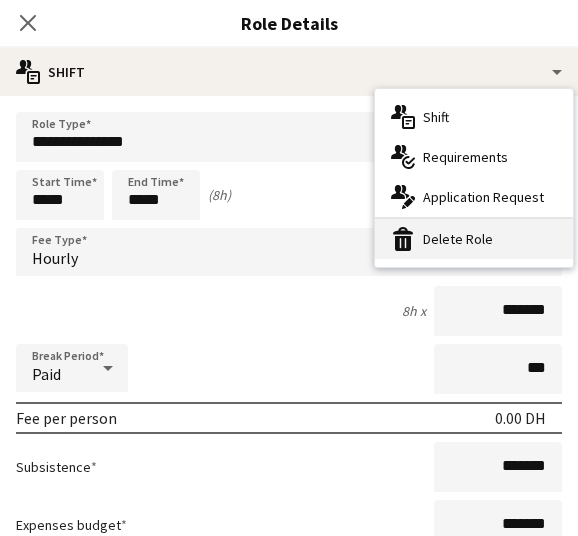 click on "bin-2
Delete Role" at bounding box center [474, 239] 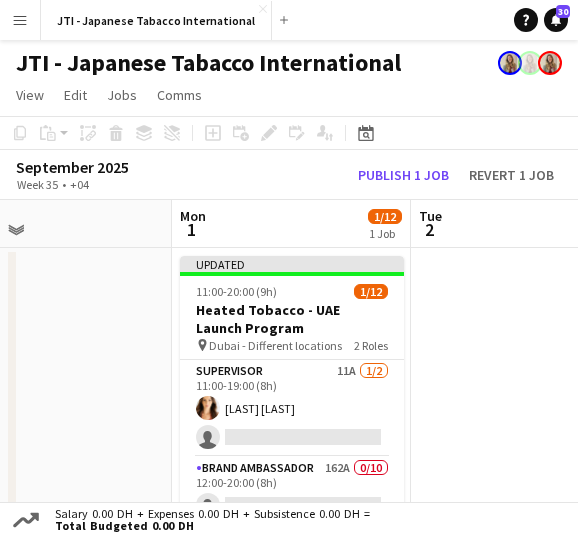 scroll, scrollTop: 0, scrollLeft: 555, axis: horizontal 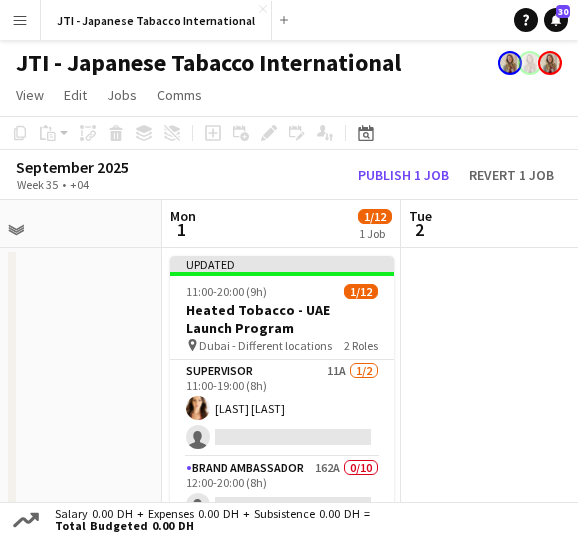 drag, startPoint x: 267, startPoint y: 356, endPoint x: 130, endPoint y: 356, distance: 137 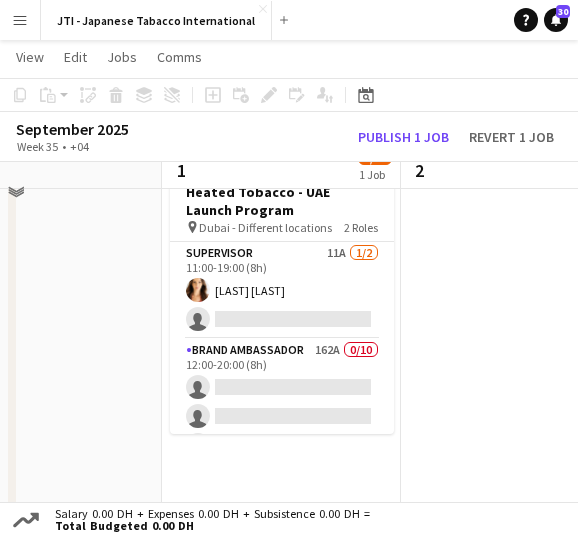 scroll, scrollTop: 61, scrollLeft: 0, axis: vertical 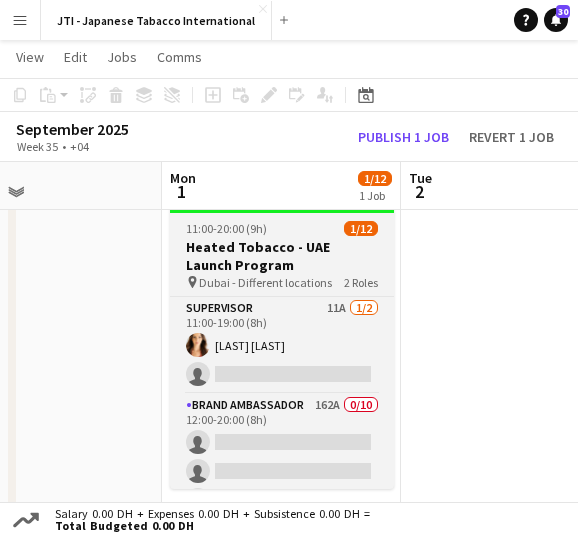 click on "11:00-20:00 (9h)" at bounding box center (226, 228) 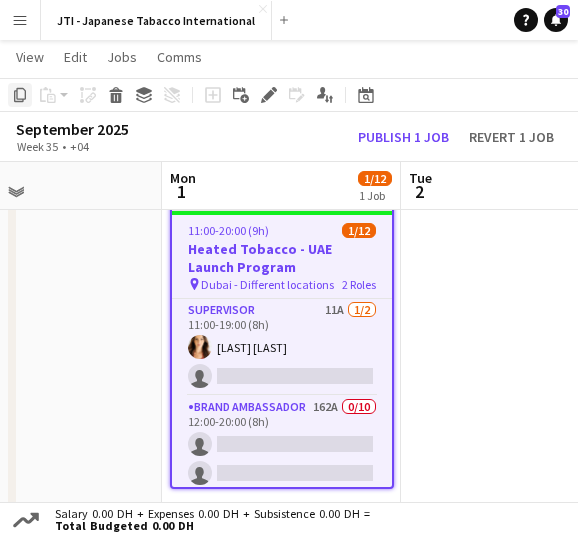 click on "Copy" 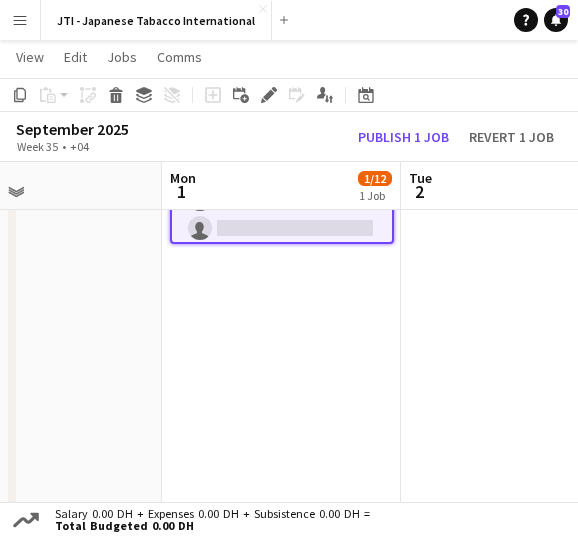 scroll, scrollTop: 305, scrollLeft: 0, axis: vertical 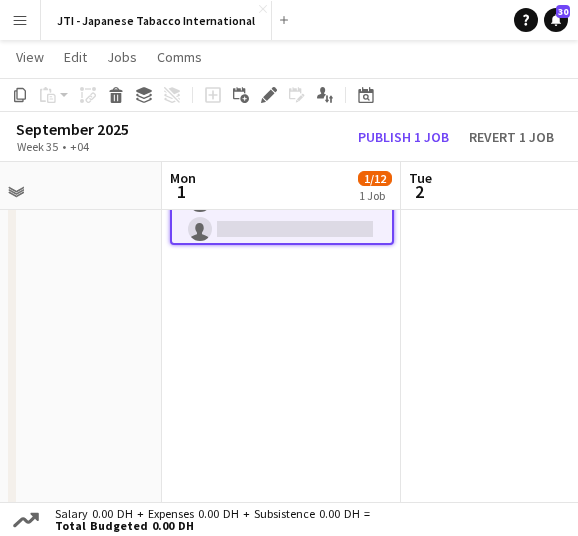 click on "Worked jobs total count: 288" at bounding box center (281, 239) 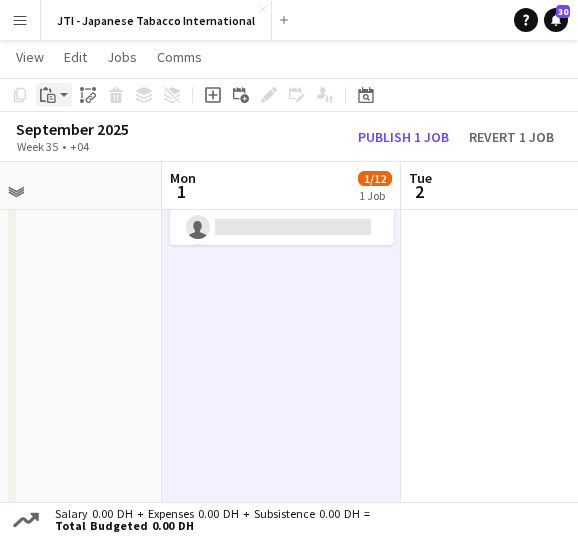 click 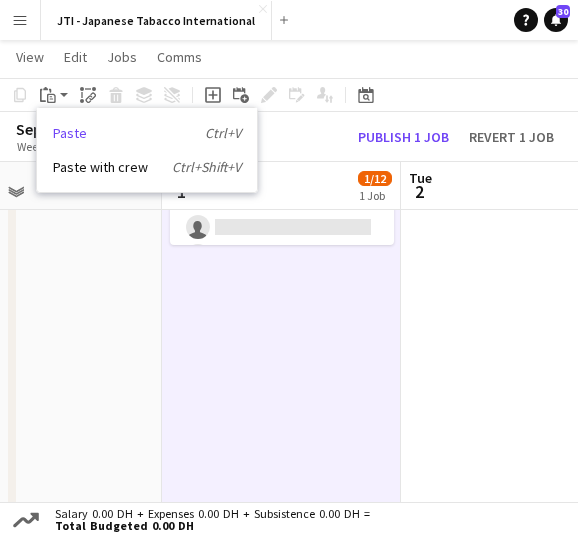 click on "Paste   Ctrl+V" at bounding box center (147, 133) 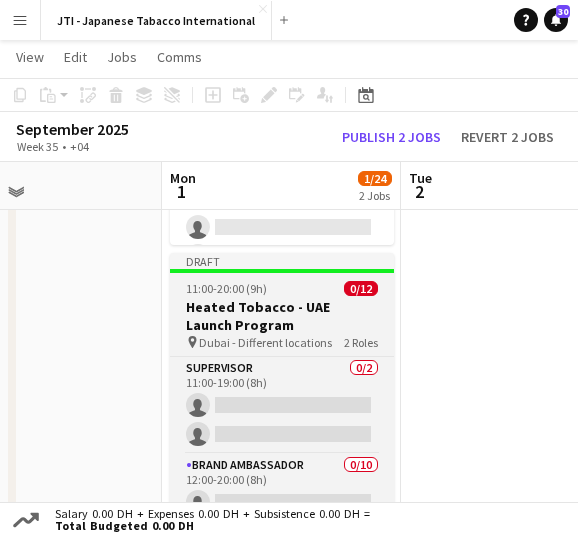 click on "Heated Tobacco - UAE Launch Program" at bounding box center (282, 316) 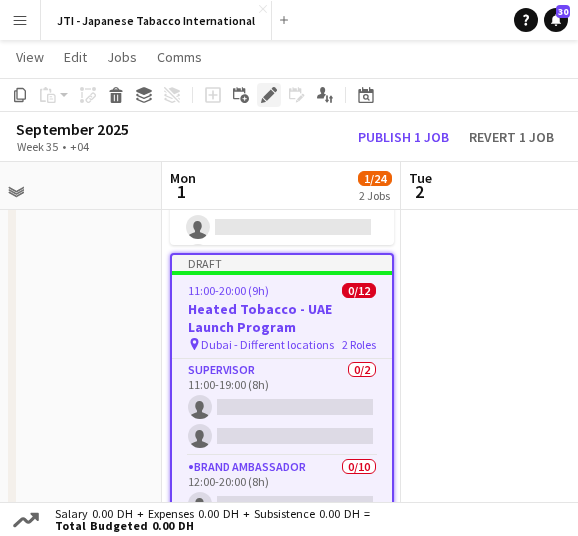 click 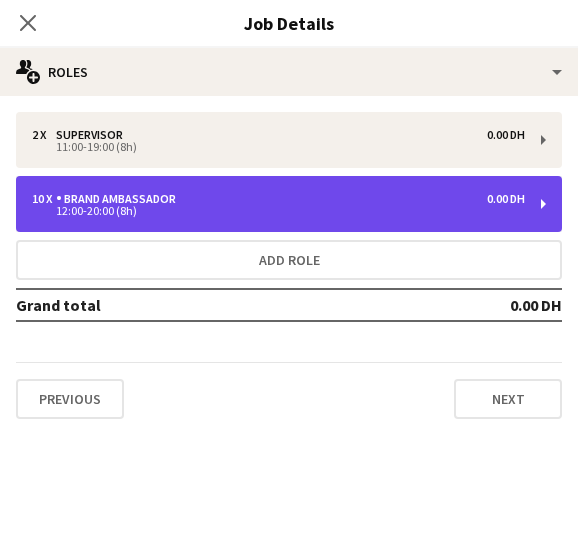 click on "Brand Ambassador" at bounding box center (120, 199) 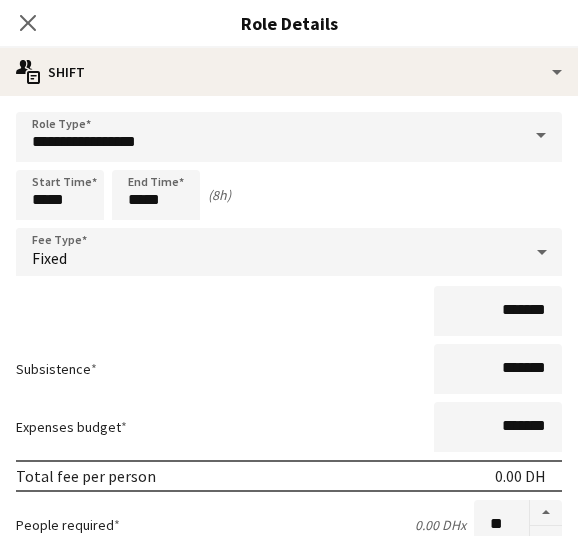 scroll, scrollTop: 678, scrollLeft: 0, axis: vertical 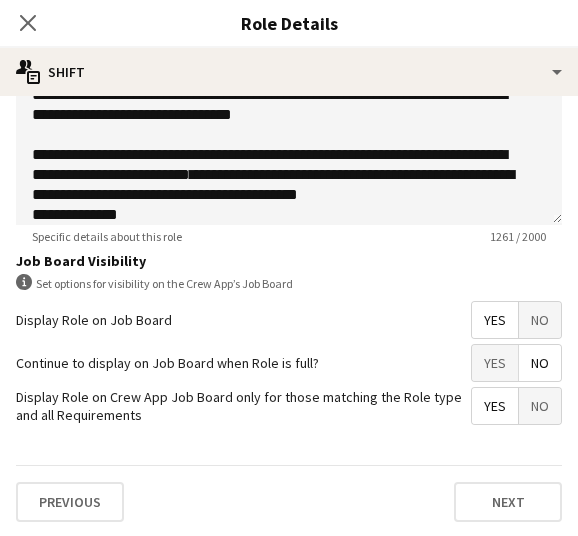 click on "No" at bounding box center [540, 320] 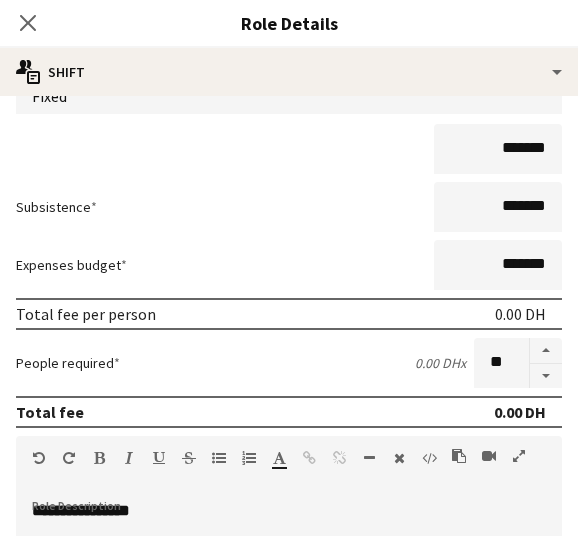 scroll, scrollTop: 0, scrollLeft: 0, axis: both 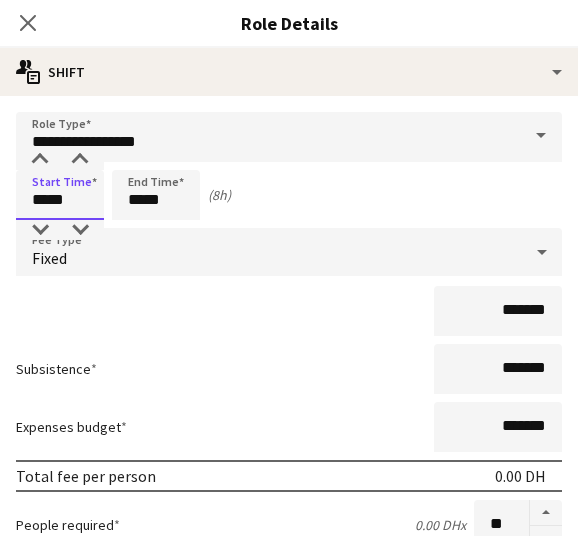 click on "*****" at bounding box center (60, 195) 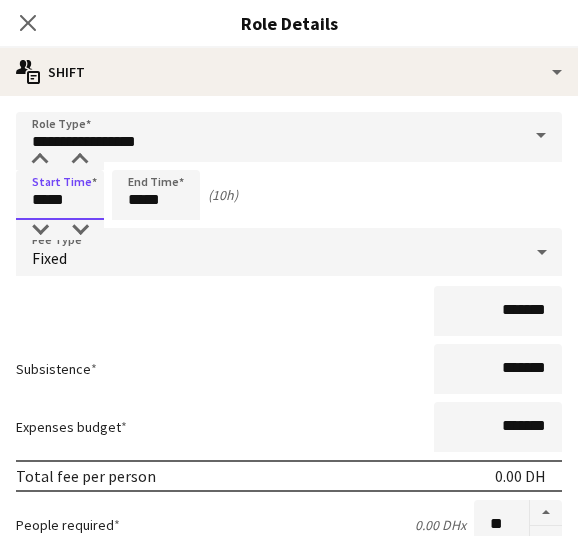type on "*****" 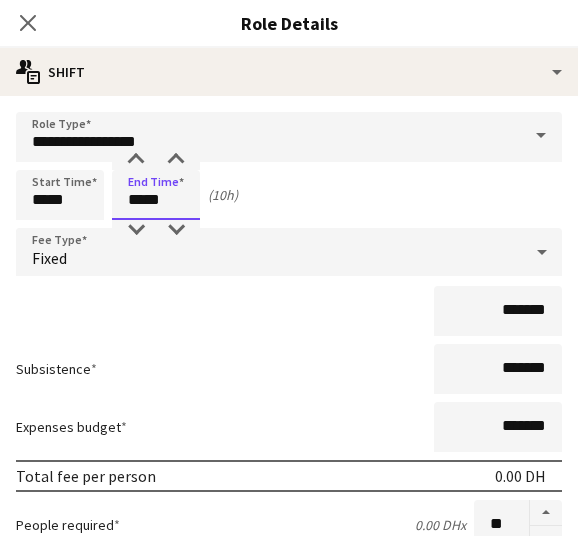 drag, startPoint x: 144, startPoint y: 201, endPoint x: 85, endPoint y: 205, distance: 59.135437 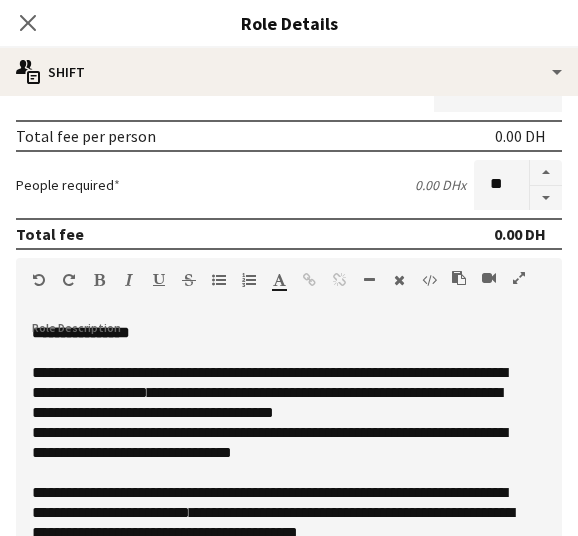 scroll, scrollTop: 337, scrollLeft: 0, axis: vertical 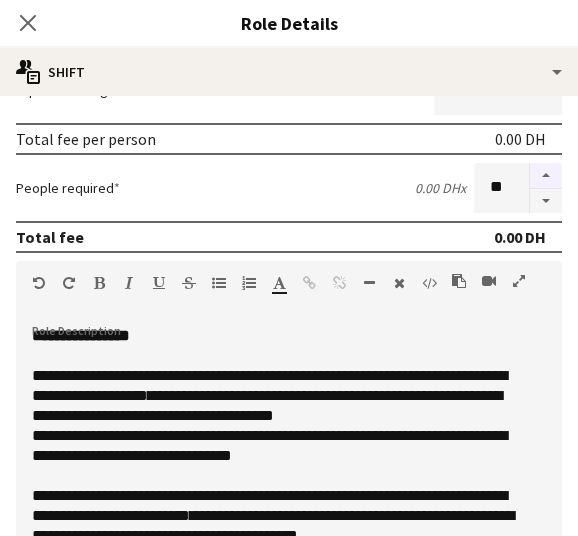 type on "*****" 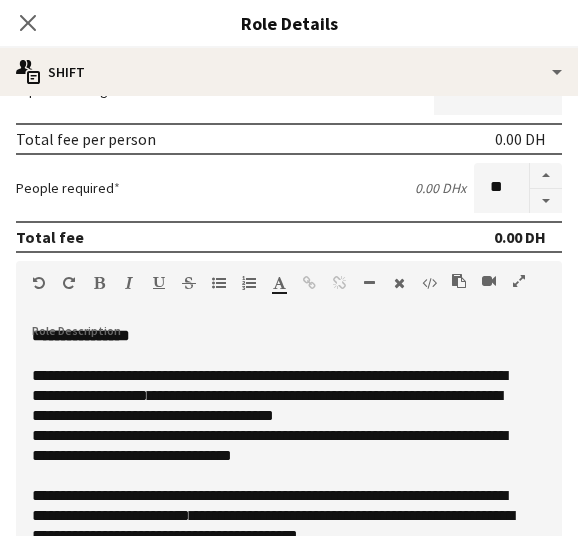 scroll, scrollTop: 0, scrollLeft: 0, axis: both 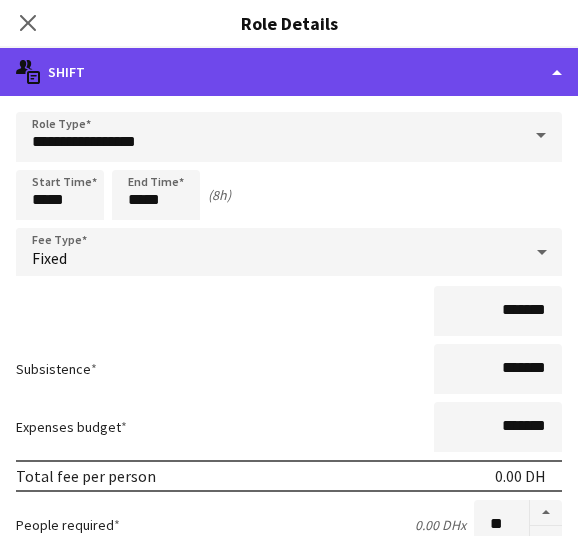 click on "multiple-actions-text
Shift" 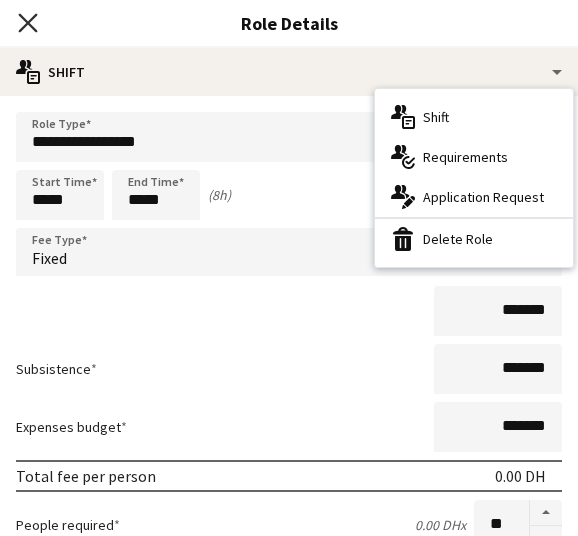 click 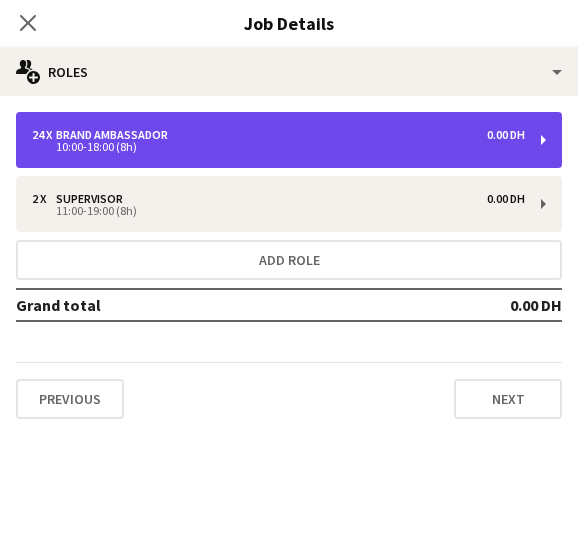 click on "Brand Ambassador" at bounding box center (116, 135) 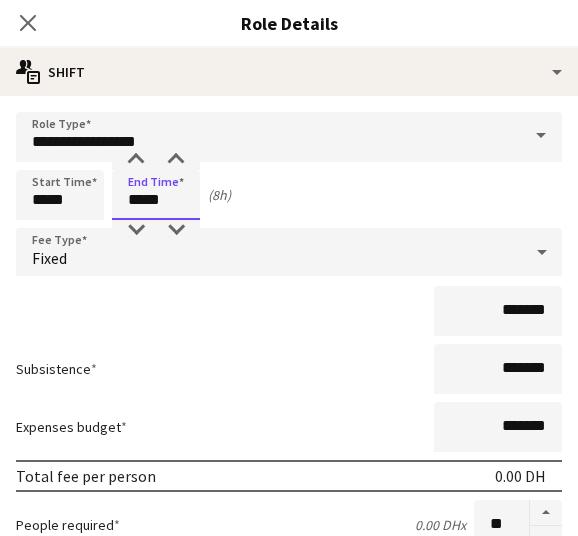 click on "*****" at bounding box center (156, 195) 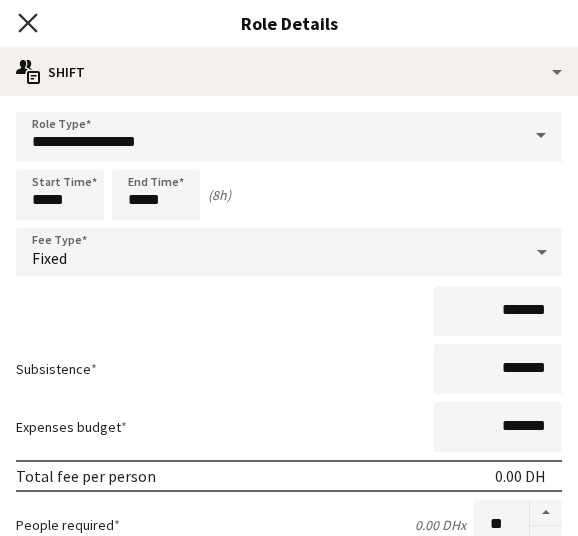click on "Close pop-in" 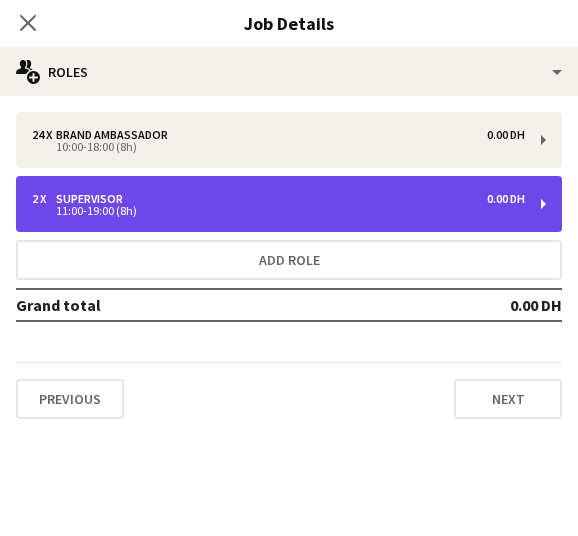 click on "[NUMBER] x [ROLE] [CURRENCY] [TIME]" at bounding box center [289, 204] 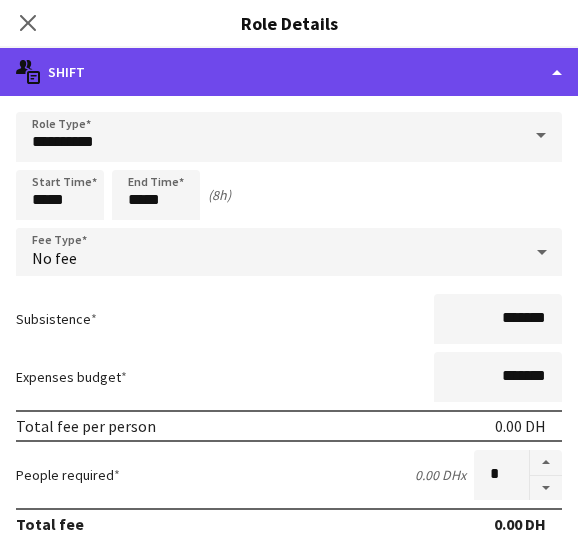 click on "multiple-actions-text
Shift" 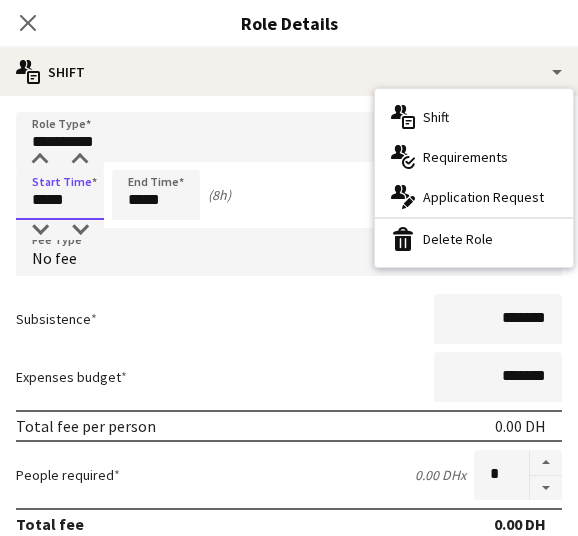 click on "*****" at bounding box center (60, 195) 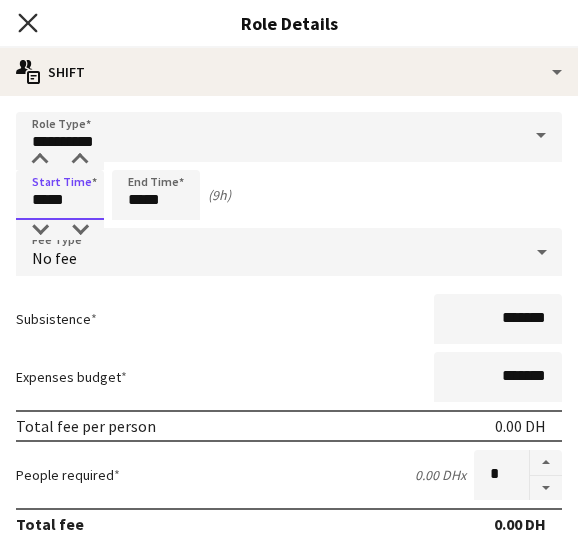 type on "*****" 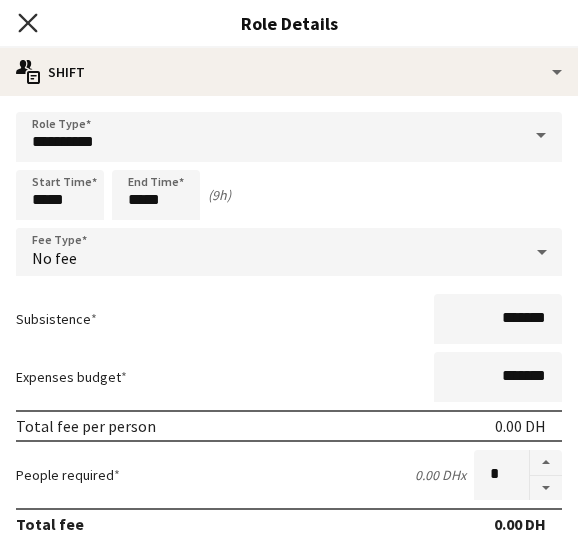 click 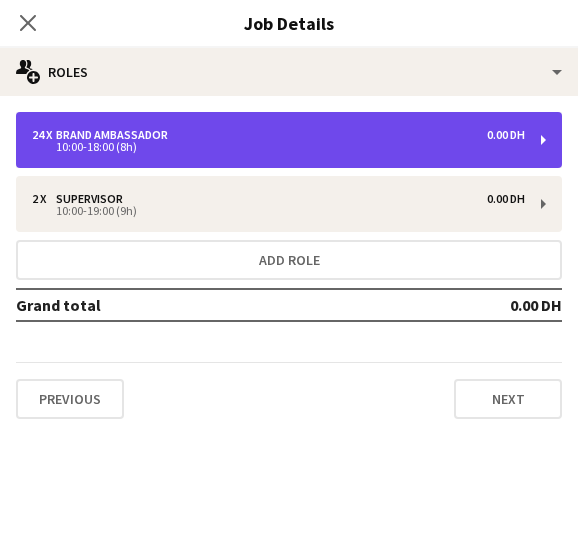 click on "24 x   Brand Ambassador    0.00 DH   10:00-18:00 (8h)" at bounding box center (289, 140) 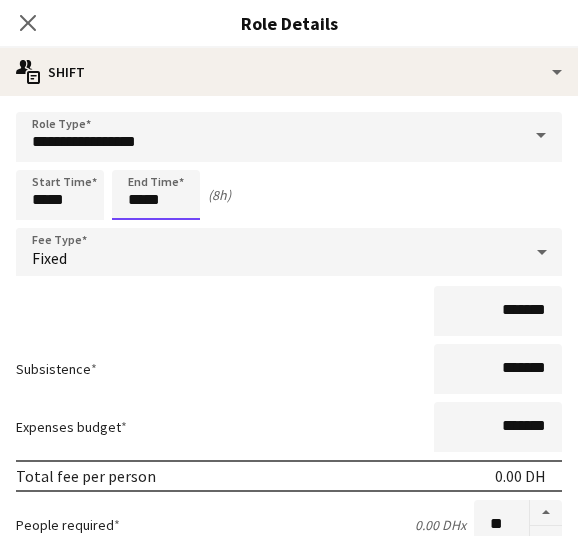 click on "*****" at bounding box center (156, 195) 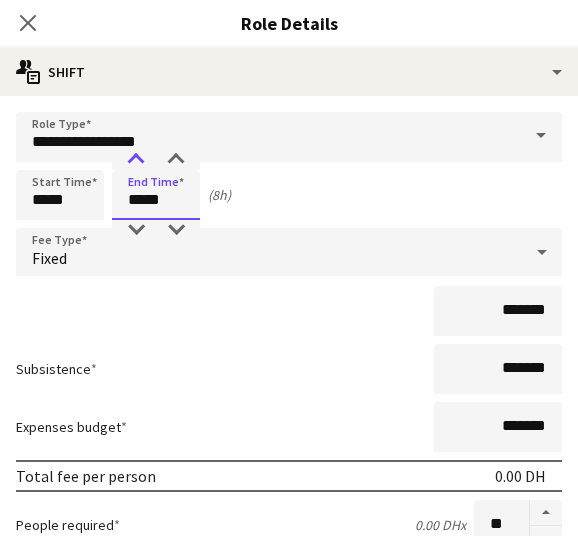 type on "*****" 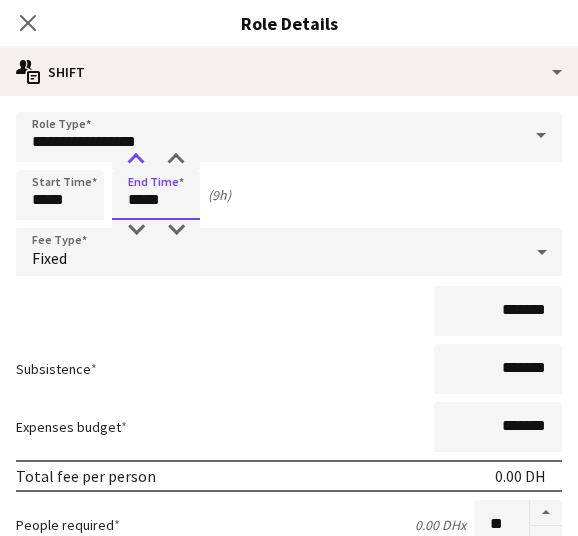 click at bounding box center [136, 160] 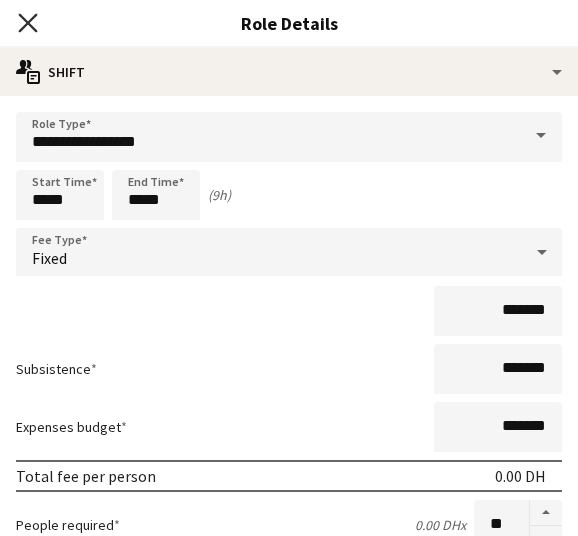 click on "Close pop-in" 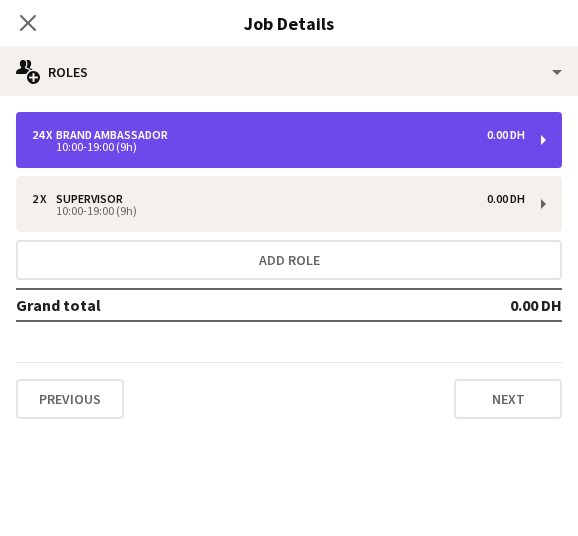 click on "Brand Ambassador" at bounding box center [116, 135] 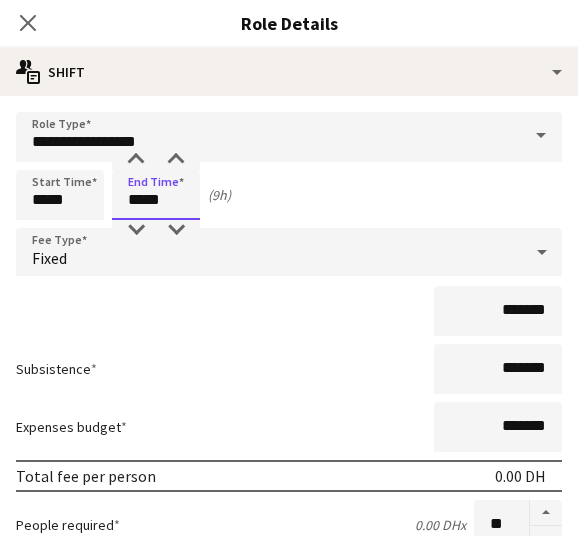 click on "*****" at bounding box center (156, 195) 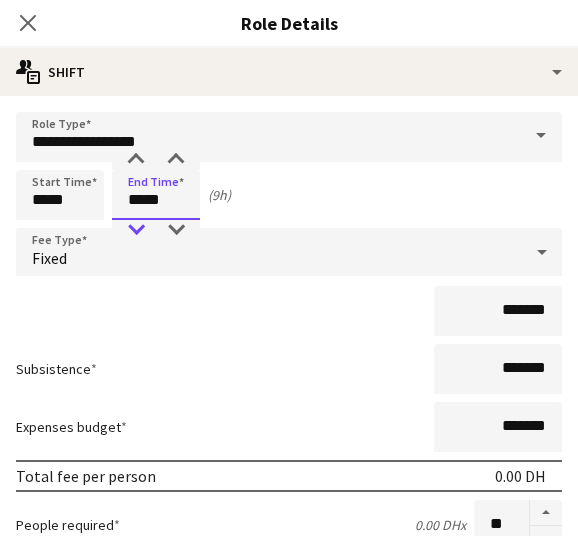 type on "*****" 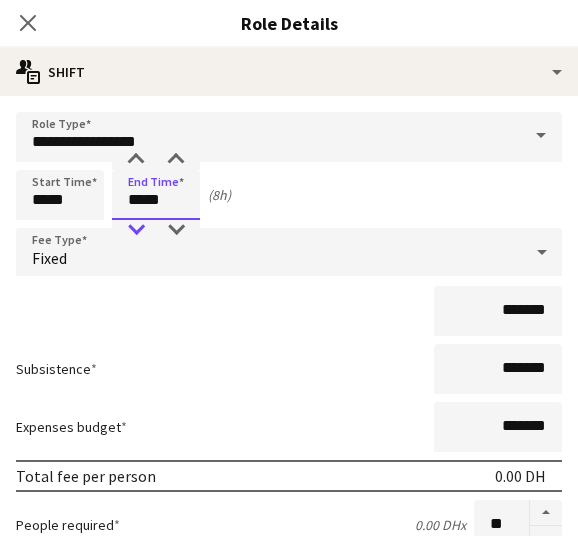 click at bounding box center [136, 230] 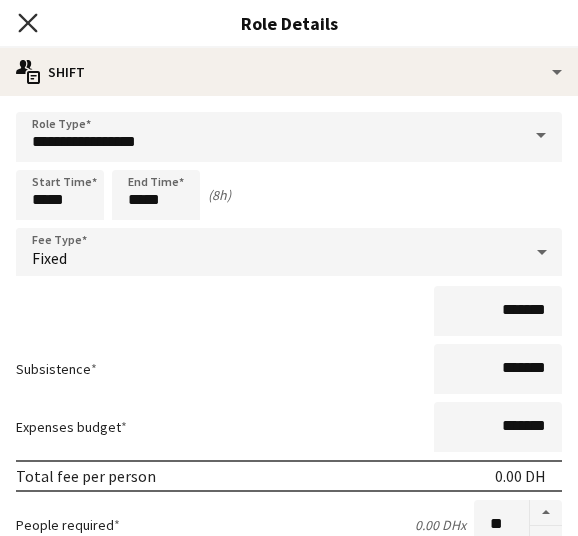 click 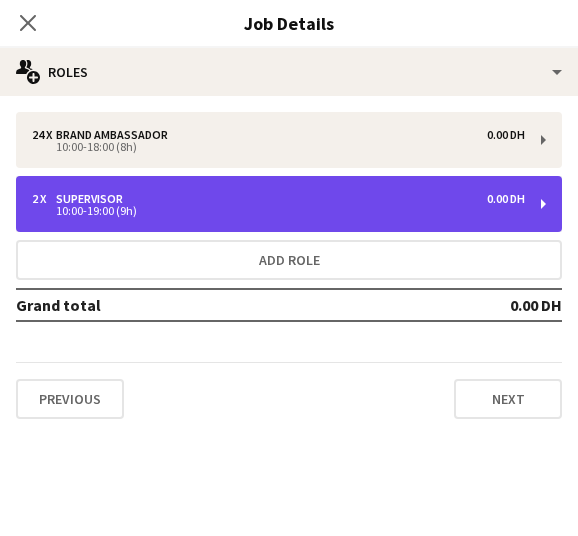 click on "10:00-19:00 (9h)" at bounding box center (278, 211) 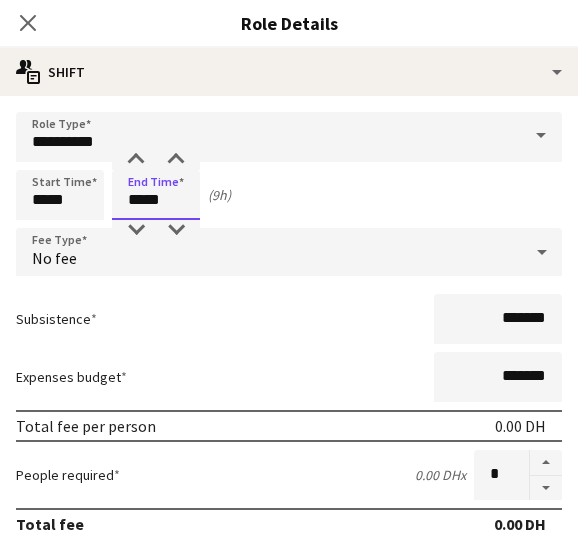 click on "*****" at bounding box center [156, 195] 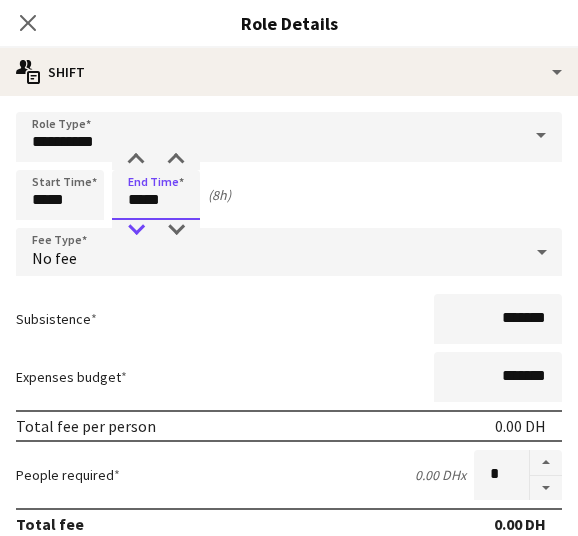 type on "*****" 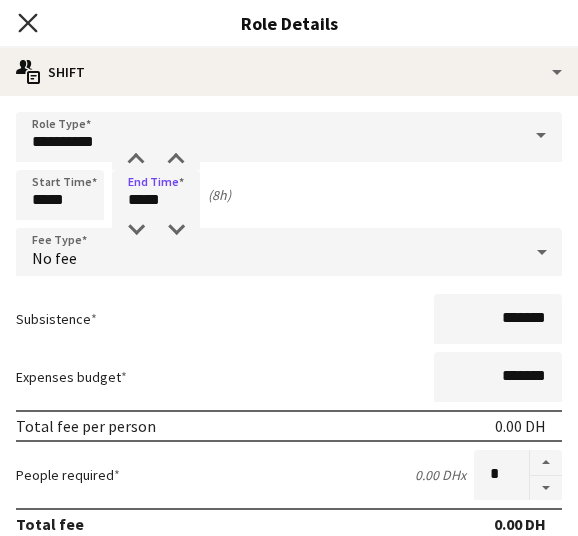 click on "Close pop-in" 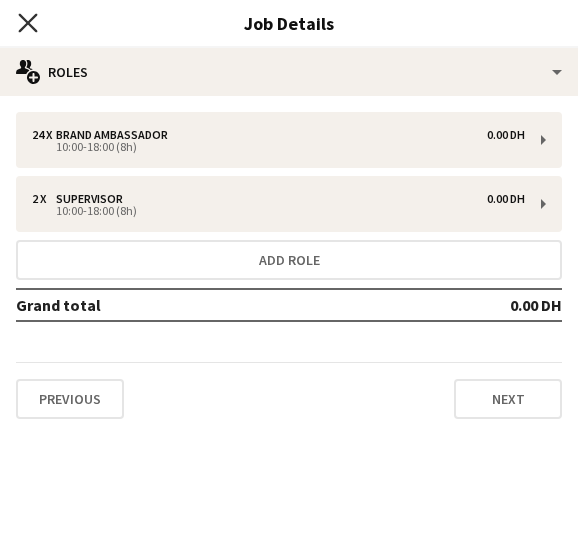 click on "Close pop-in" 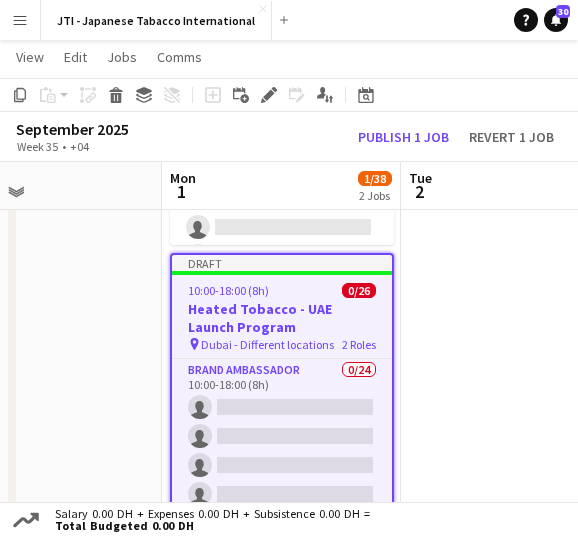 click on "Heated Tobacco - UAE Launch Program" at bounding box center (282, 318) 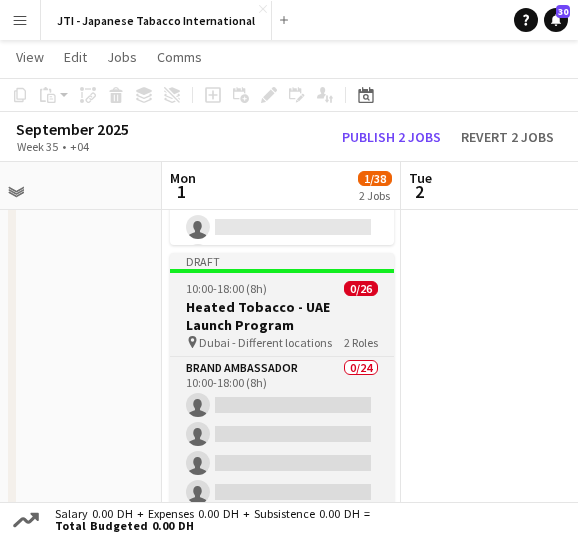 click on "Heated Tobacco - UAE Launch Program" at bounding box center [282, 316] 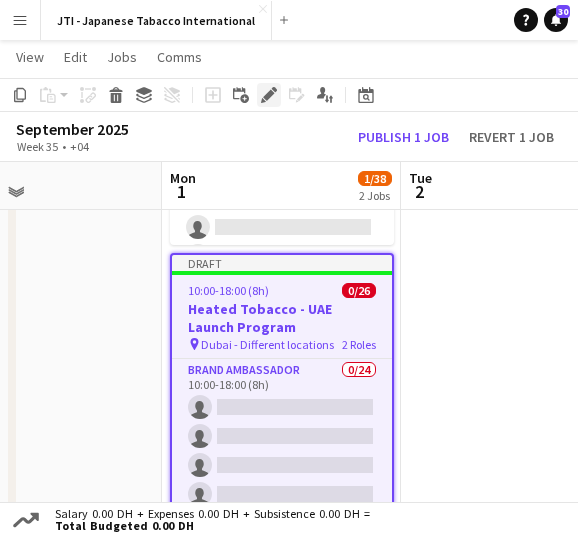click on "Edit" 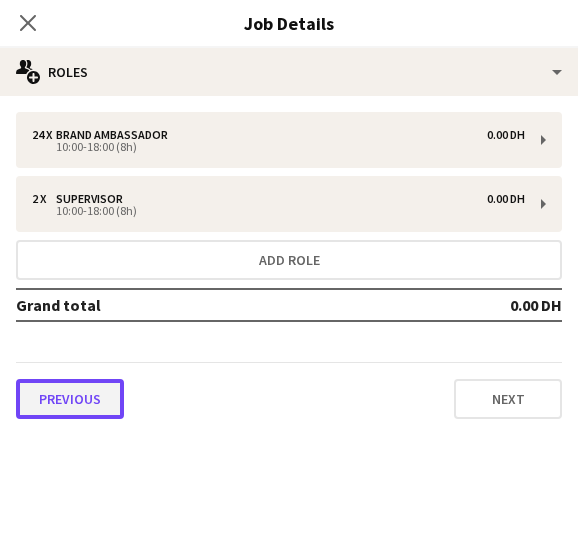 click on "Previous" at bounding box center [70, 399] 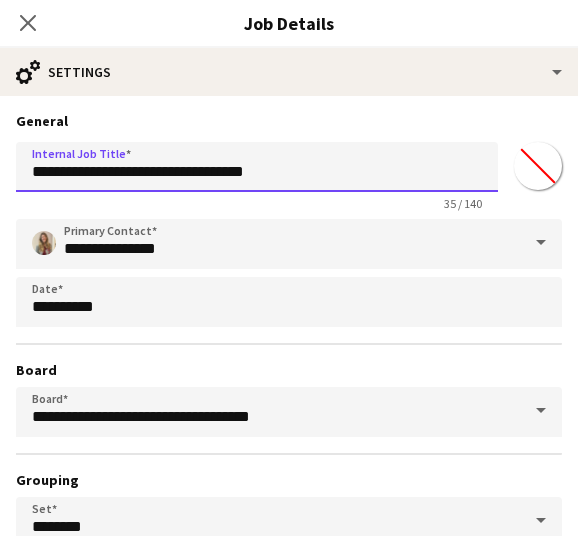 drag, startPoint x: 141, startPoint y: 176, endPoint x: -25, endPoint y: 175, distance: 166.003 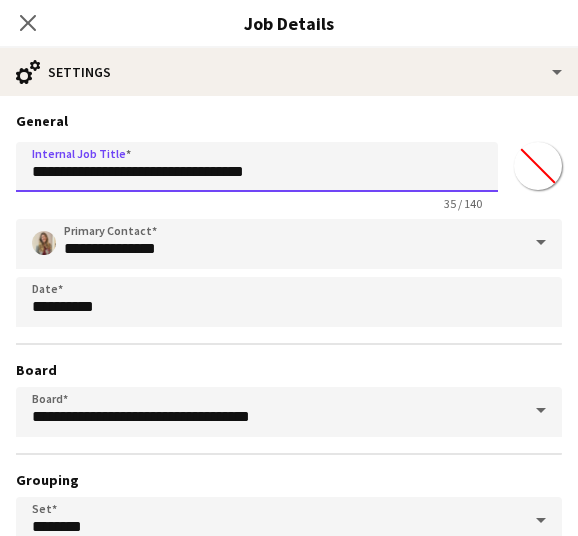 click on "JTI - Japanese Tabacco International" at bounding box center [289, 159] 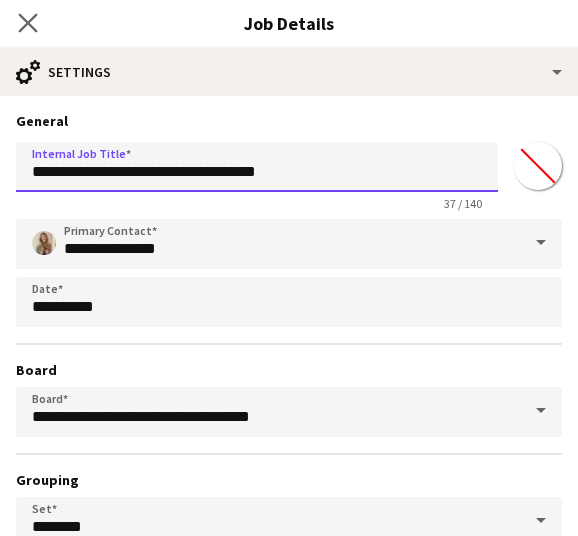 type on "**********" 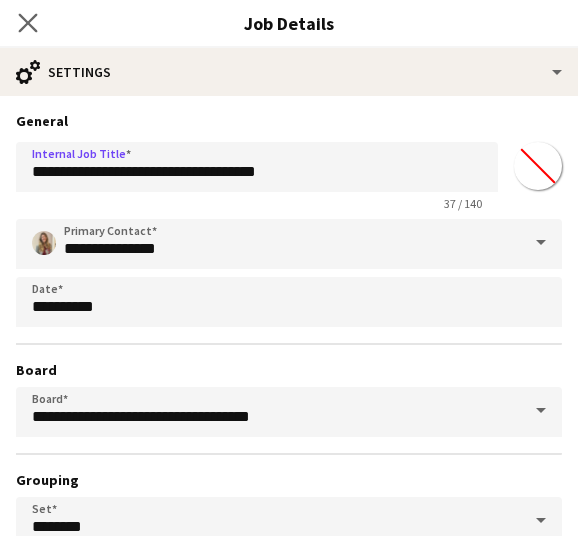 click on "Close pop-in" 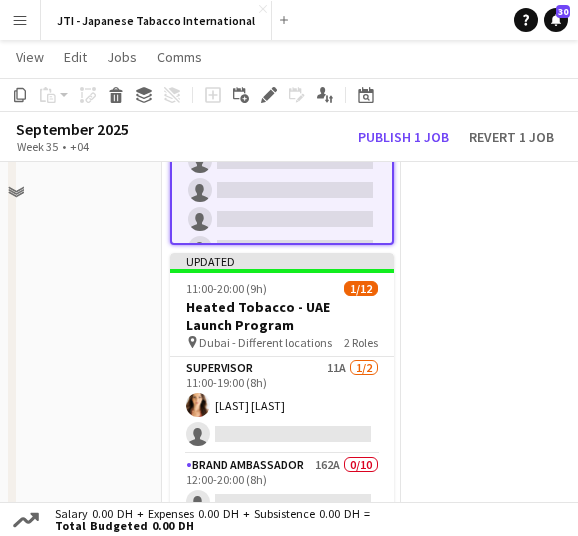 scroll, scrollTop: 0, scrollLeft: 0, axis: both 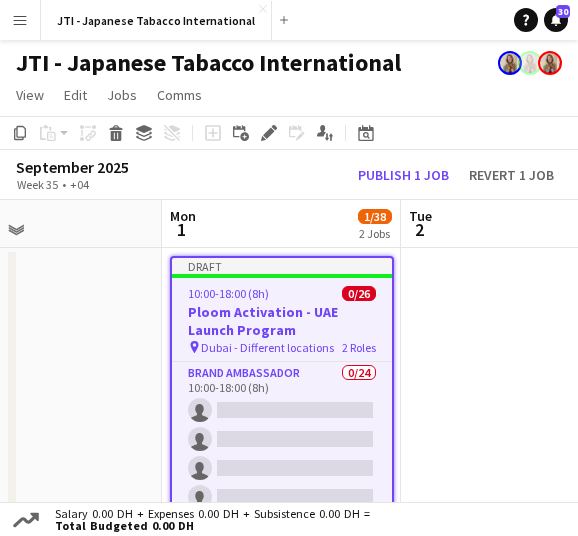 click on "Ploom Activation - UAE Launch Program" at bounding box center [282, 321] 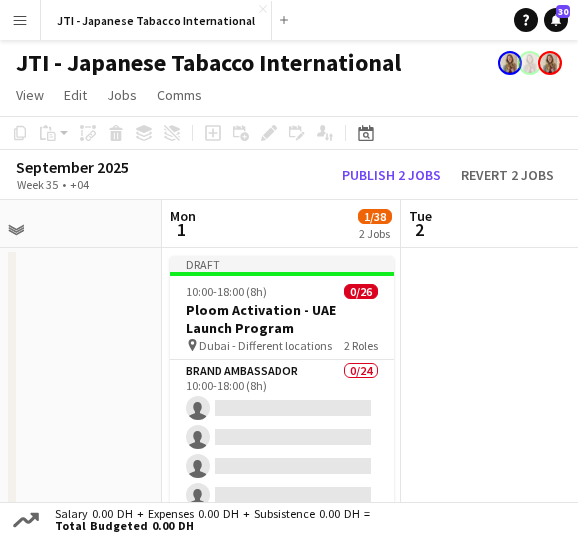 click at bounding box center [520, 572] 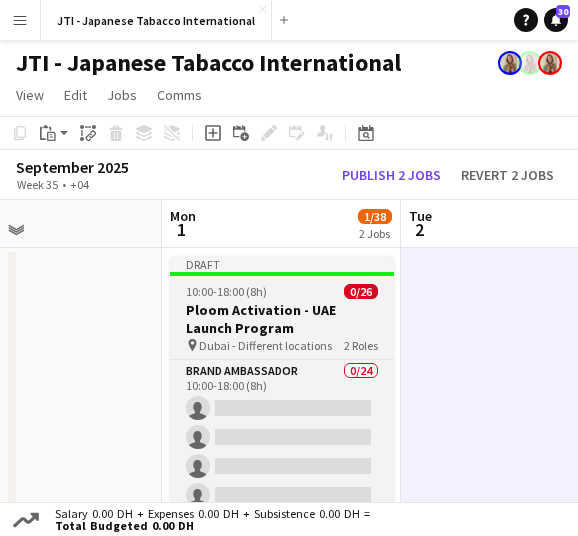 click on "Ploom Activation - UAE Launch Program" at bounding box center [282, 319] 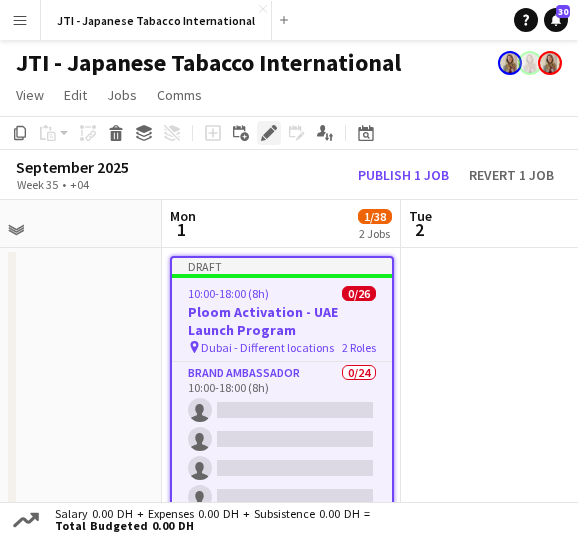 click 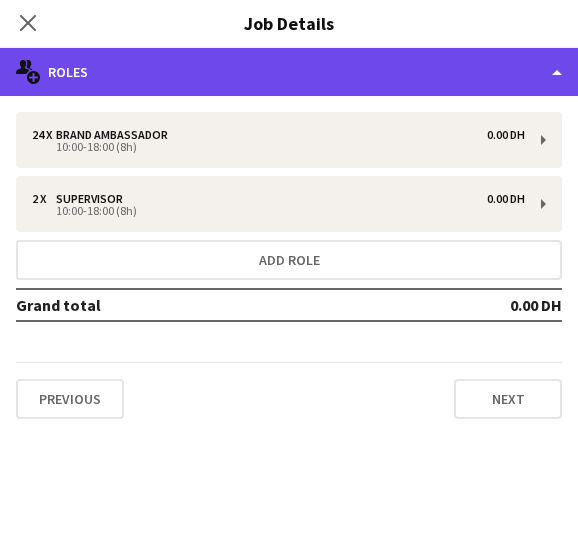 click on "multiple-users-add
Roles" 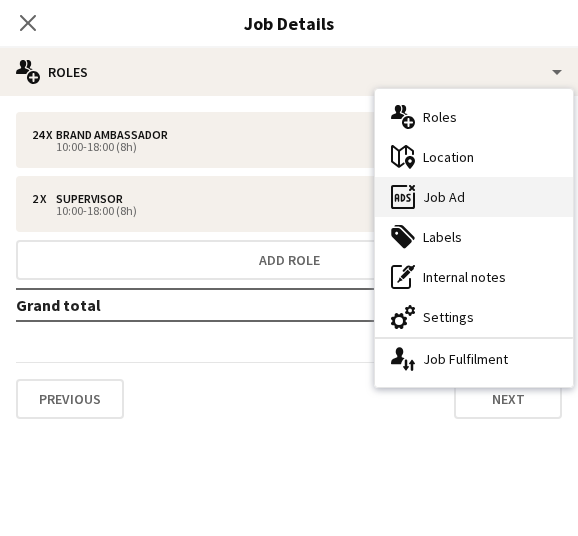 click on "ads-window
Job Ad" at bounding box center (474, 197) 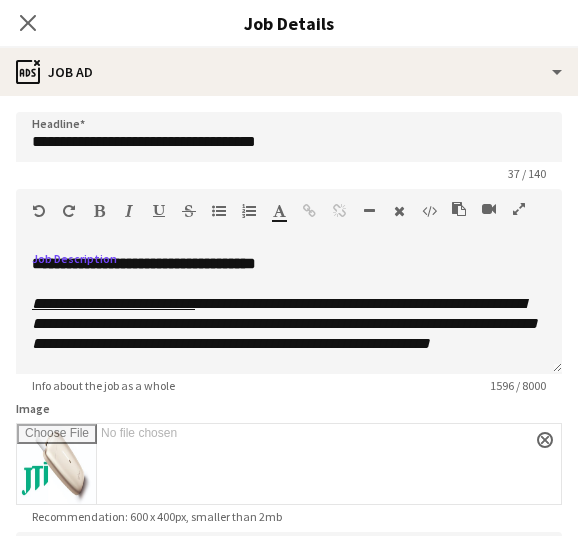 click at bounding box center [519, 209] 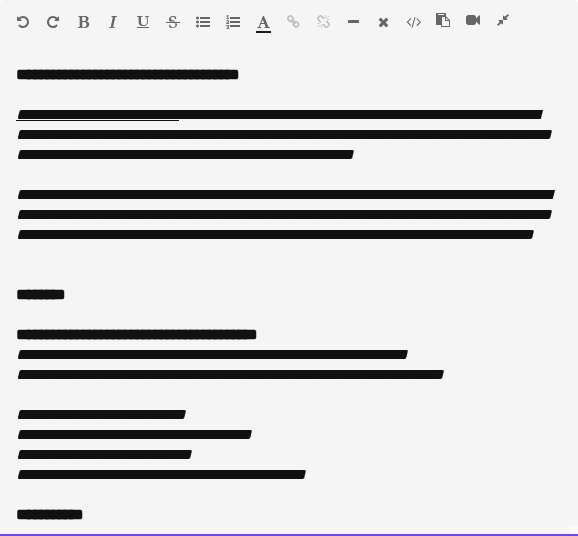 click on "**********" at bounding box center (289, 300) 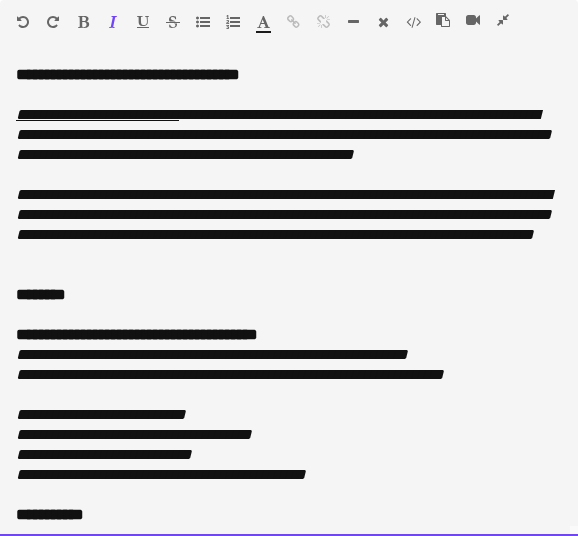 click on "**********" at bounding box center [289, 300] 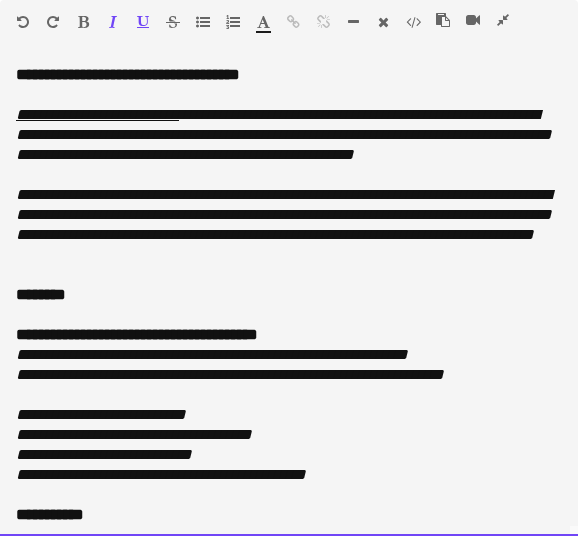 type 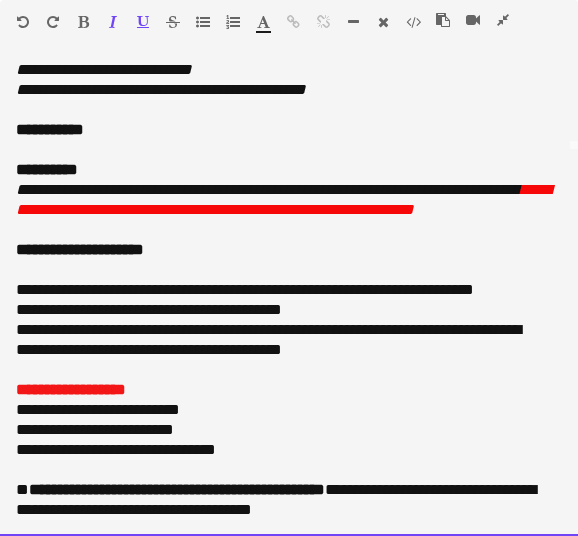 scroll, scrollTop: 424, scrollLeft: 0, axis: vertical 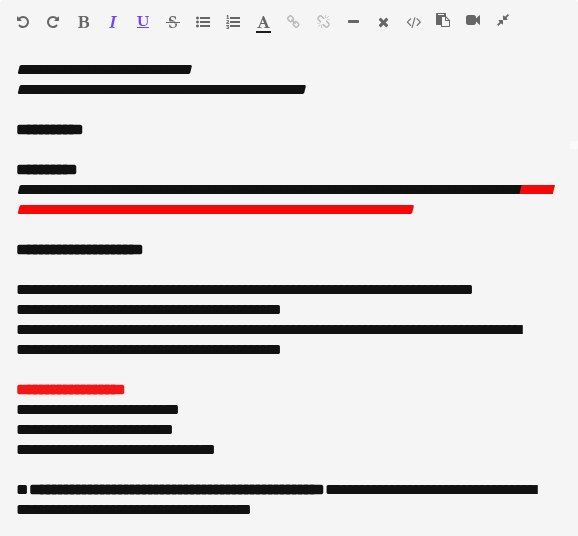 click at bounding box center (503, 20) 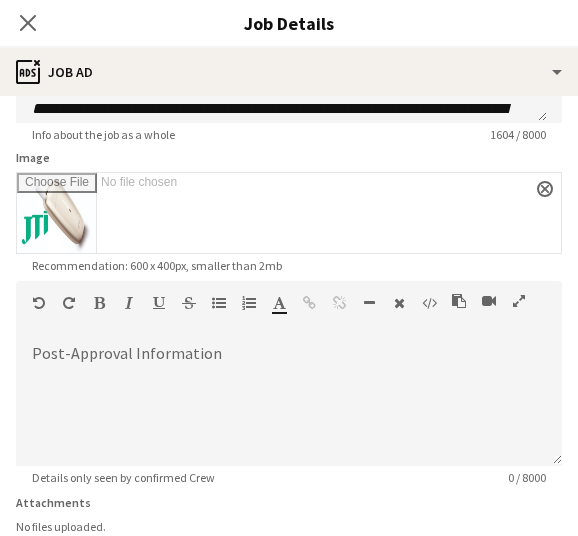scroll, scrollTop: 258, scrollLeft: 0, axis: vertical 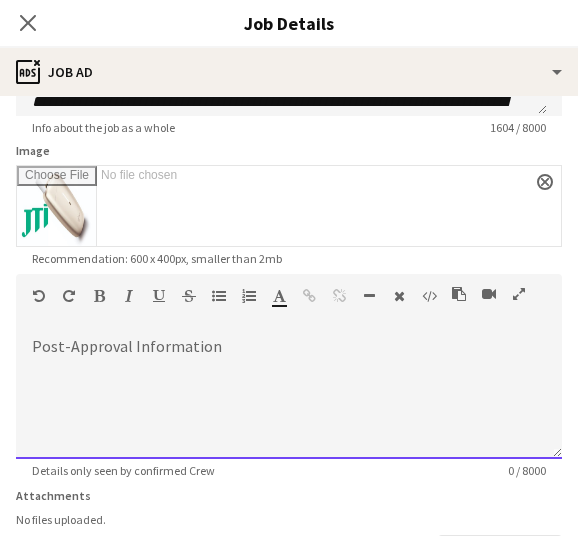 click at bounding box center (289, 399) 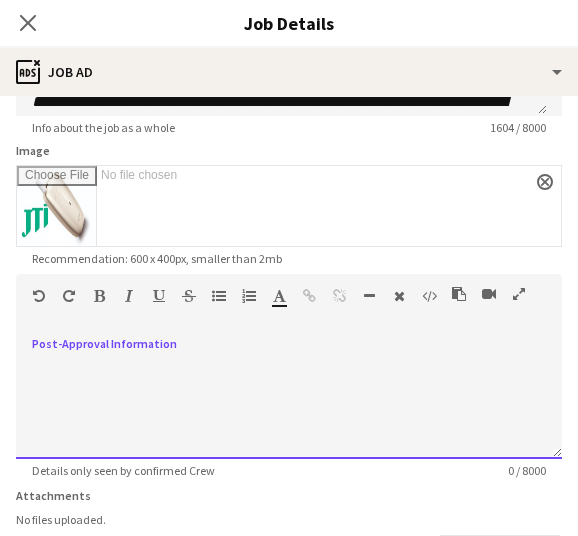 type 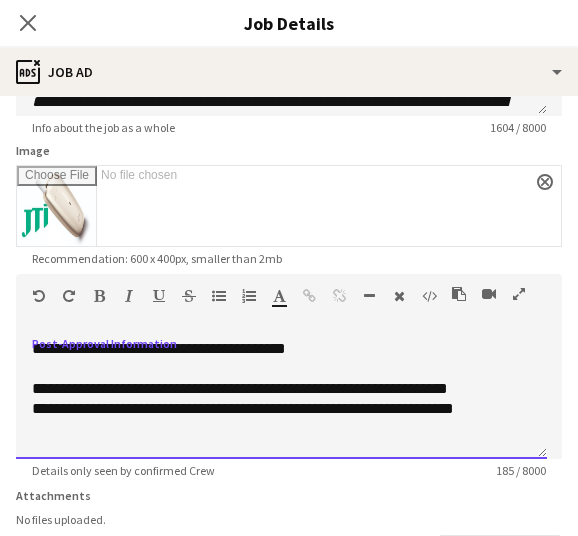 drag, startPoint x: 380, startPoint y: 391, endPoint x: 398, endPoint y: 392, distance: 18.027756 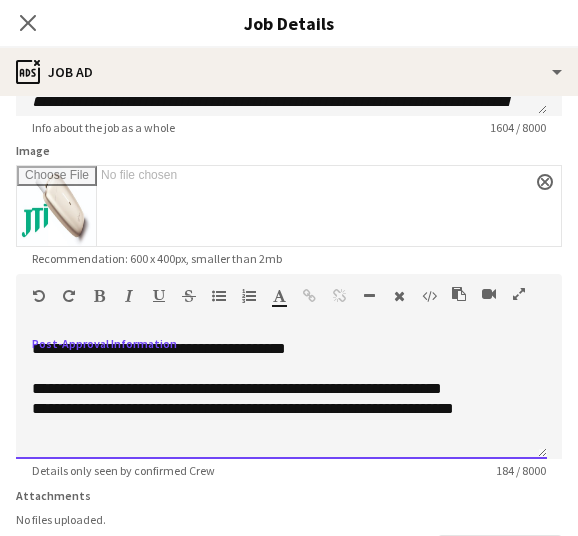click on "**********" at bounding box center (281, 399) 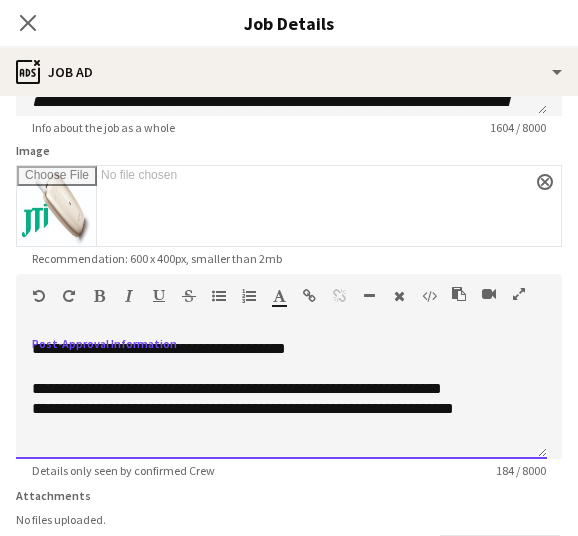 drag, startPoint x: 366, startPoint y: 338, endPoint x: 26, endPoint y: 341, distance: 340.01324 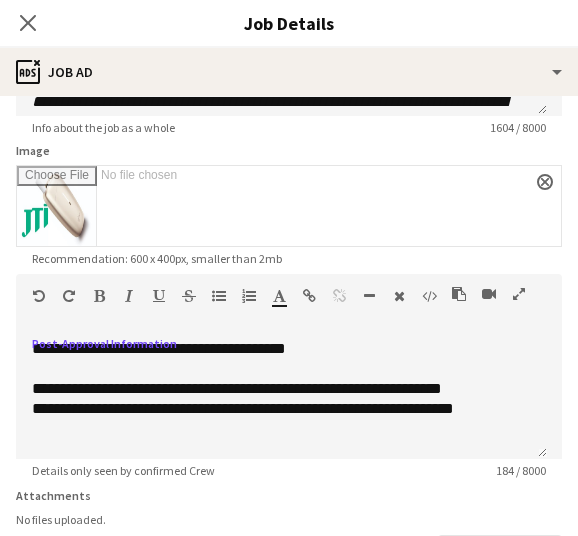 click at bounding box center [99, 296] 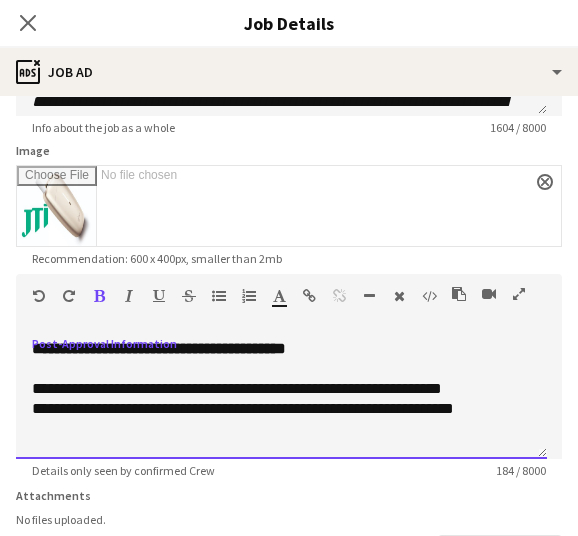 click on "**********" at bounding box center [281, 399] 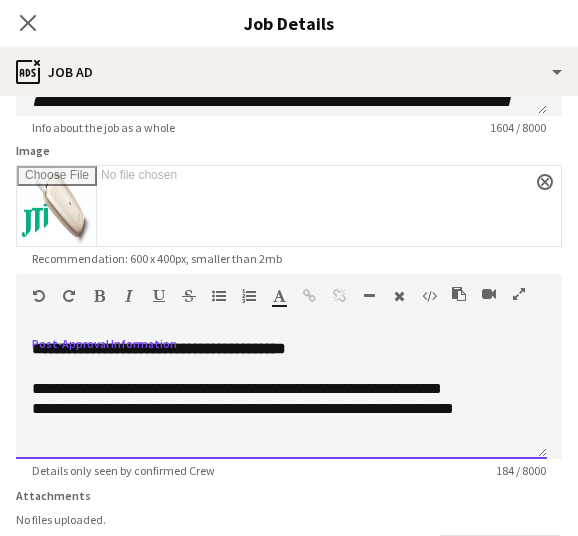 click on "**********" at bounding box center (281, 399) 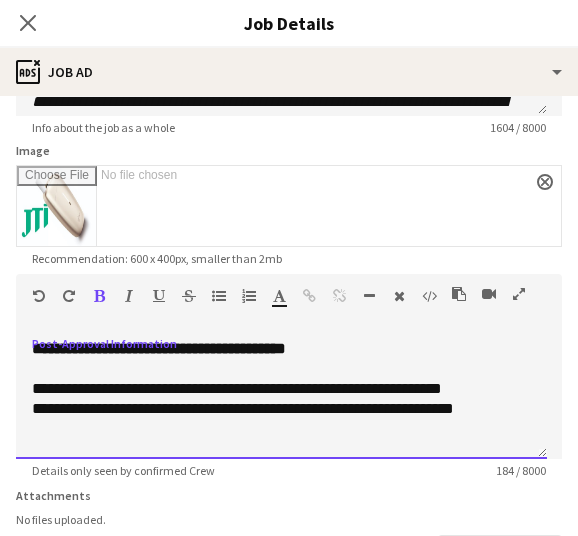 click on "**********" at bounding box center (281, 399) 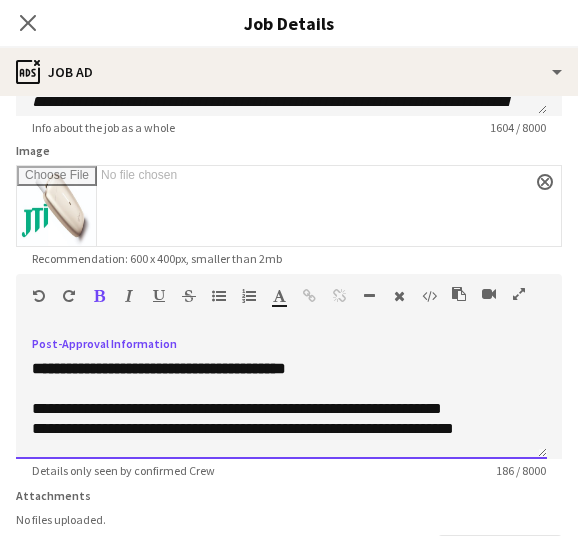 click at bounding box center (281, 349) 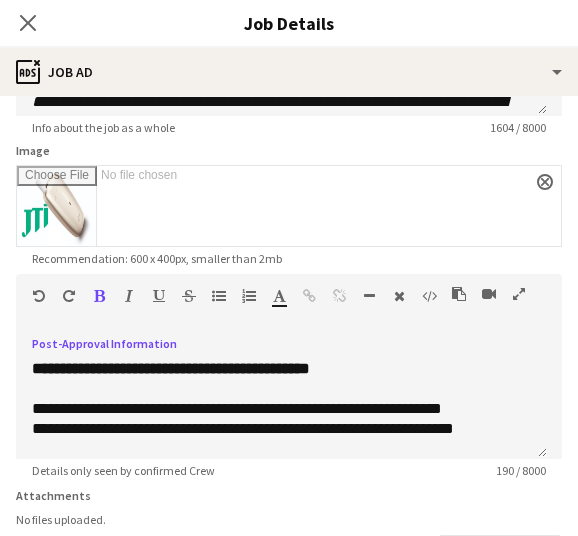 click at bounding box center (519, 294) 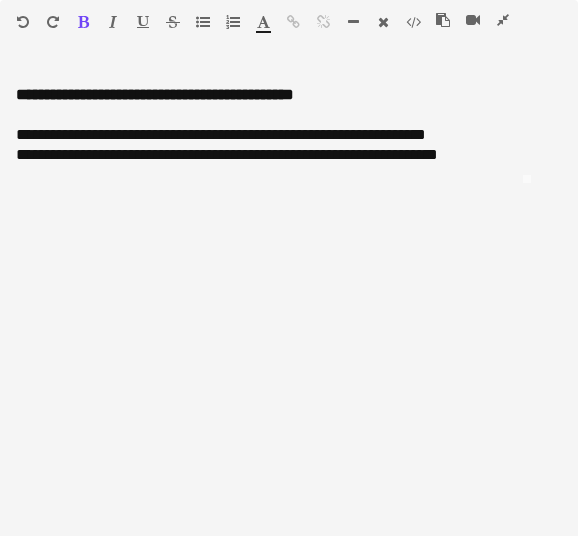 scroll, scrollTop: 0, scrollLeft: 0, axis: both 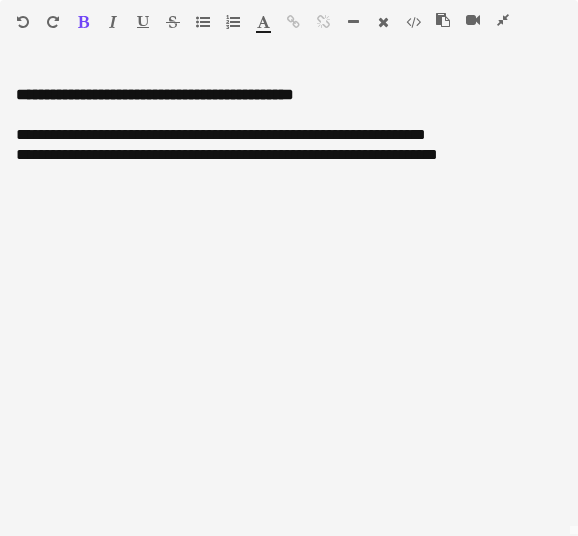 click at bounding box center [503, 20] 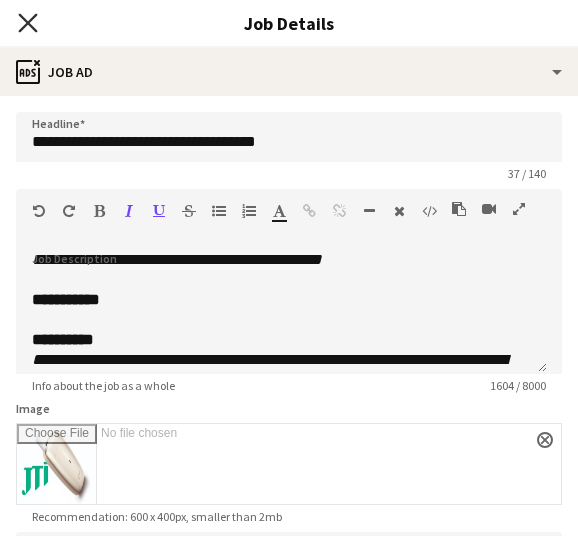 click on "Close pop-in" 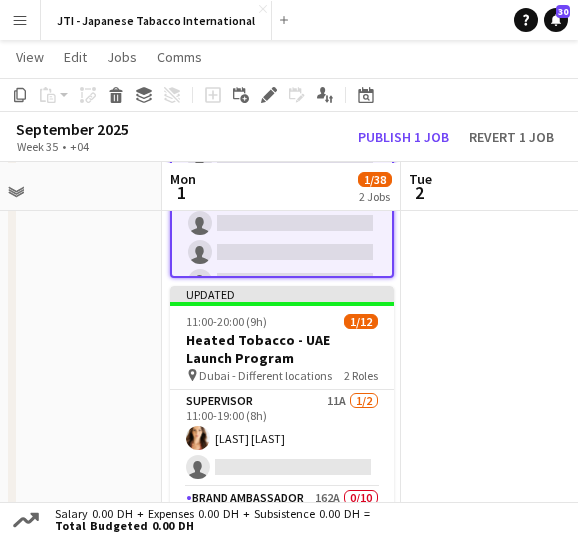 scroll, scrollTop: 282, scrollLeft: 0, axis: vertical 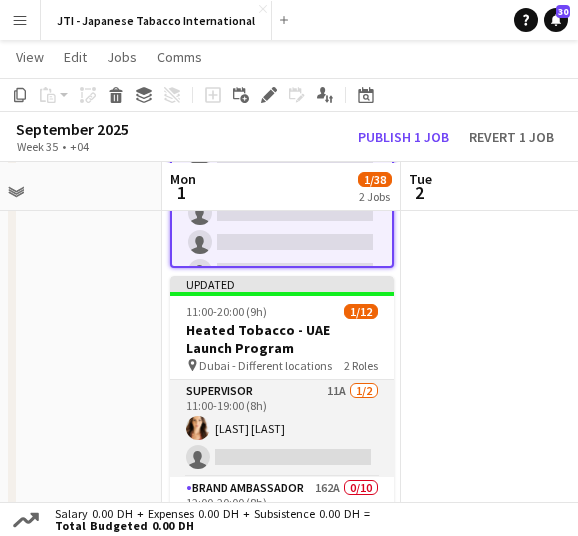 click on "[ROLE] [TIME] [FIRST] [LAST]" at bounding box center [282, 428] 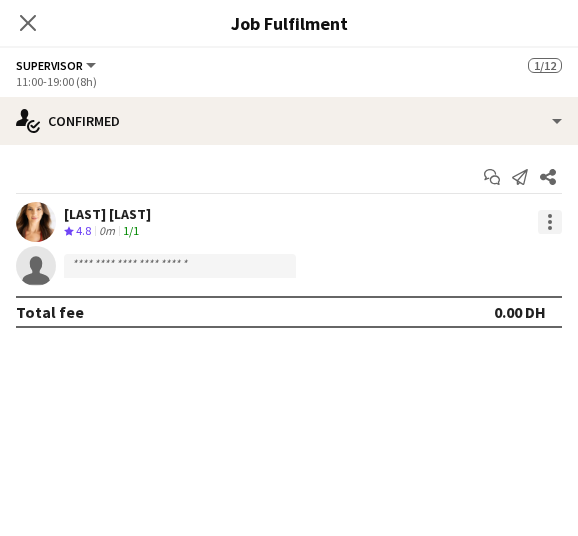 click at bounding box center (550, 222) 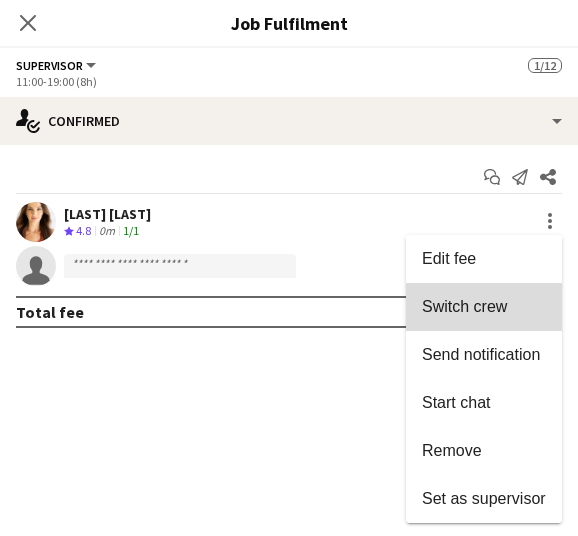 click on "Switch crew" at bounding box center (464, 306) 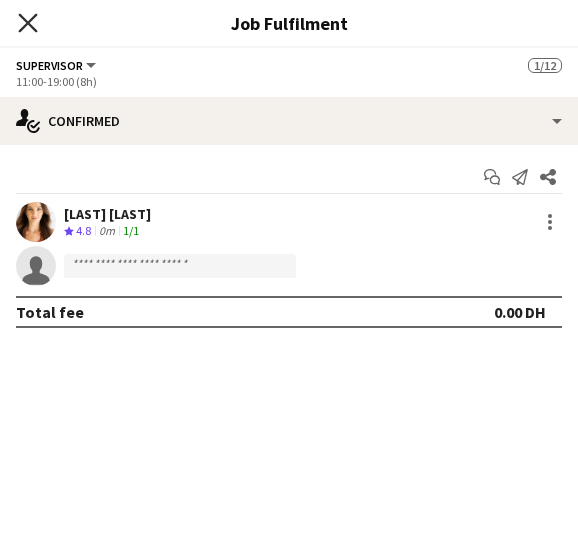 click 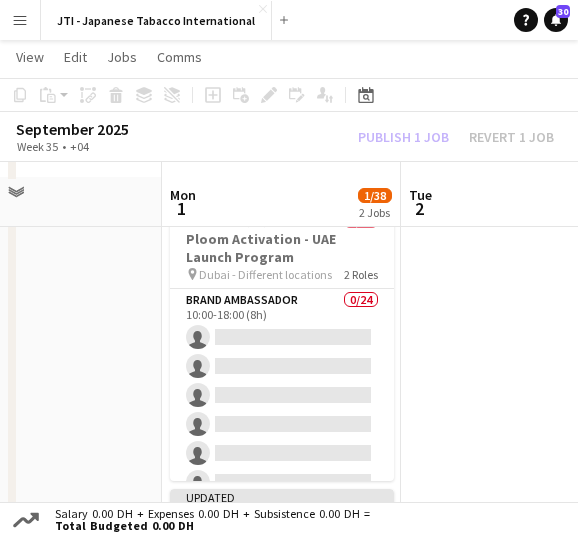 scroll, scrollTop: 72, scrollLeft: 0, axis: vertical 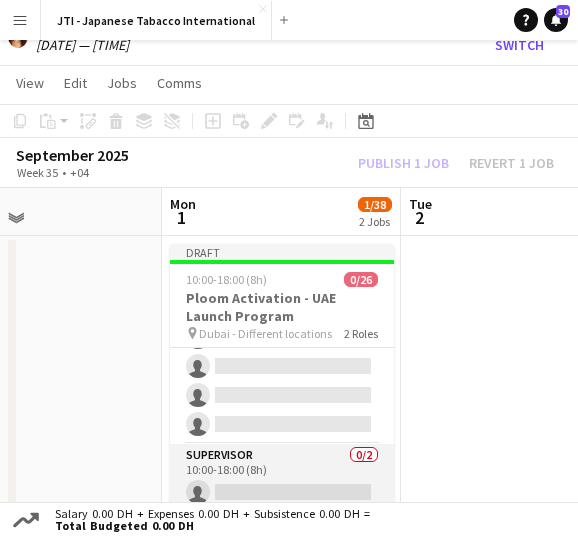 click on "Supervisor   0/2   10:00-18:00 (8h)
single-neutral-actions
single-neutral-actions" at bounding box center [282, 492] 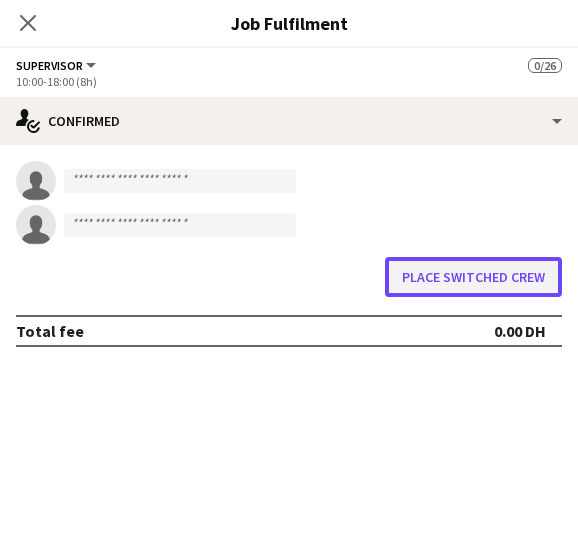 click on "Place switched crew" at bounding box center [473, 277] 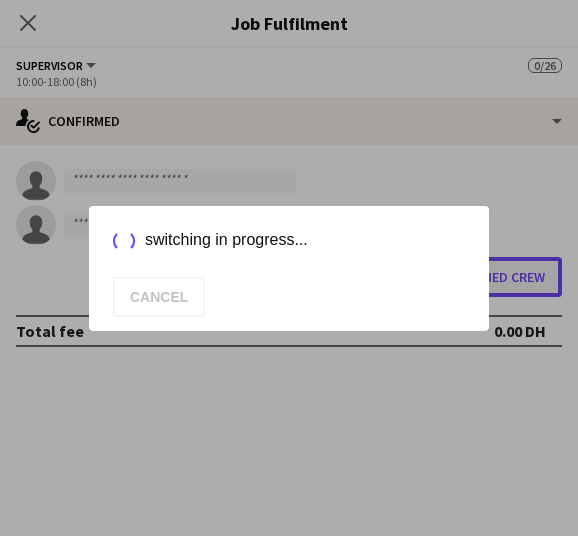 scroll, scrollTop: 0, scrollLeft: 0, axis: both 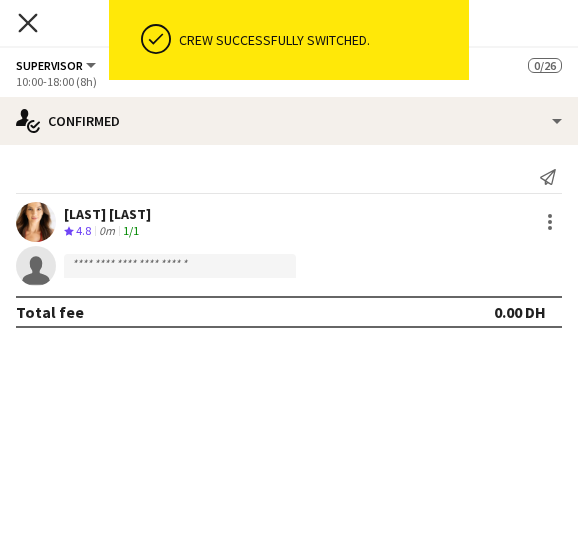 click on "Close pop-in" 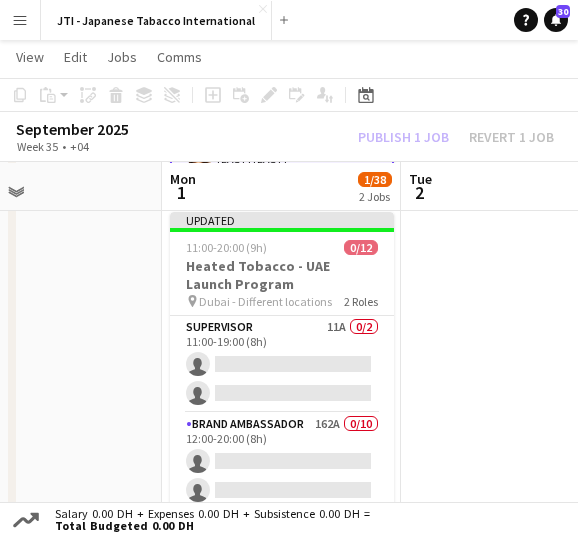 scroll, scrollTop: 350, scrollLeft: 0, axis: vertical 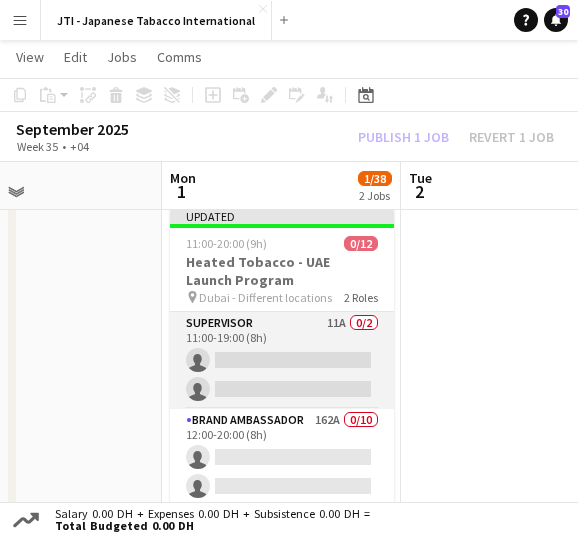 click on "Supervisor   11A   0/2   11:00-19:00 (8h)
single-neutral-actions
single-neutral-actions" at bounding box center [282, 360] 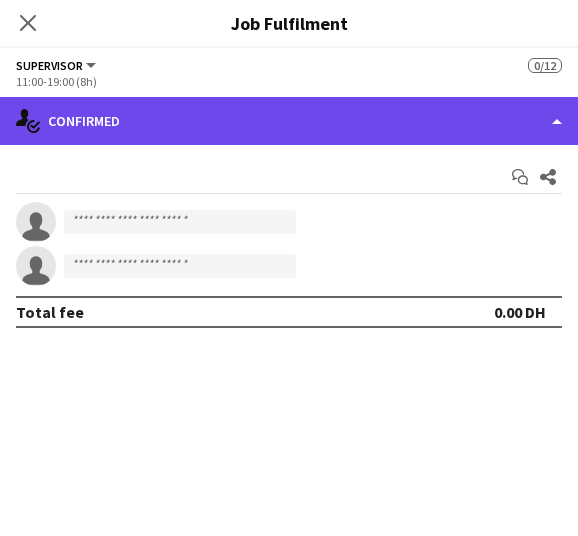 click on "single-neutral-actions-check-2
Confirmed" 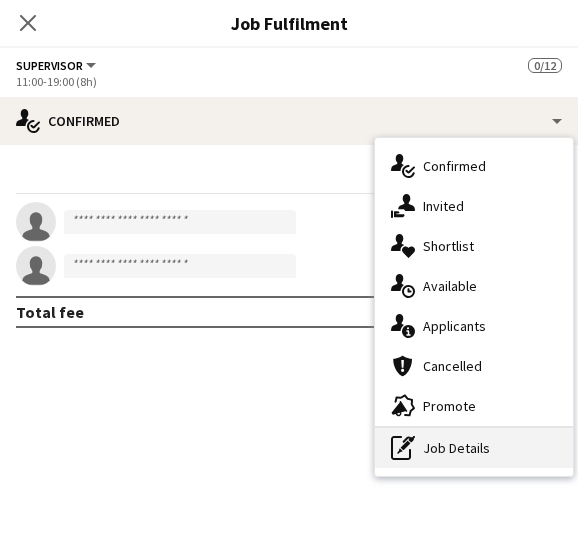 click on "pen-write
Job Details" at bounding box center [474, 448] 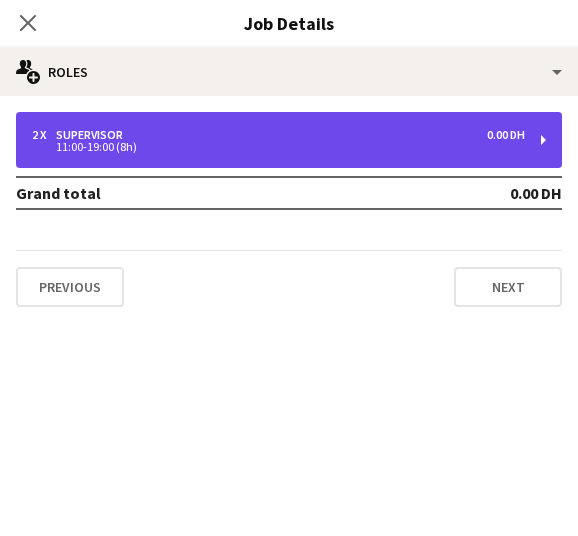click on "11:00-19:00 (8h)" at bounding box center [278, 147] 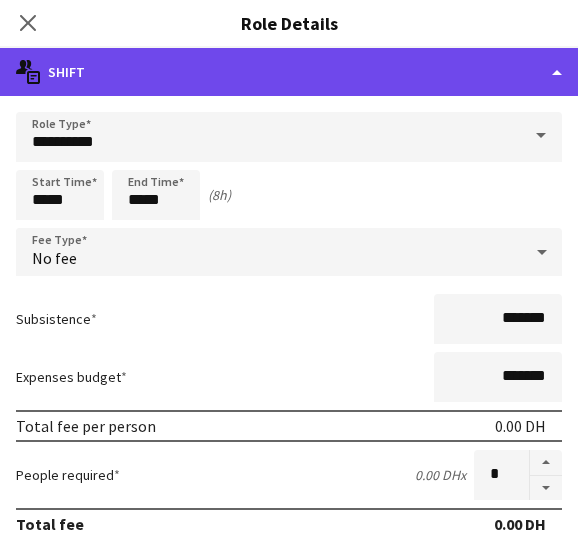click on "multiple-actions-text
Shift" 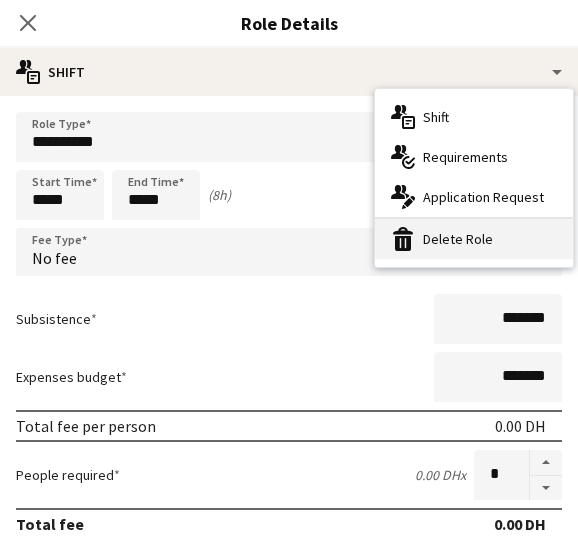 click on "bin-2
Delete Role" at bounding box center (474, 239) 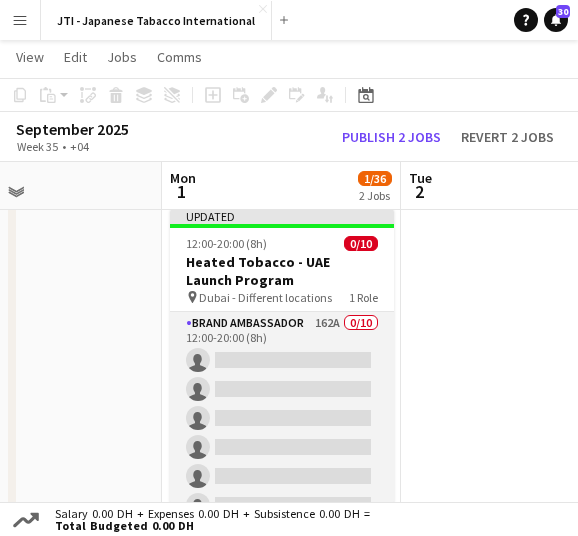 click on "[ROLE] [TIME]" at bounding box center (282, 476) 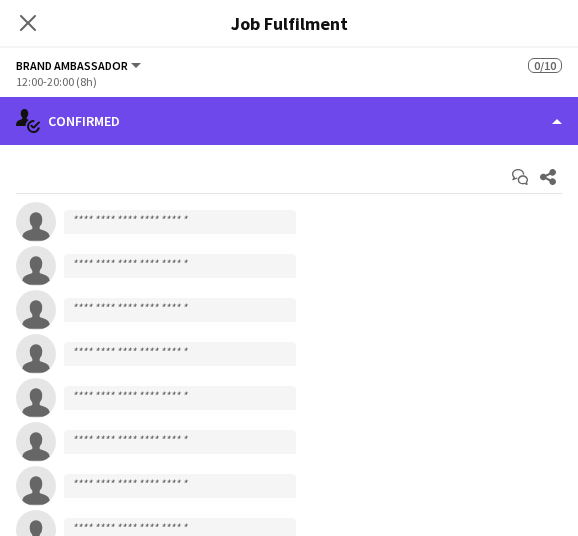 click on "single-neutral-actions-check-2
Confirmed" 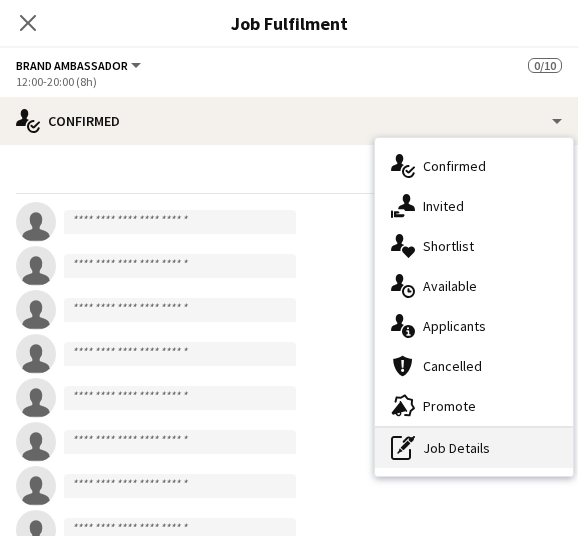 click on "pen-write
Job Details" at bounding box center (474, 448) 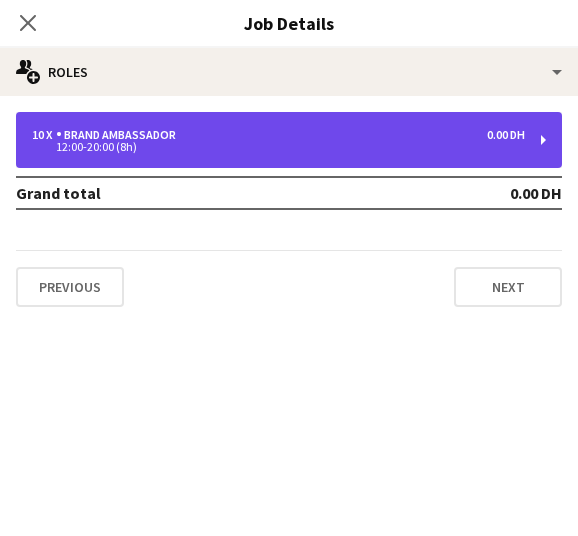 click on "10 x   Brand Ambassador    0.00 DH   12:00-20:00 (8h)" at bounding box center (289, 140) 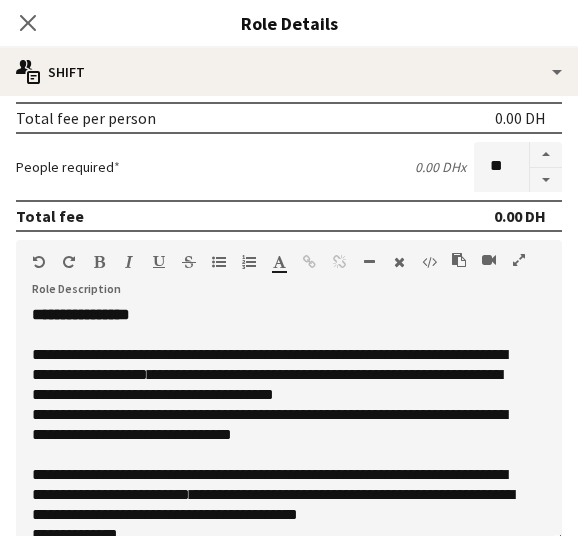 scroll, scrollTop: 342, scrollLeft: 0, axis: vertical 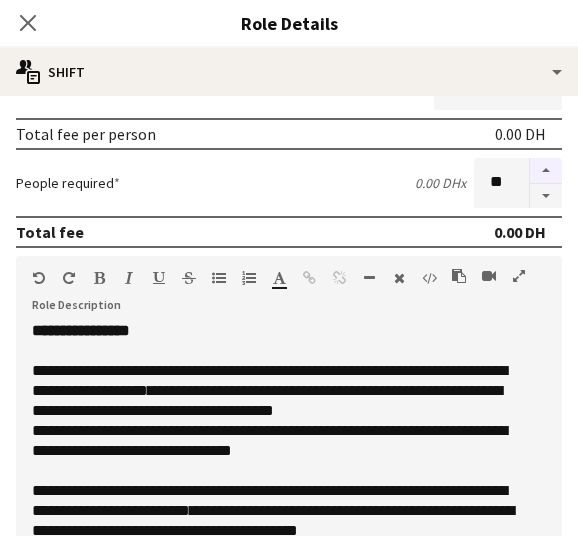 click at bounding box center [546, 171] 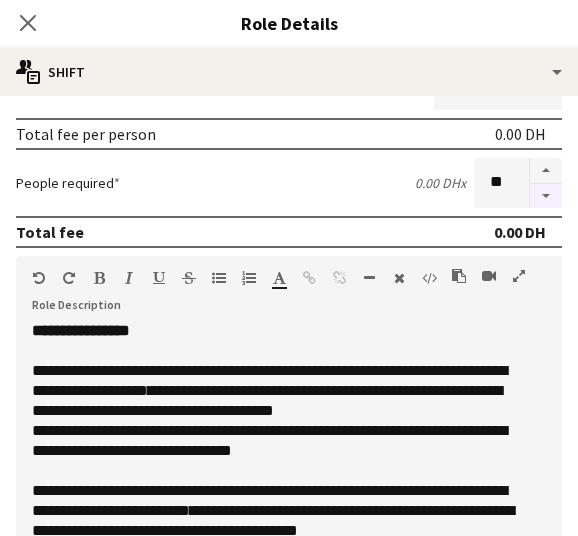 click at bounding box center [546, 196] 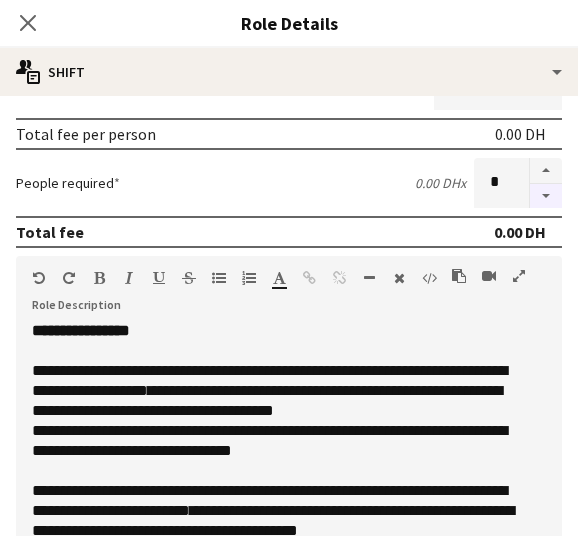 click at bounding box center [546, 196] 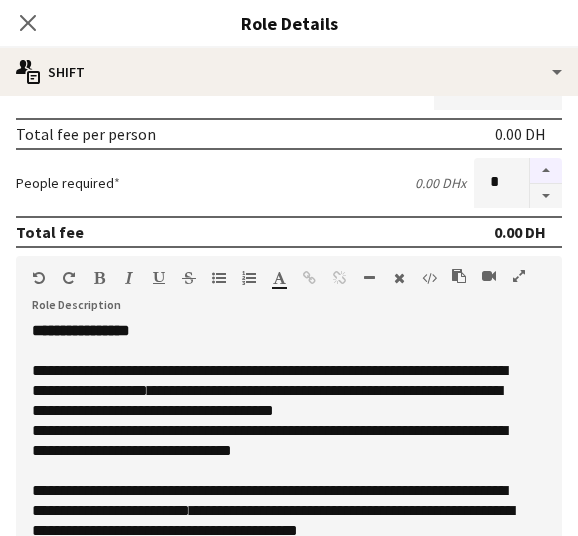 click at bounding box center [546, 171] 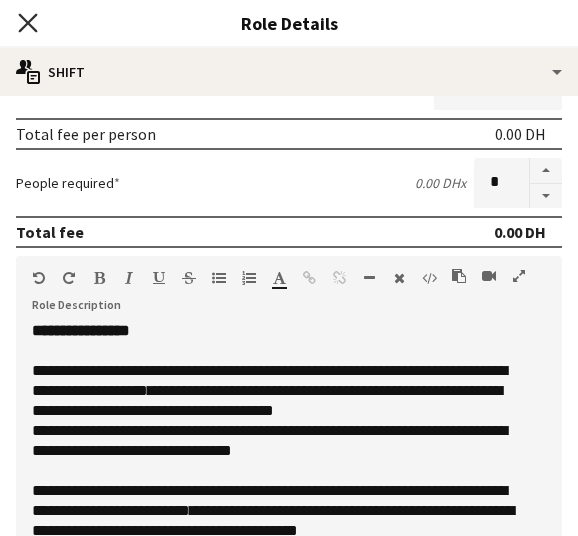 click on "Close pop-in" 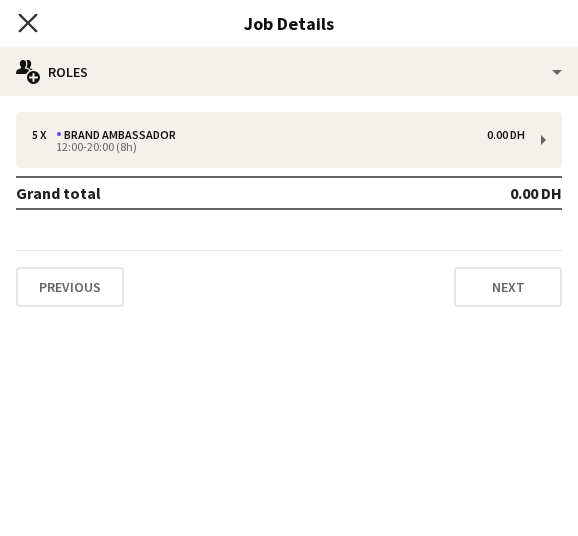 click on "Close pop-in" 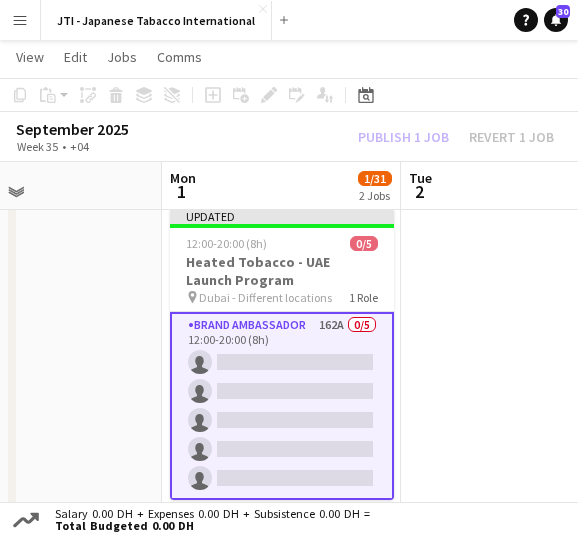 click on "Publish 1 job   Revert 1 job" 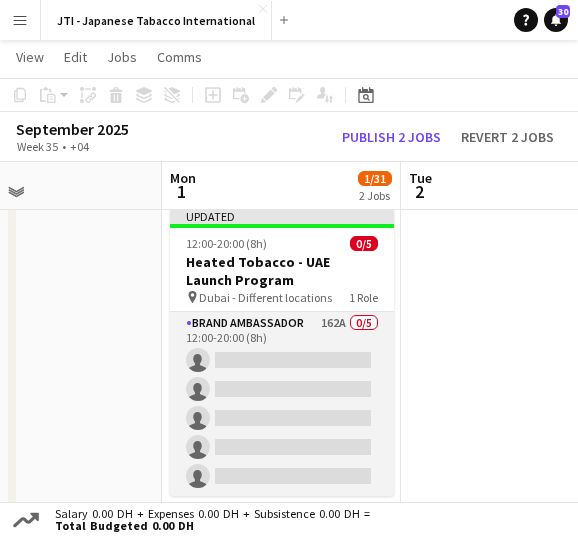 click on "Brand Ambassador    162A   0/5   12:00-20:00 (8h)
single-neutral-actions
single-neutral-actions
single-neutral-actions
single-neutral-actions
single-neutral-actions" at bounding box center [282, 404] 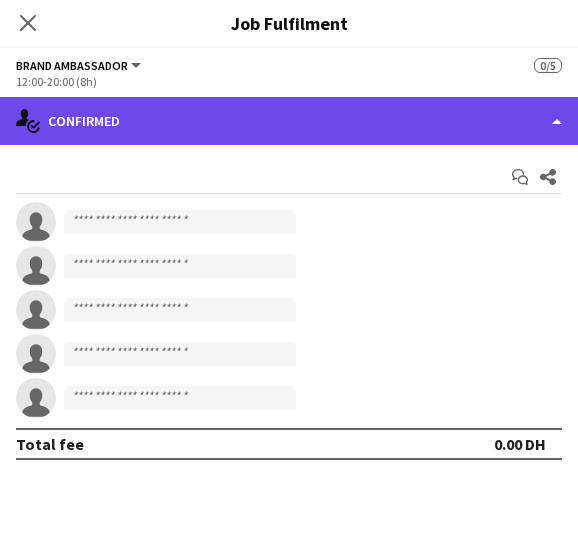 click on "single-neutral-actions-check-2
Confirmed" 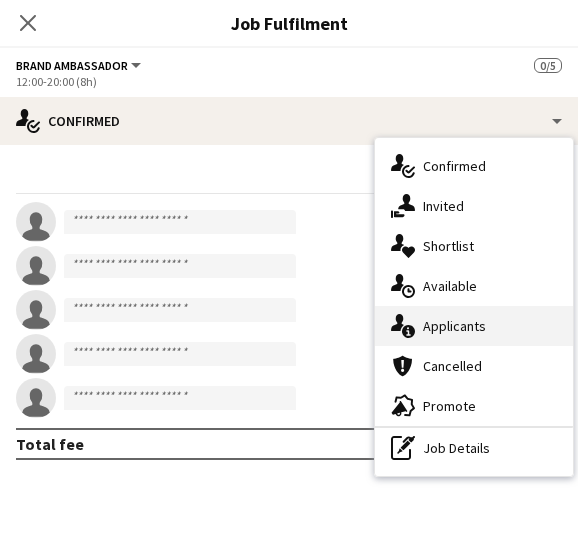 click on "single-neutral-actions-information
Applicants" at bounding box center (474, 326) 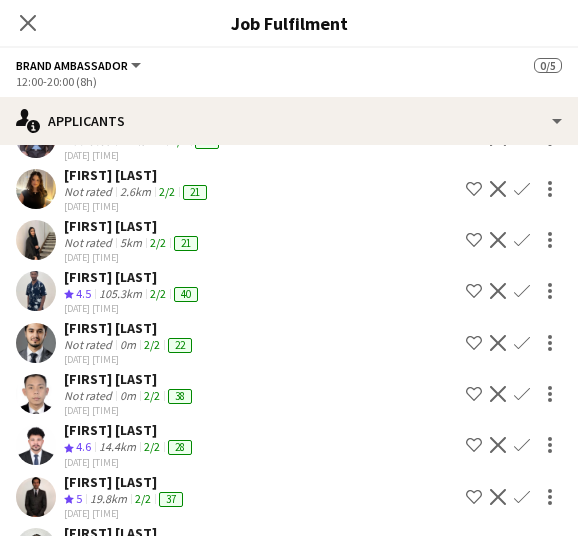 scroll, scrollTop: 7580, scrollLeft: 0, axis: vertical 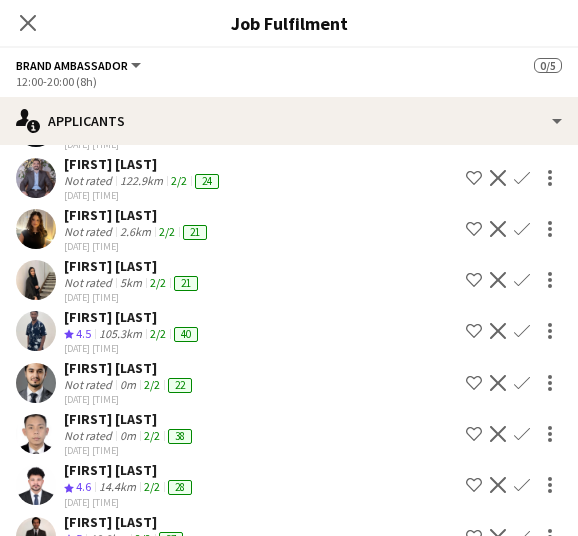 click on "[FIRST] [LAST]" at bounding box center [137, 573] 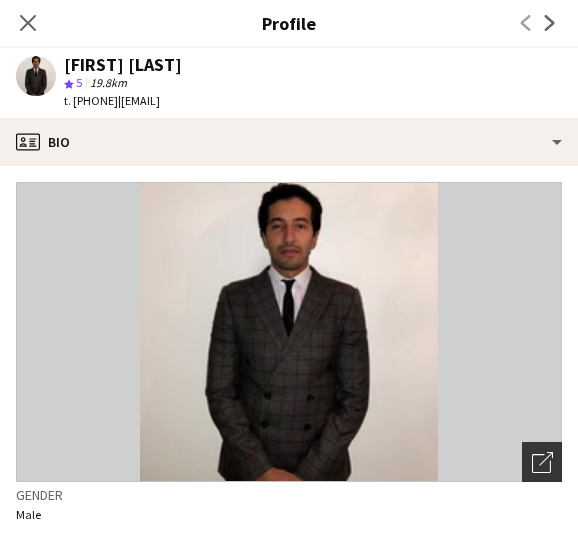 click on "Open photos pop-in" 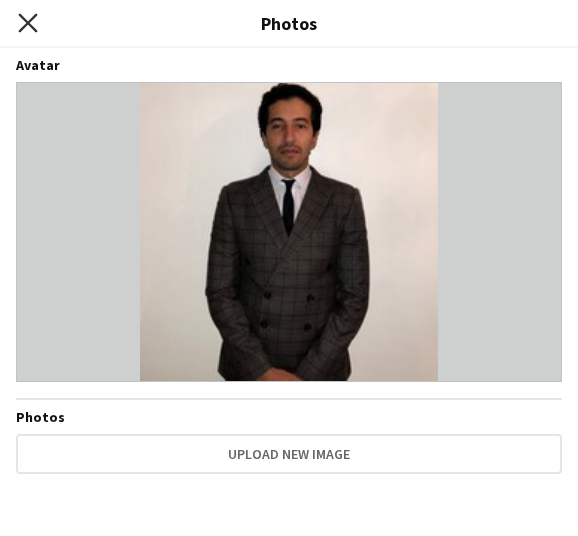click 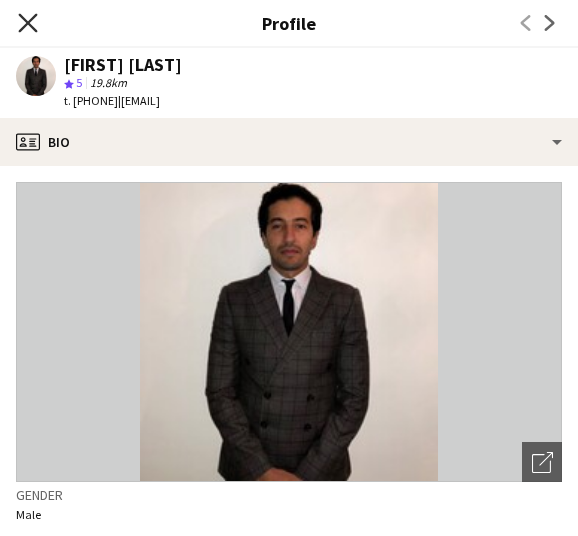 click 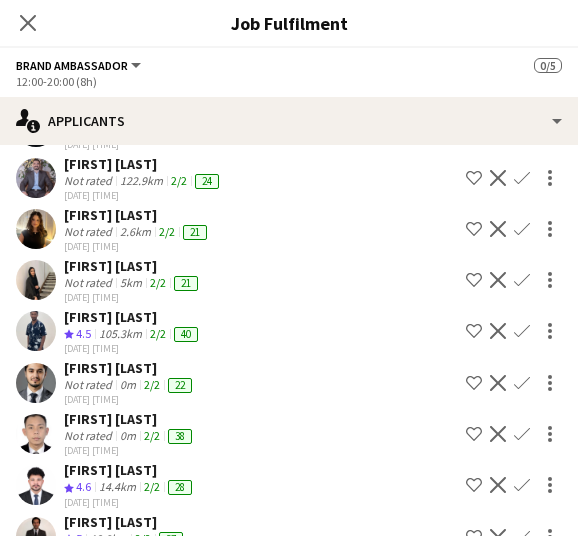 click on "[FIRST] [LAST]" at bounding box center [125, 522] 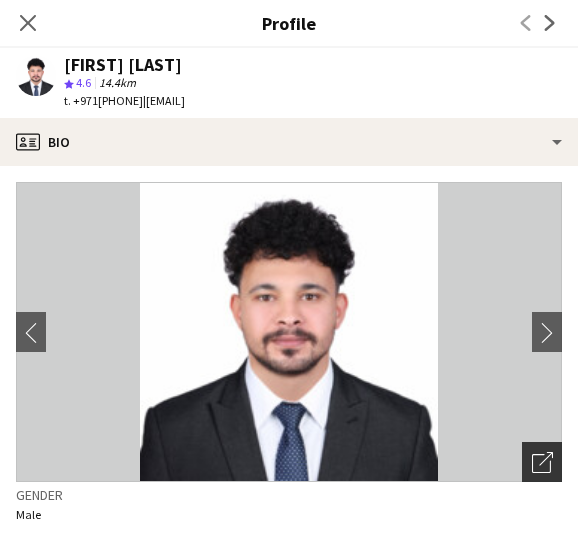 click on "Open photos pop-in" 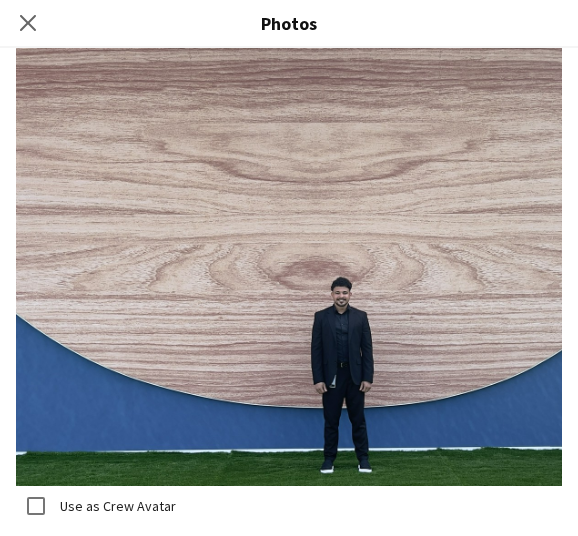 scroll, scrollTop: 5105, scrollLeft: 0, axis: vertical 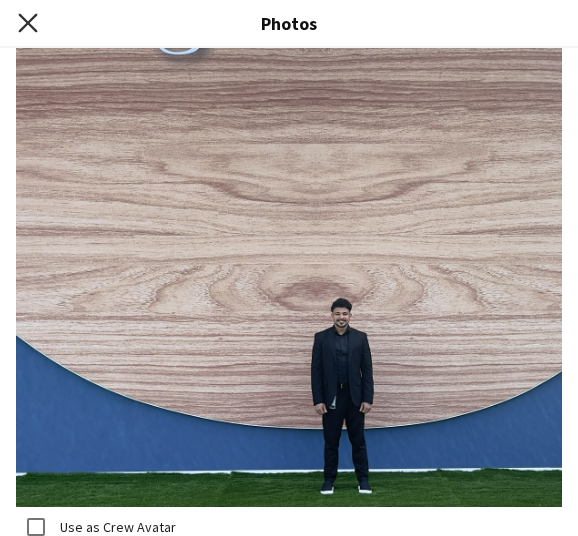 click 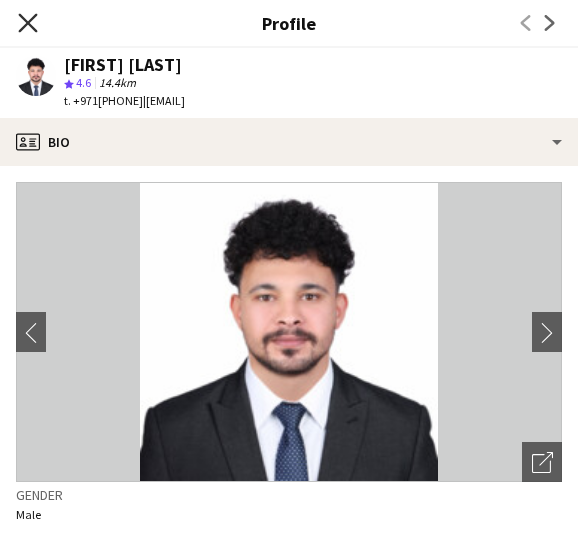 click on "Close pop-in" 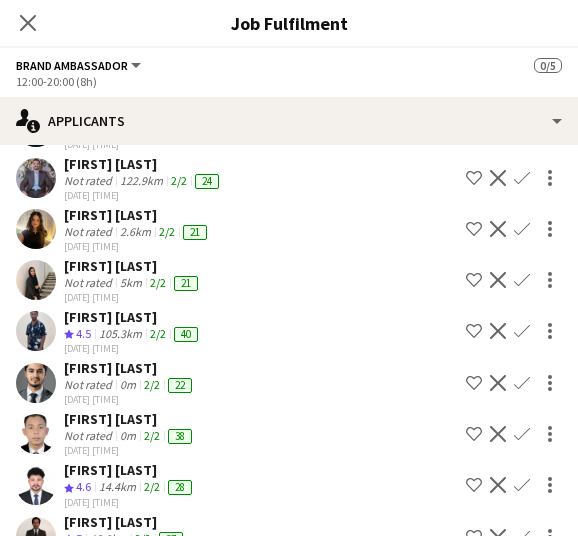 click on "Shortlist crew" at bounding box center [474, 537] 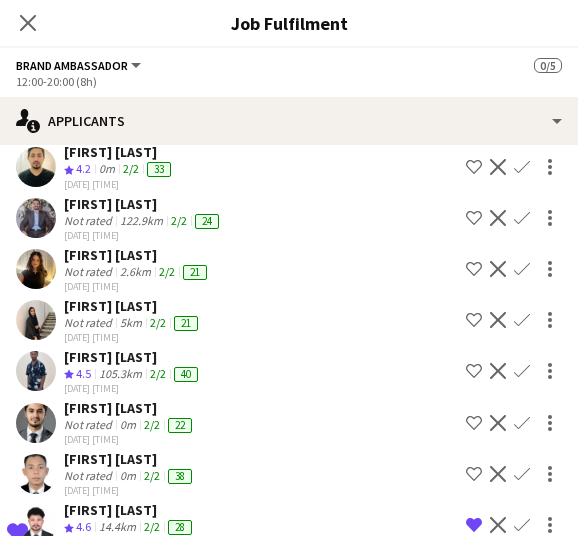 scroll, scrollTop: 7500, scrollLeft: 0, axis: vertical 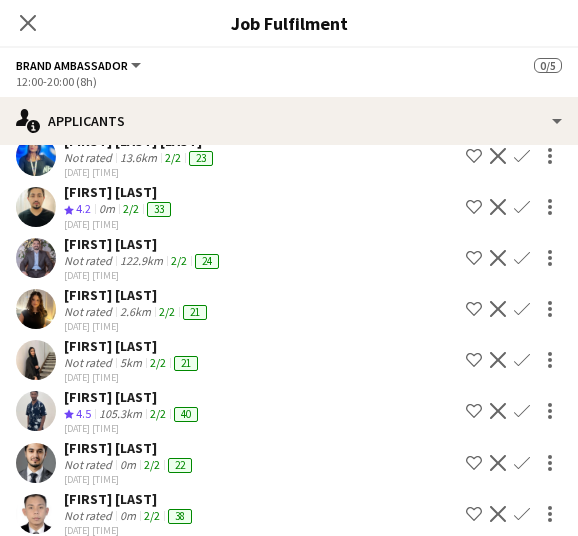 click on "Shortlisted
[FIRST] [LAST]
Crew rating
4.7   0m  2/2  27   [DATE] [TIME]
Remove crew from shortlist
Decline
Confirm
[FIRST] [LAST]
Crew rating
4   17.2km  2/2  32   [DATE] [TIME]
Shortlist crew
Decline
Confirm
Shortlisted
[FIRST] [LAST]
Crew rating
5   0m  2/2  37   [DATE] [TIME]
Remove crew from shortlist
Decline
Confirm
Shortlisted
[FIRST] [LAST]
Crew rating
5   16.3km  2/2  29   [DATE] [TIME]
Remove crew from shortlist
Decline
Confirm
Shortlisted
[FIRST] [LAST]
Crew rating
4.5   16.1km  2/2  29   [DATE] [TIME]
Remove crew from shortlist
Decline
Confirm
[FIRST] [LAST]
Crew rating
3   120.4km  2/2  25" at bounding box center [289, -3107] 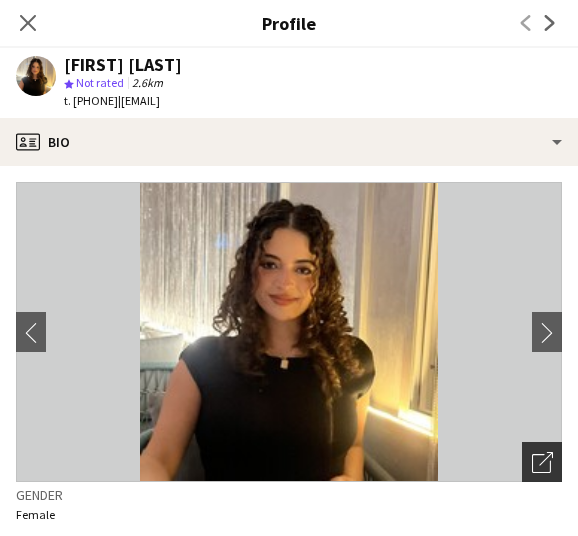 click on "Open photos pop-in" 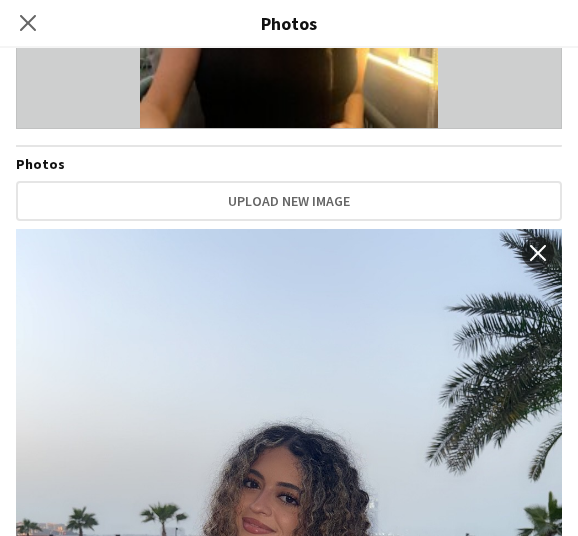 scroll, scrollTop: 0, scrollLeft: 0, axis: both 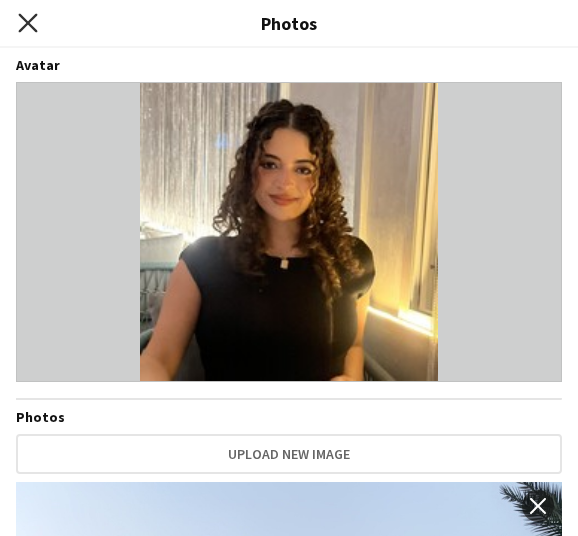 click on "Close pop-in" 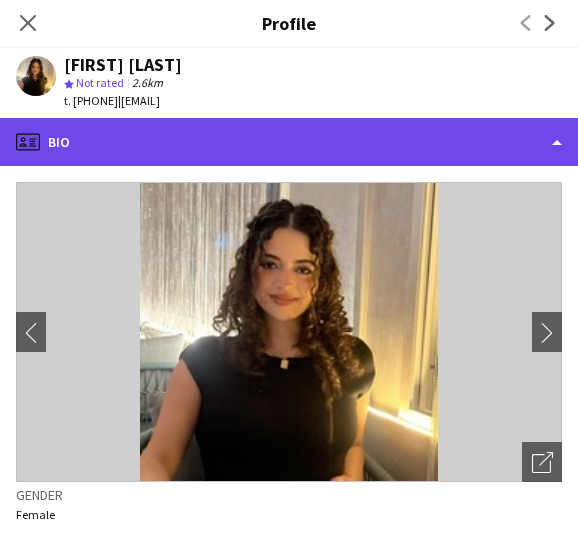 click on "profile
Bio" 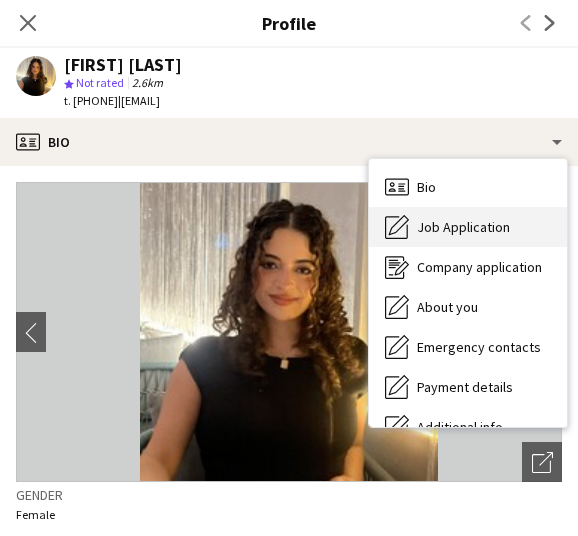click on "Job Application" at bounding box center [463, 227] 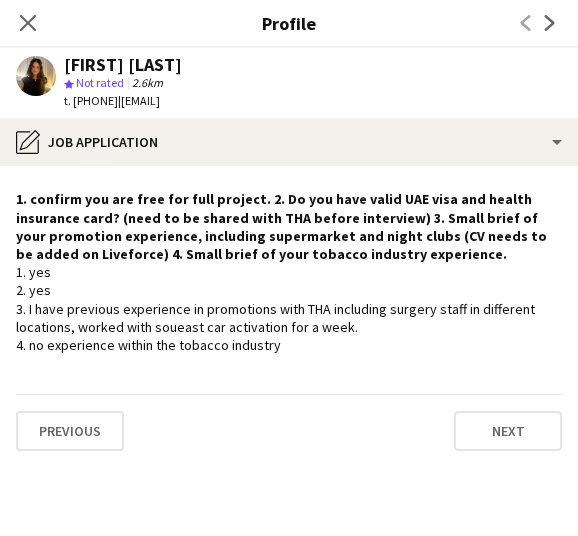 click on "1. confirm you are free for full project.
2. Do you have valid UAE visa and health insurance card? (need to be shared with THA before interview)
3. Small brief of your promotion experience, including supermarket and night clubs (CV needs to be added on Liveforce)
4. Small brief of your tobacco industry experience." 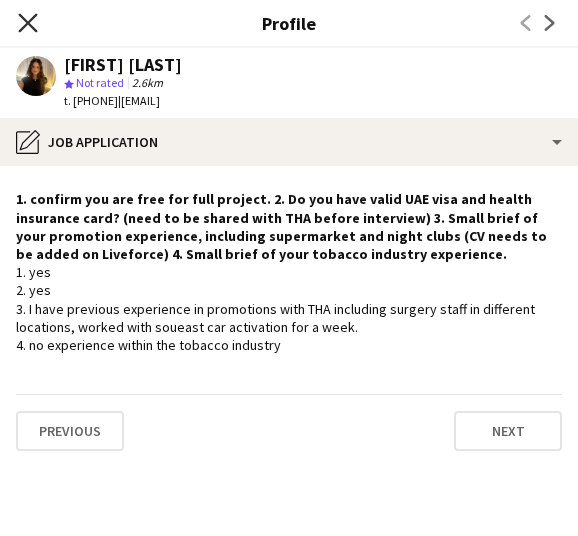 click on "Close pop-in" 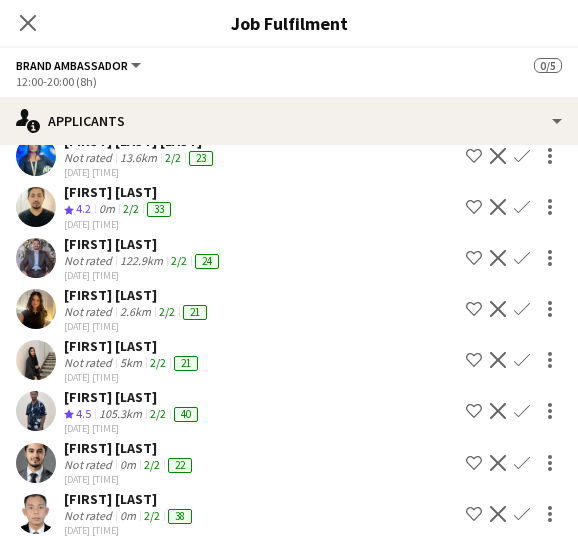 click on "Shortlist crew" at bounding box center (474, 360) 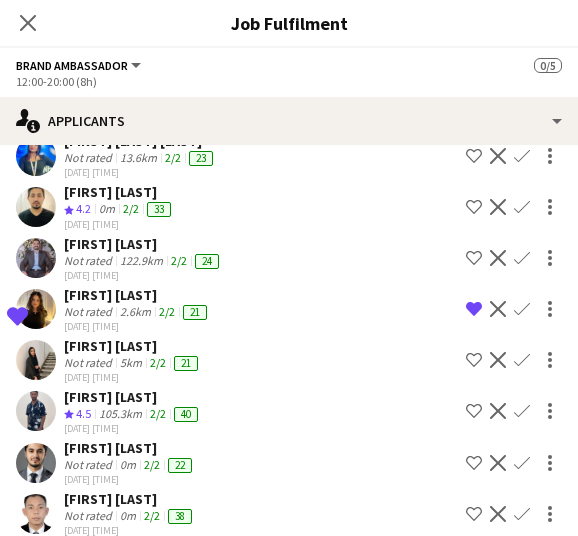 click on "[FIRST] [LAST]" at bounding box center (133, 397) 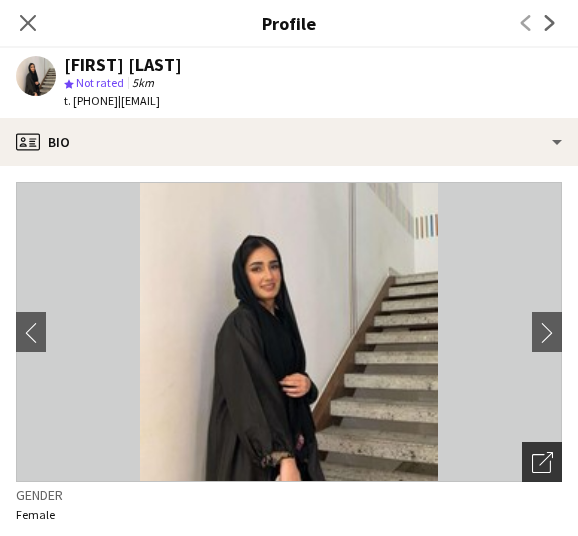 click 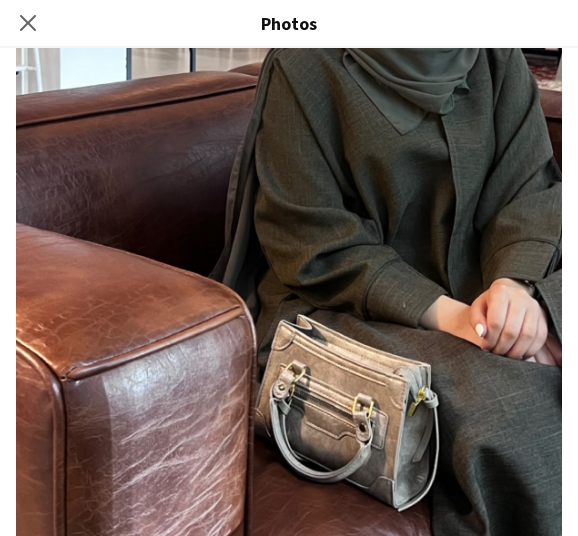 scroll, scrollTop: 1914, scrollLeft: 0, axis: vertical 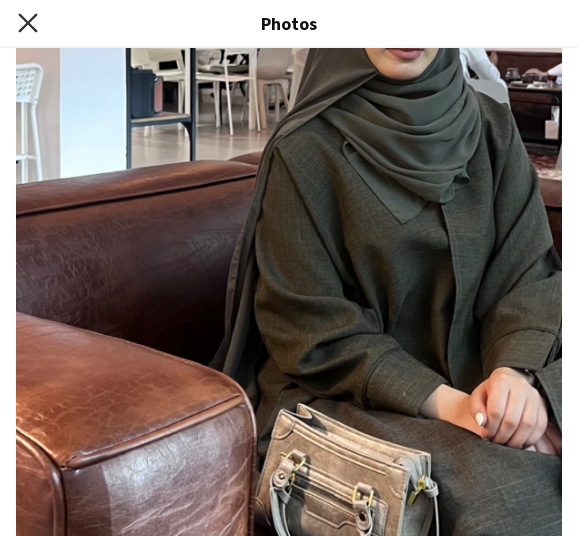 click 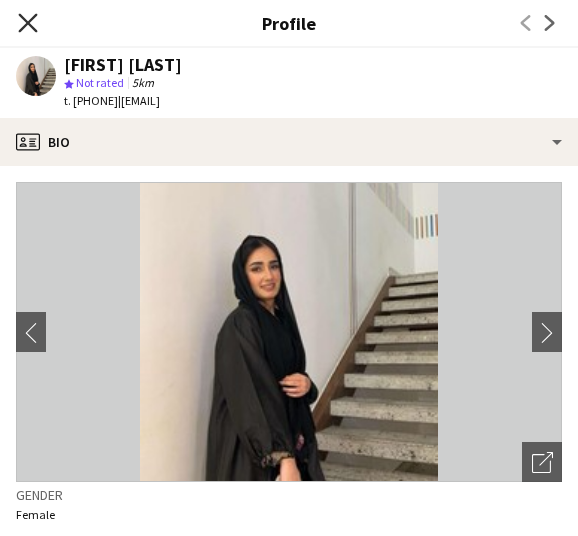 click 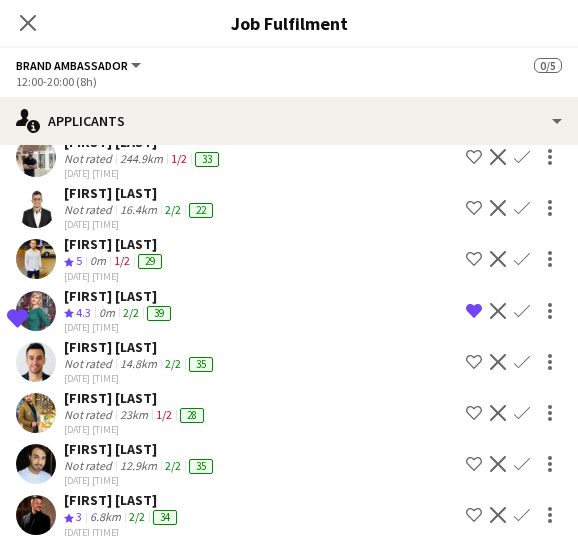 scroll, scrollTop: 7020, scrollLeft: 0, axis: vertical 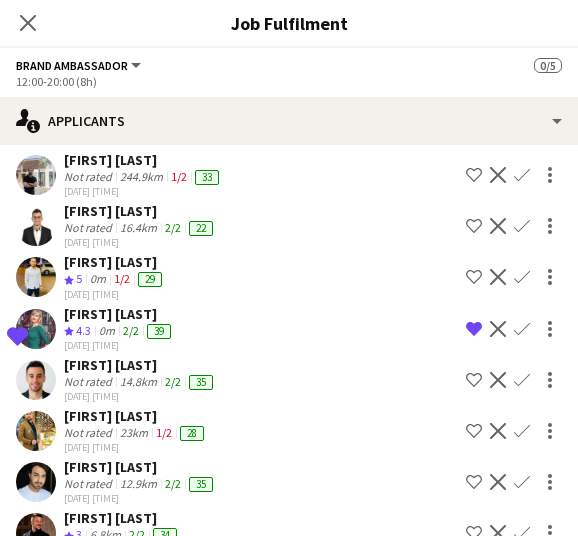 click on "Shortlist crew" at bounding box center (474, 431) 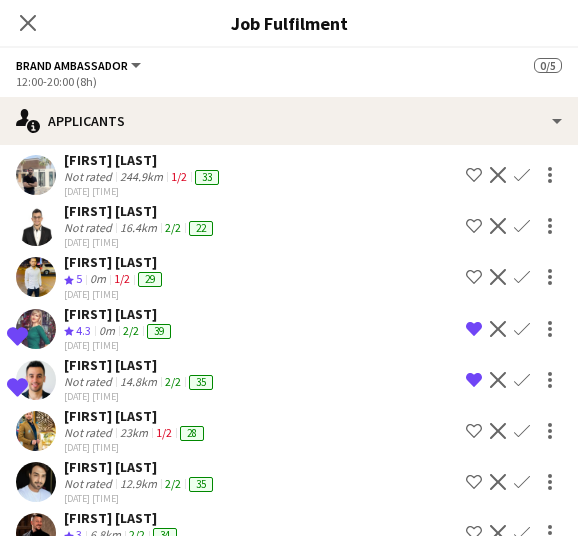 click on "Shortlist crew" at bounding box center [474, 533] 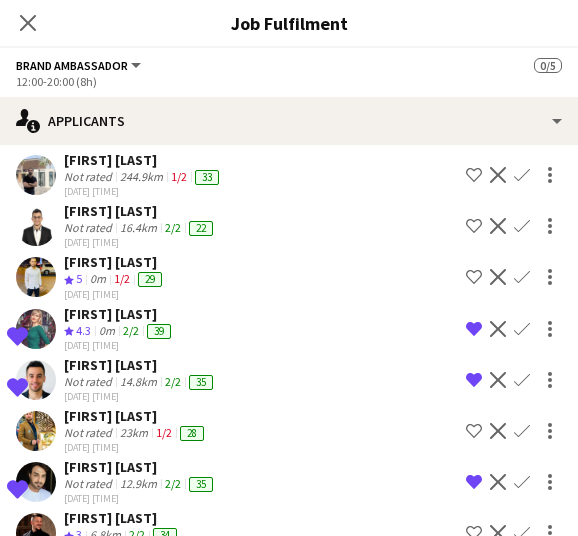 scroll, scrollTop: 392, scrollLeft: 0, axis: vertical 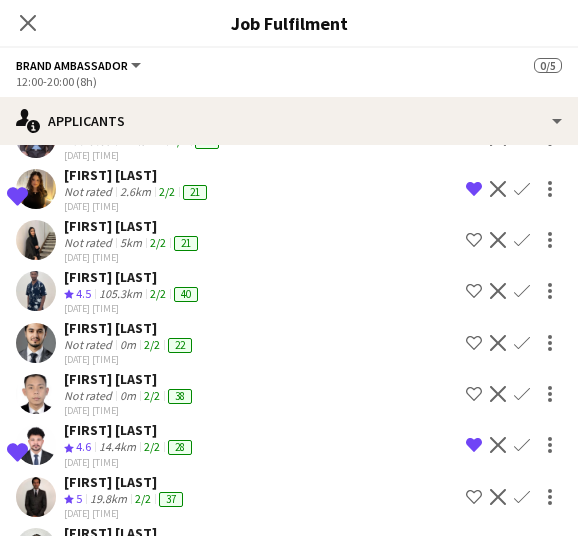 click on "[FIRST] [LAST]" at bounding box center [137, 533] 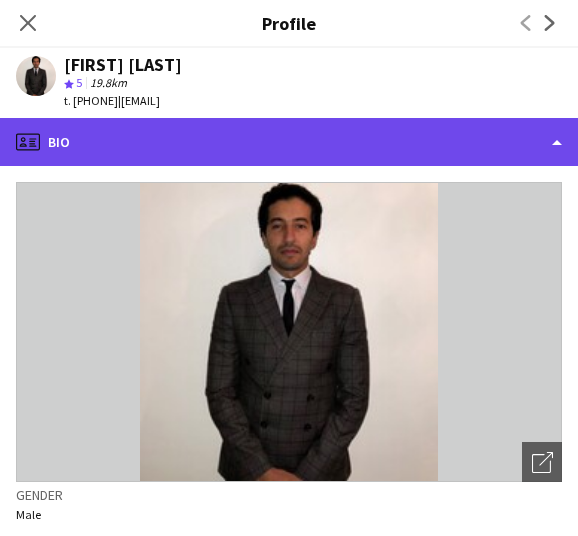 click on "profile
Bio" 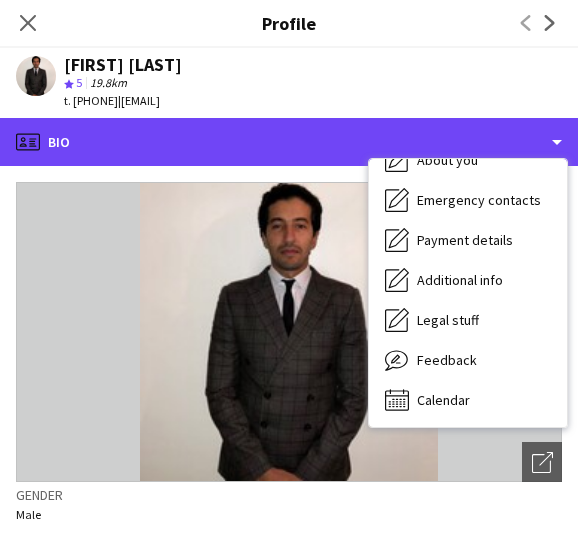 scroll, scrollTop: 148, scrollLeft: 0, axis: vertical 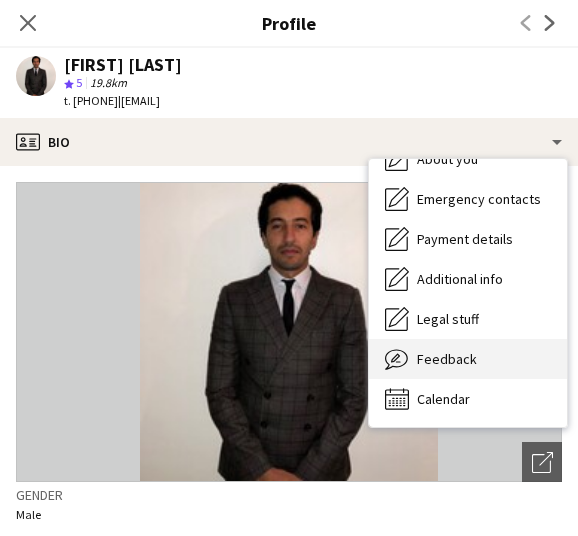 click on "Feedback
Feedback" at bounding box center (468, 359) 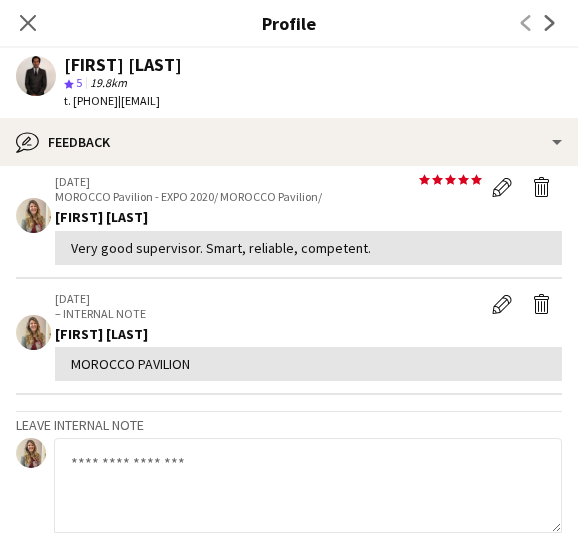 scroll, scrollTop: 0, scrollLeft: 0, axis: both 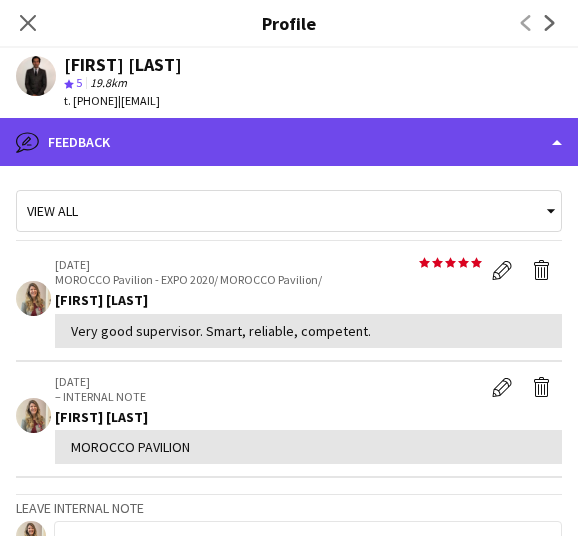 click on "bubble-pencil
Feedback" 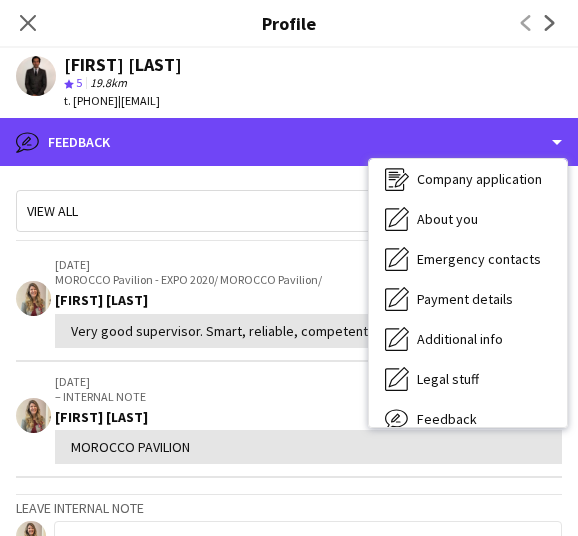 scroll, scrollTop: 36, scrollLeft: 0, axis: vertical 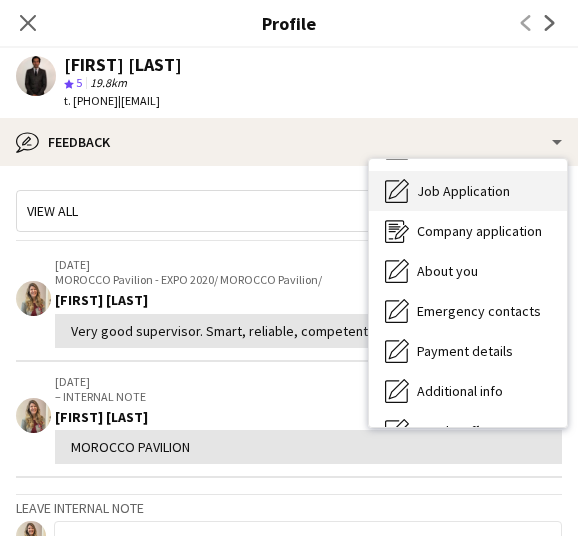click on "Job Application" at bounding box center [463, 191] 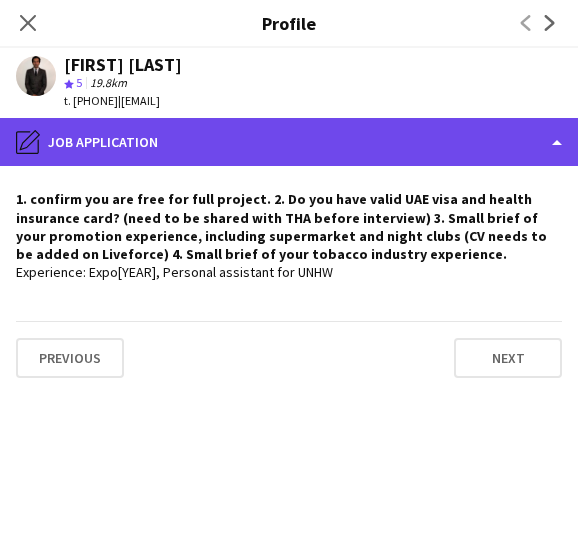 click on "pencil4
Job Application" 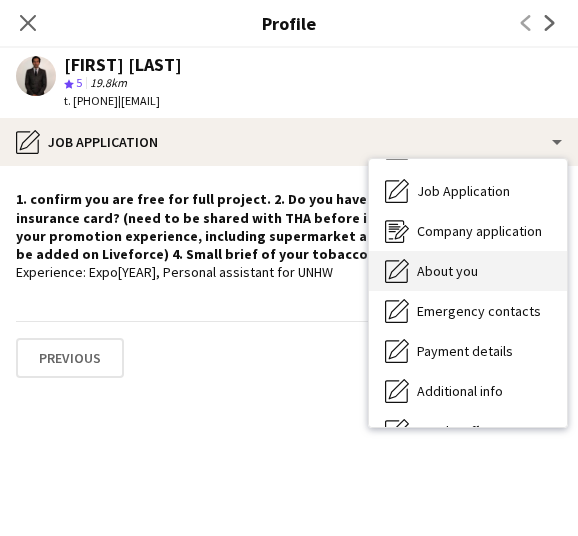 click on "About you" at bounding box center (447, 271) 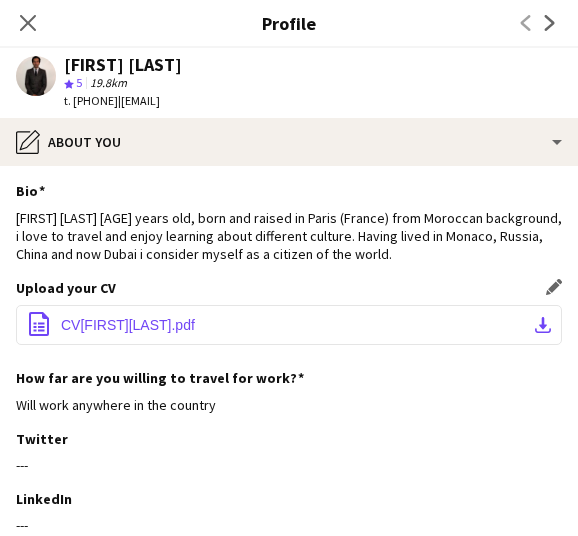 click on "CV[NAME].pdf" 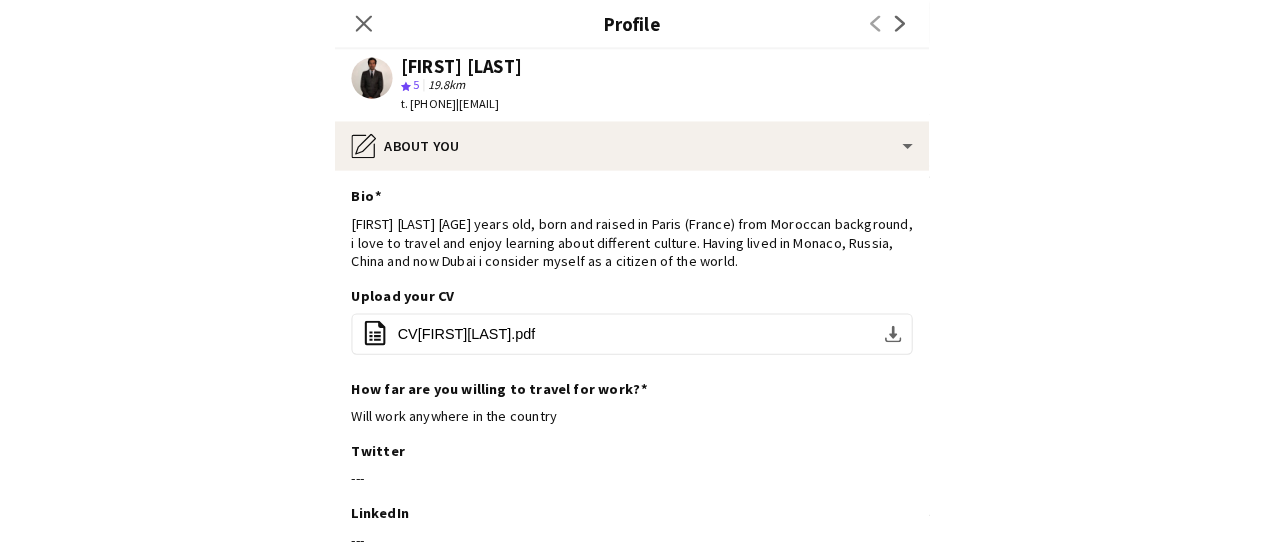 scroll, scrollTop: 376, scrollLeft: 0, axis: vertical 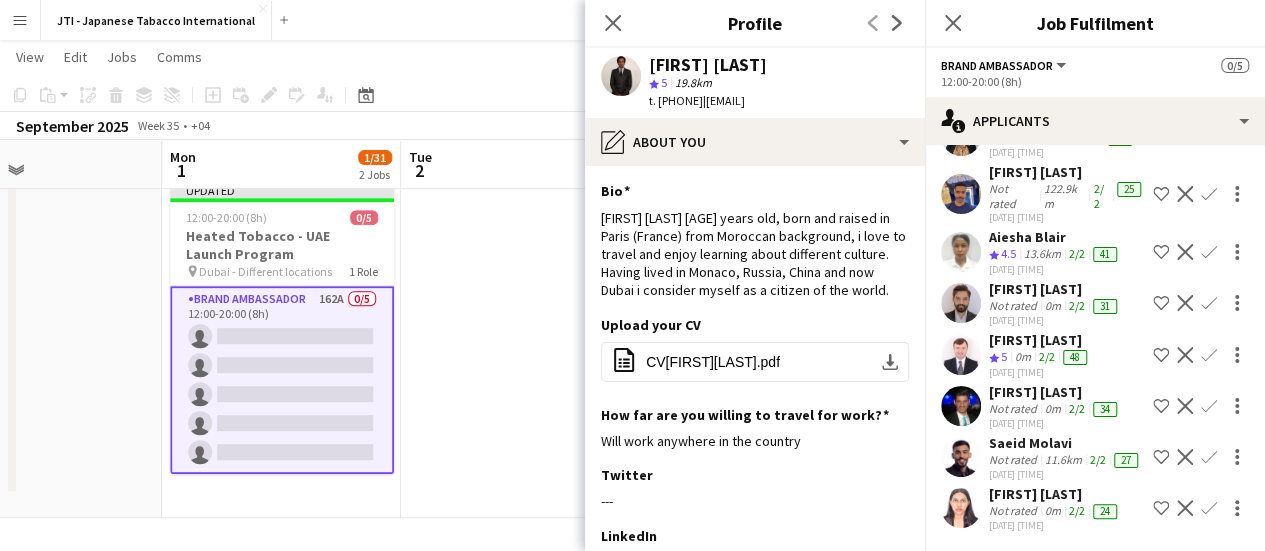 click on "Shortlist crew" 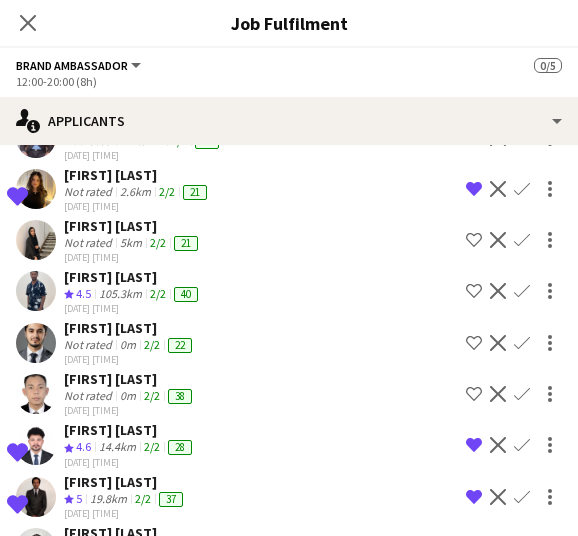 scroll, scrollTop: 0, scrollLeft: 0, axis: both 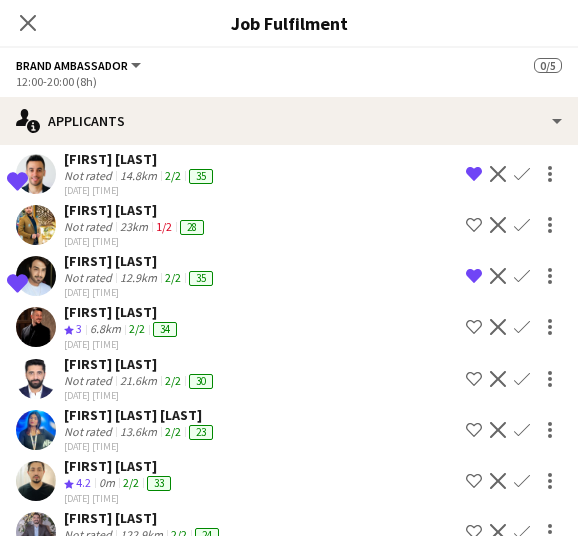 click on "[FIRST] [LAST]" at bounding box center [140, 364] 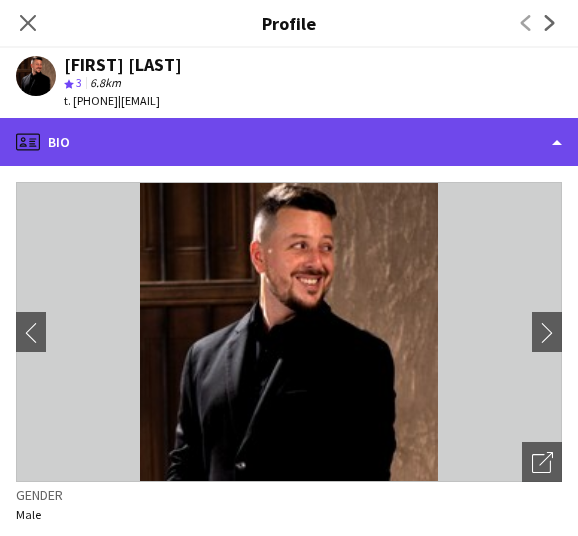 click on "profile
Bio" 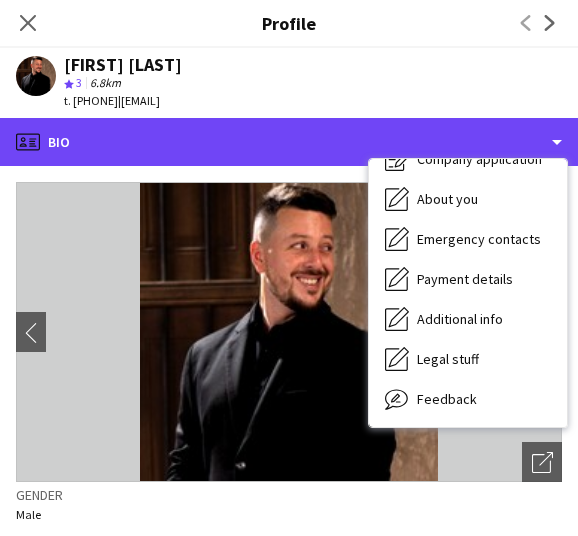 scroll, scrollTop: 148, scrollLeft: 0, axis: vertical 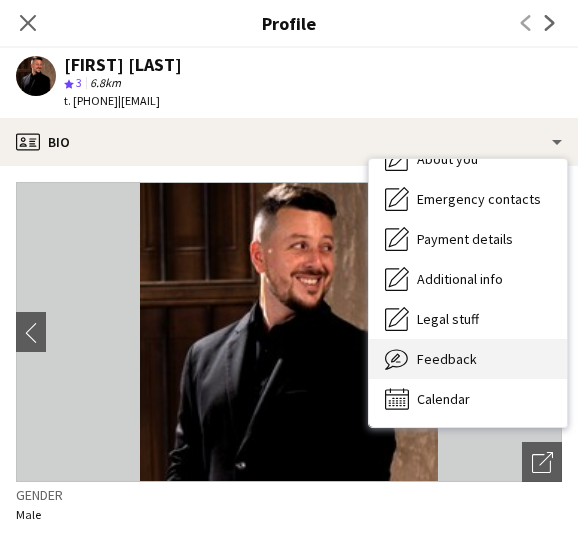 click on "Feedback
Feedback" at bounding box center [468, 359] 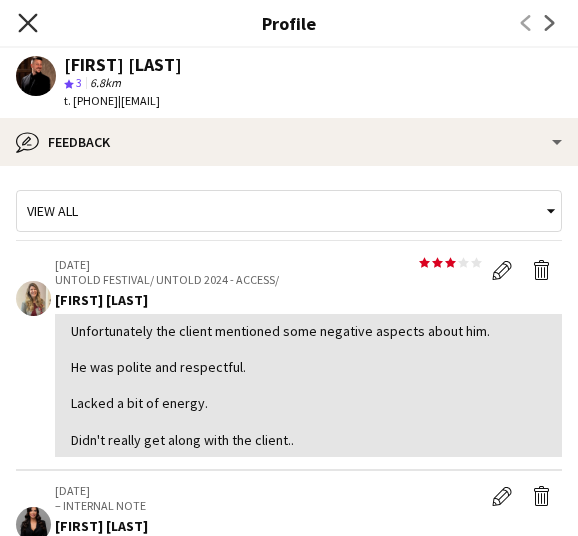 click on "Close pop-in" 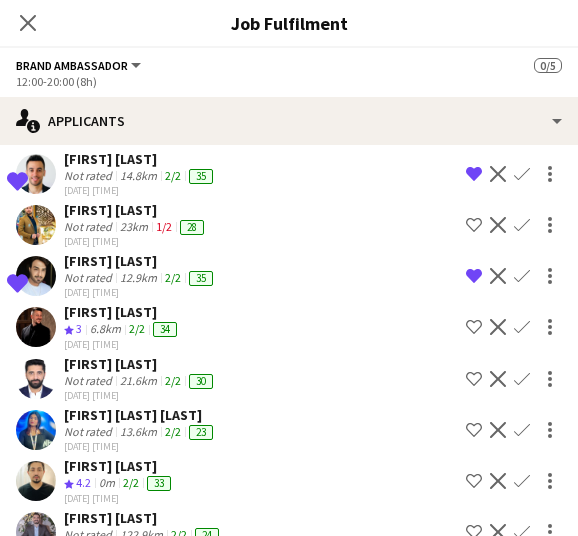 click on "[FIRST] [LAST]" at bounding box center (140, 415) 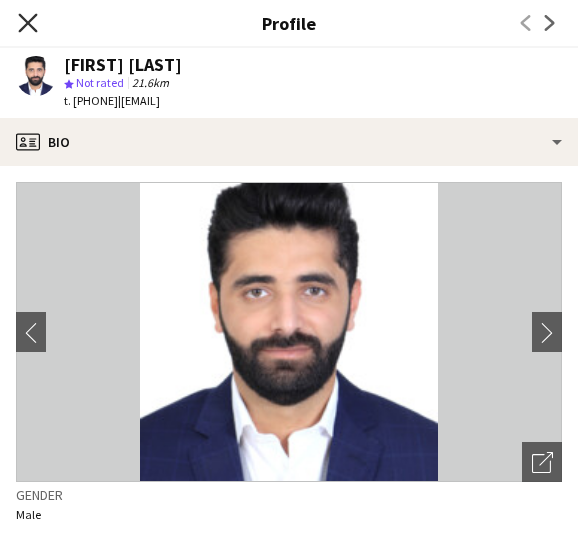 click 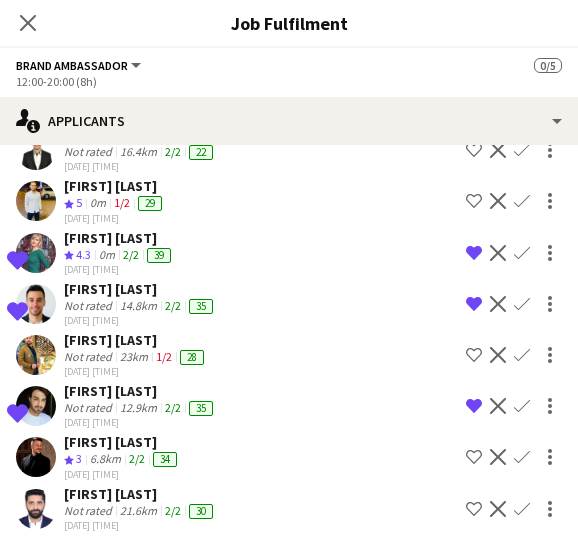 scroll, scrollTop: 7066, scrollLeft: 0, axis: vertical 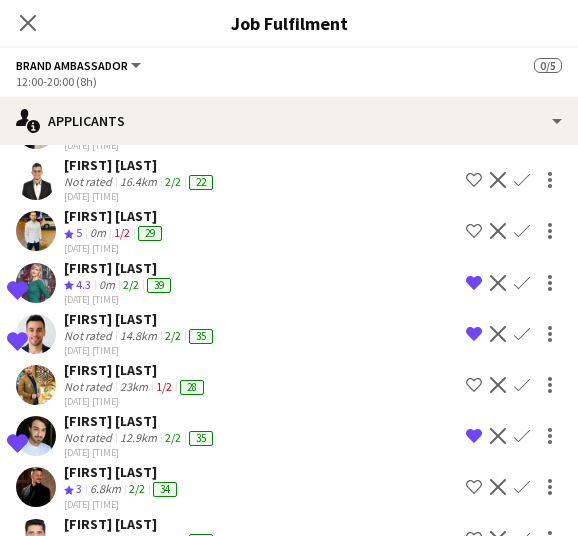 click on "Not rated" at bounding box center (90, 438) 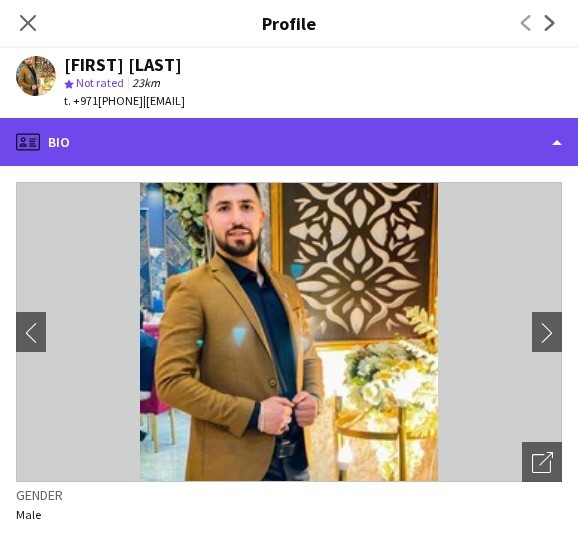 click on "profile
Bio" 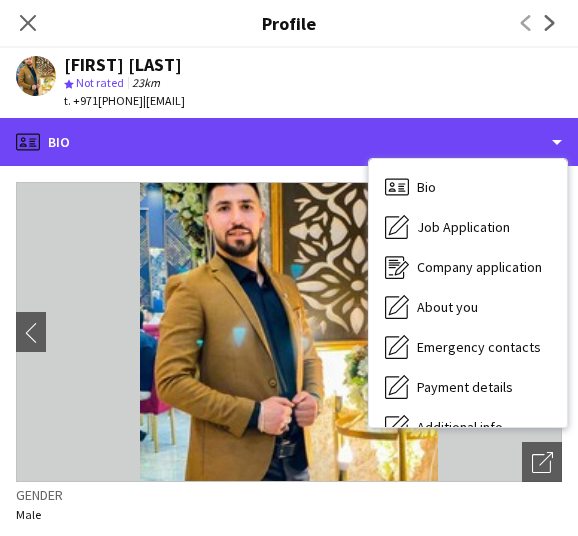 scroll, scrollTop: 148, scrollLeft: 0, axis: vertical 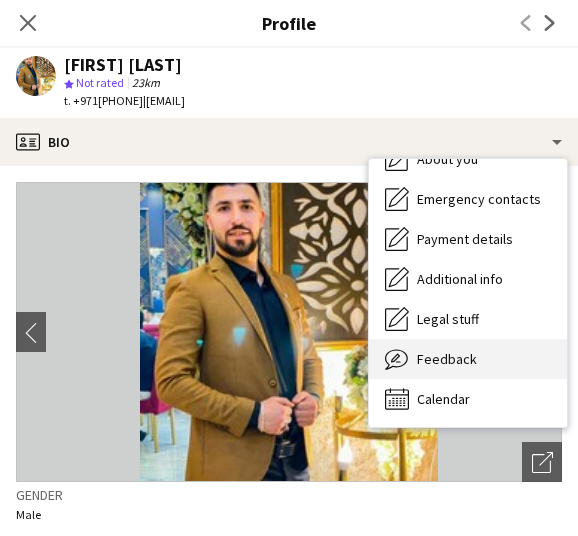 click on "Feedback" at bounding box center (447, 359) 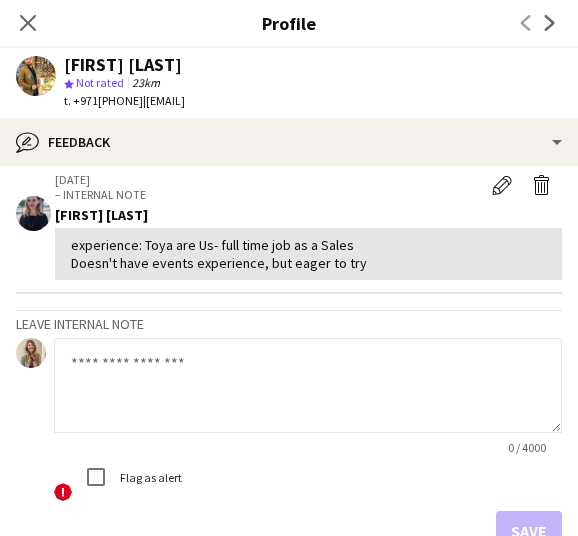 scroll, scrollTop: 202, scrollLeft: 0, axis: vertical 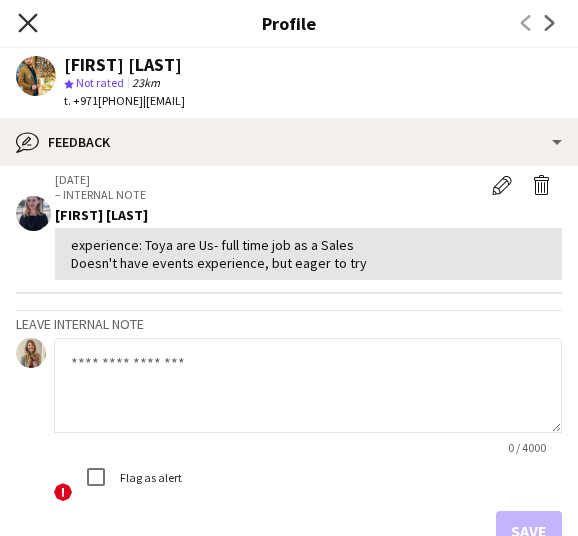 click 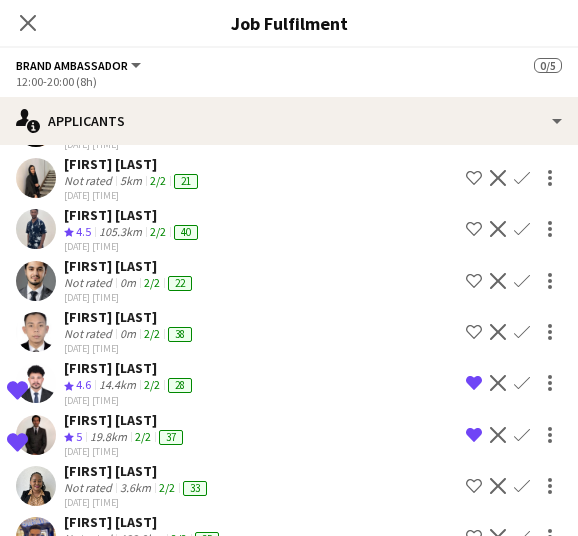 scroll, scrollTop: 7744, scrollLeft: 0, axis: vertical 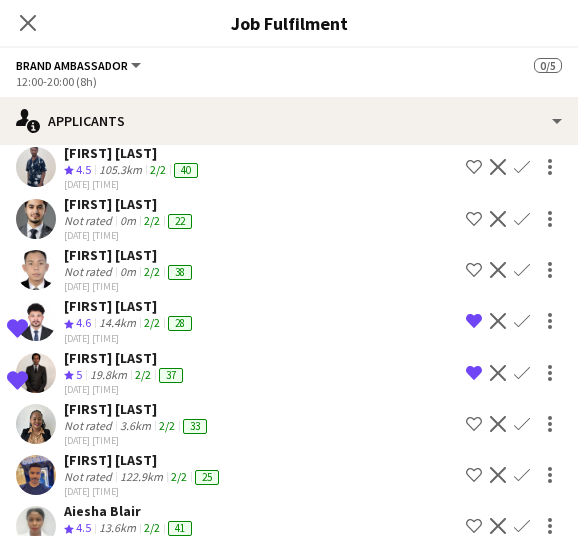 click on "[FIRST] [LAST]" at bounding box center (115, 614) 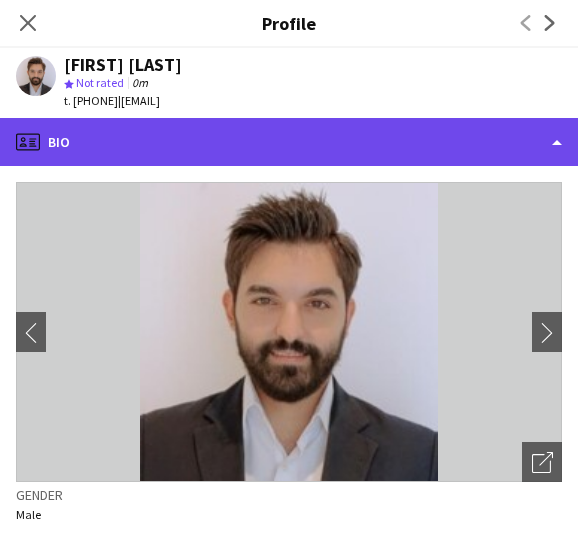click on "profile
Bio" 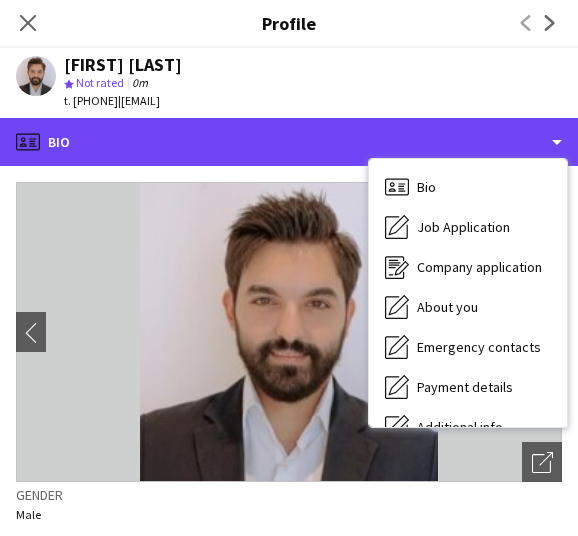 scroll, scrollTop: 148, scrollLeft: 0, axis: vertical 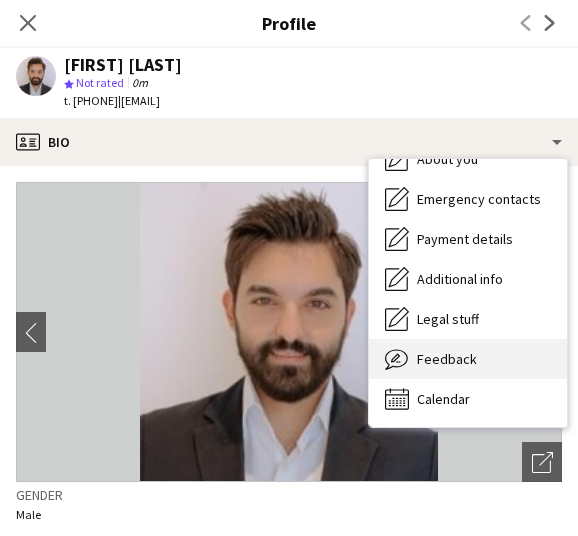 click on "Feedback
Feedback" at bounding box center [468, 359] 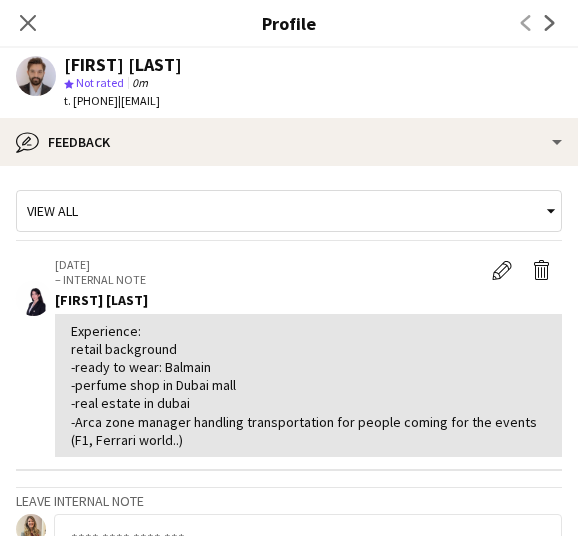 click on "Experience:
retail background
-ready to wear: Balmain
-perfume shop in Dubai mall
-real estate in dubai
-Arca zone manager handling transportation for people coming for the events (F1, Ferrari world..)" 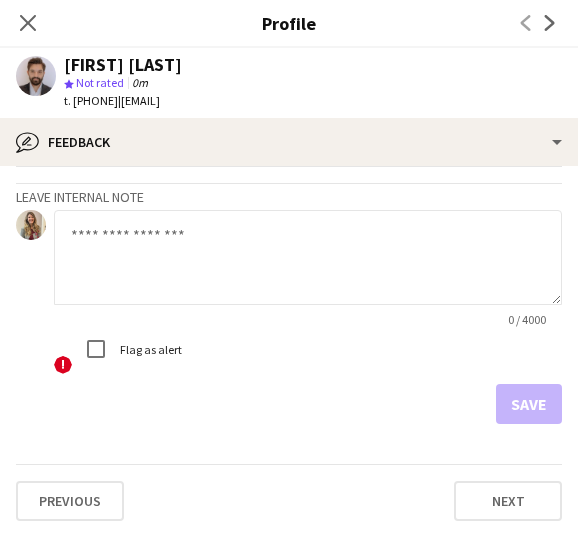 scroll, scrollTop: 0, scrollLeft: 0, axis: both 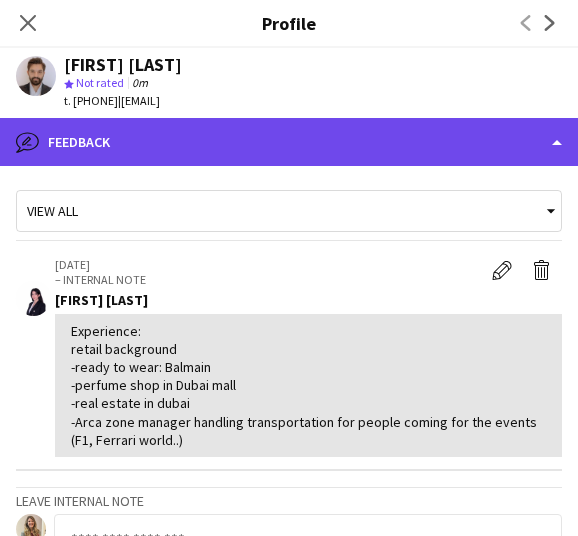 click on "bubble-pencil
Feedback" 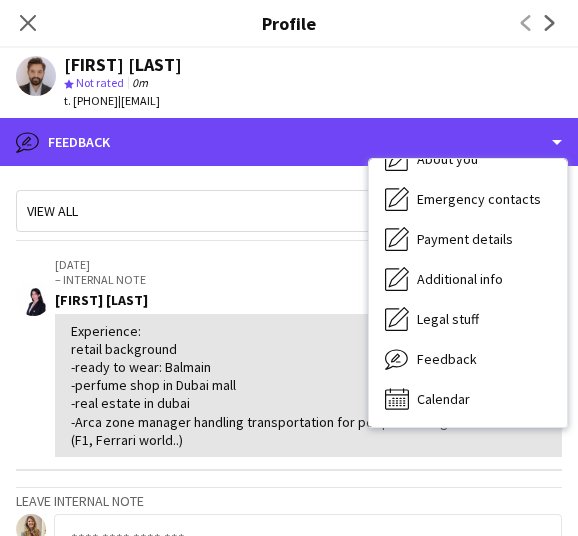 scroll, scrollTop: 0, scrollLeft: 0, axis: both 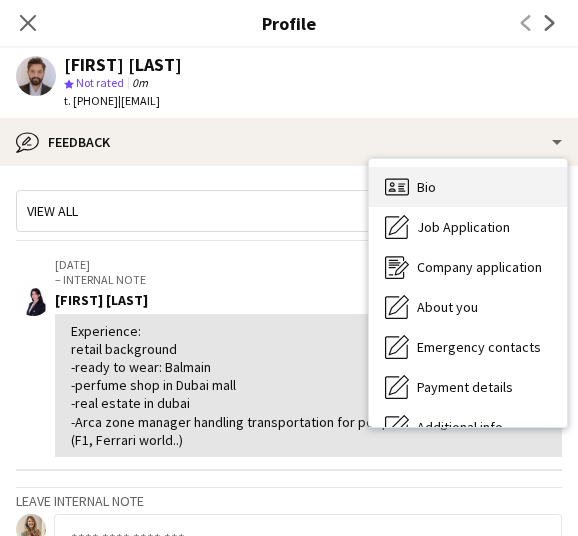 click on "Bio" at bounding box center [426, 187] 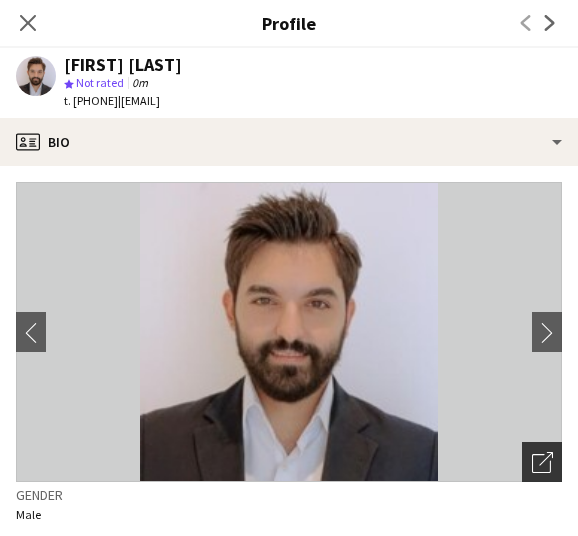 click on "Open photos pop-in" 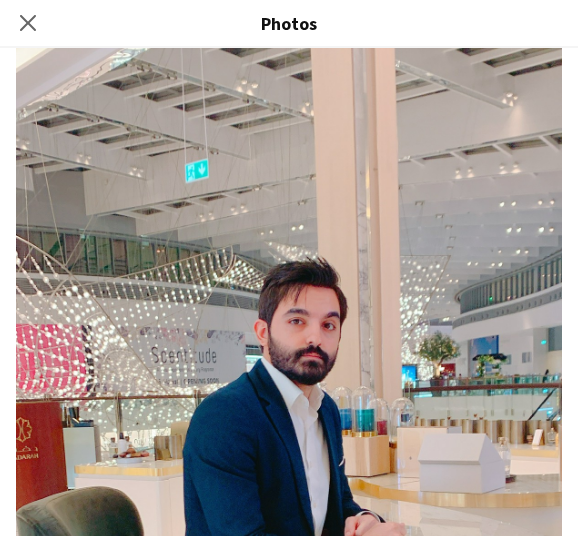 scroll, scrollTop: 7105, scrollLeft: 0, axis: vertical 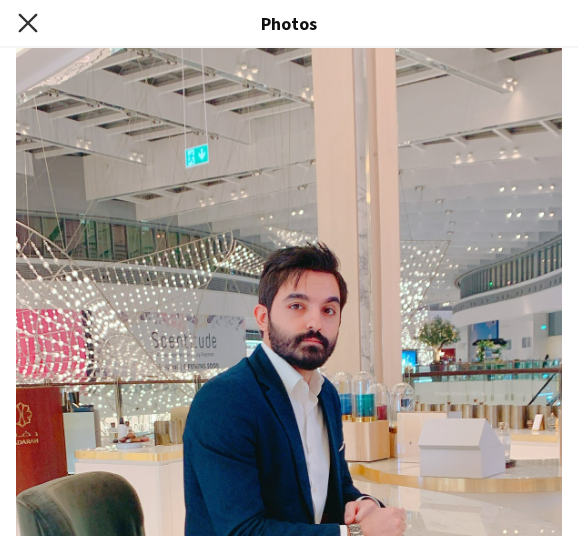 click 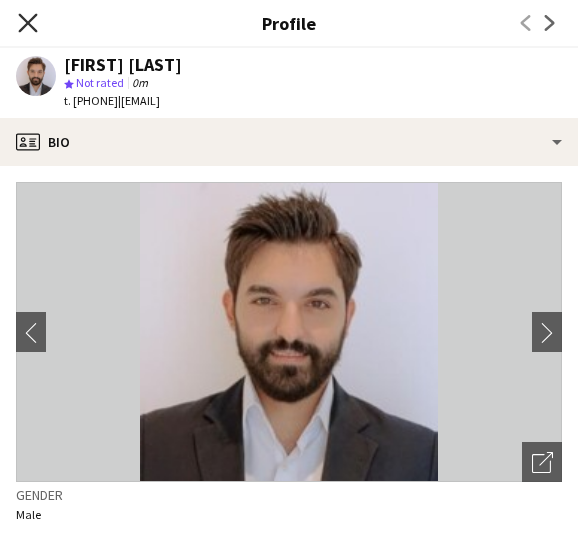 click on "Close pop-in" 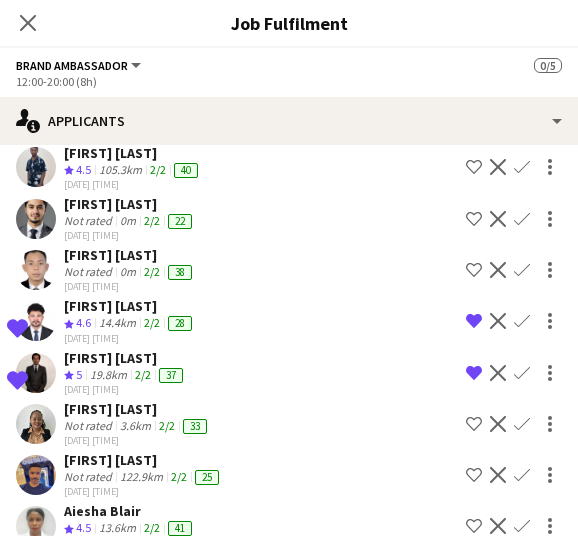 click on "[FIRST] [LAST]" at bounding box center (130, 511) 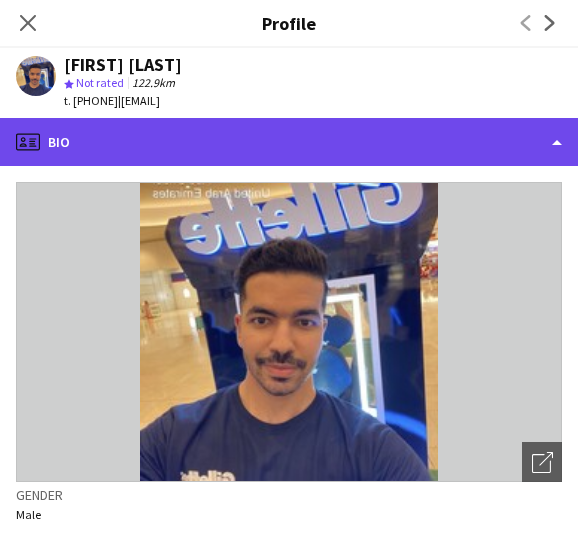 click on "profile
Bio" 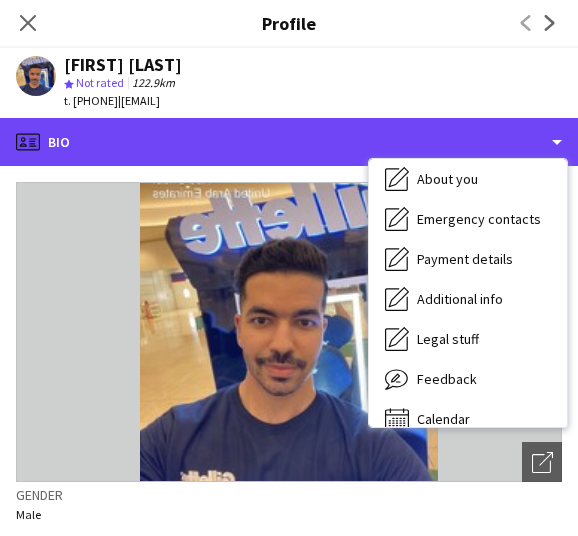 scroll, scrollTop: 148, scrollLeft: 0, axis: vertical 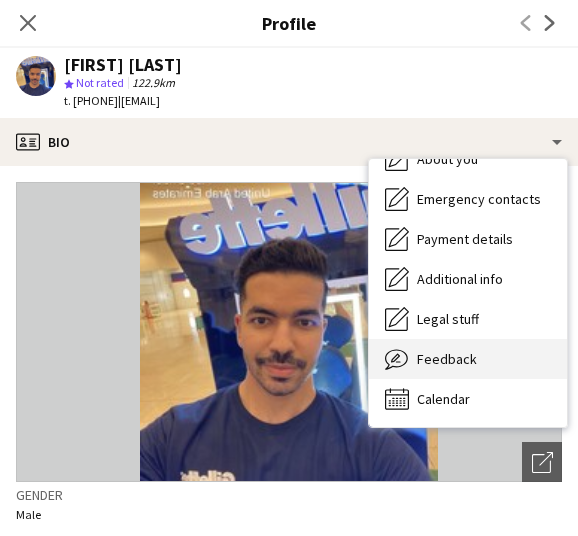 click on "Feedback" at bounding box center (447, 359) 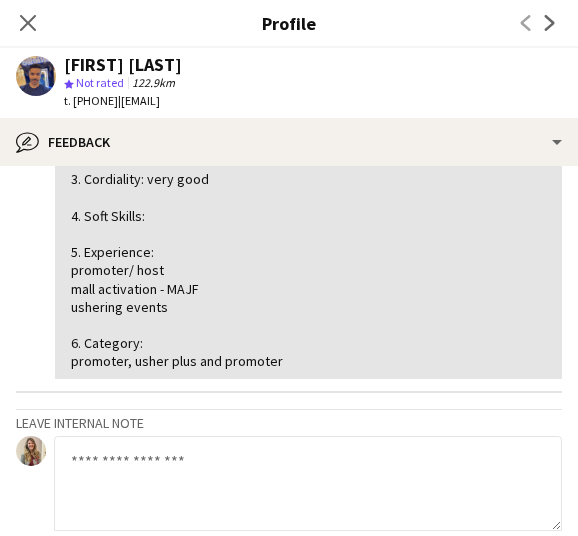 scroll, scrollTop: 0, scrollLeft: 0, axis: both 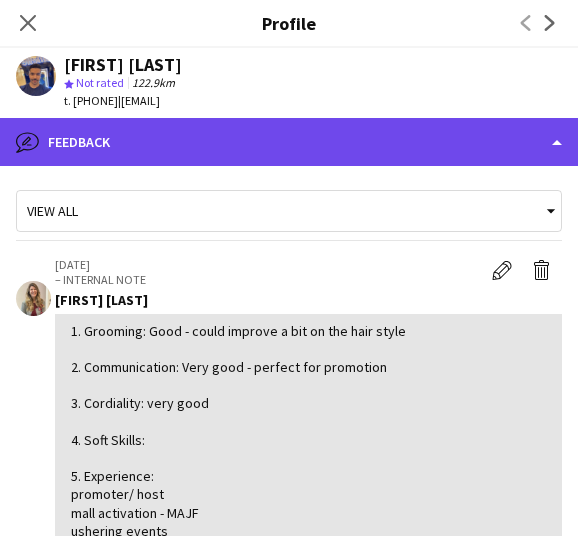 click on "bubble-pencil
Feedback" 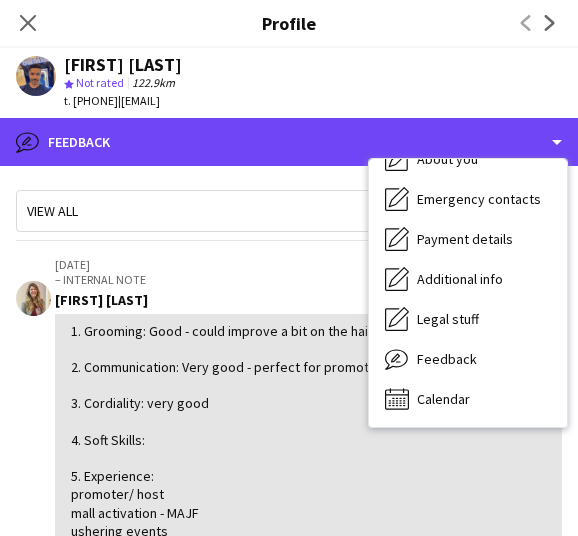 scroll, scrollTop: 0, scrollLeft: 0, axis: both 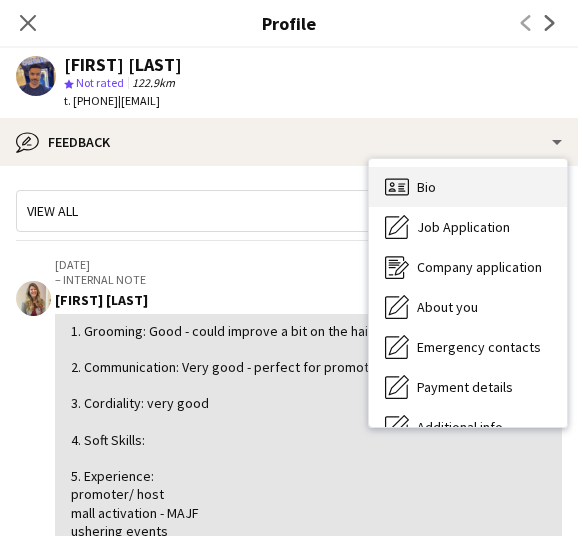 click on "Bio
Bio" at bounding box center [468, 187] 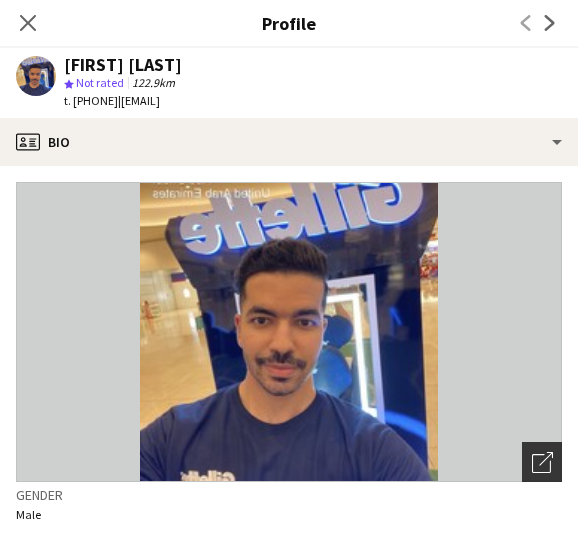 click on "Open photos pop-in" 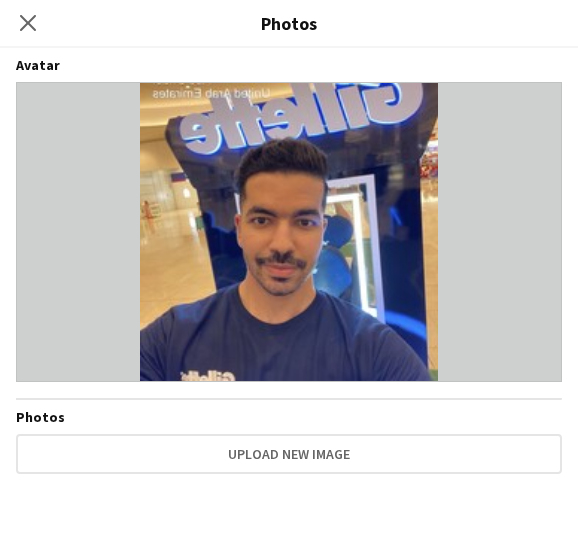 scroll, scrollTop: 259, scrollLeft: 0, axis: vertical 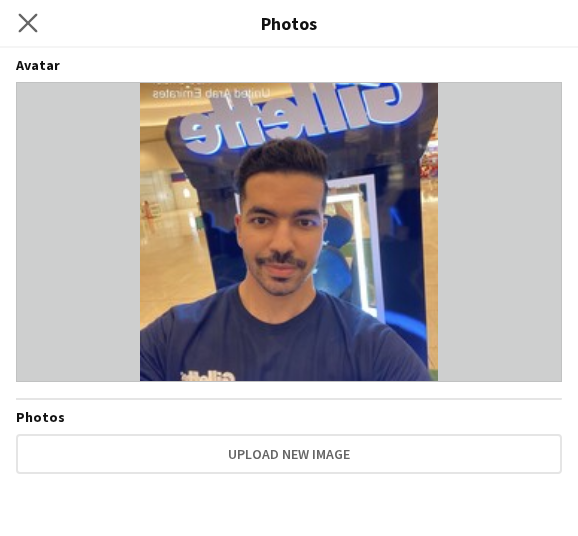 click on "Close pop-in" 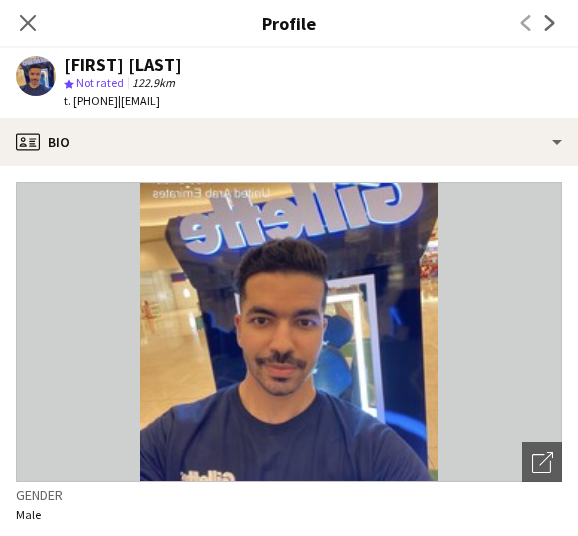 drag, startPoint x: 37, startPoint y: 25, endPoint x: 59, endPoint y: 91, distance: 69.57011 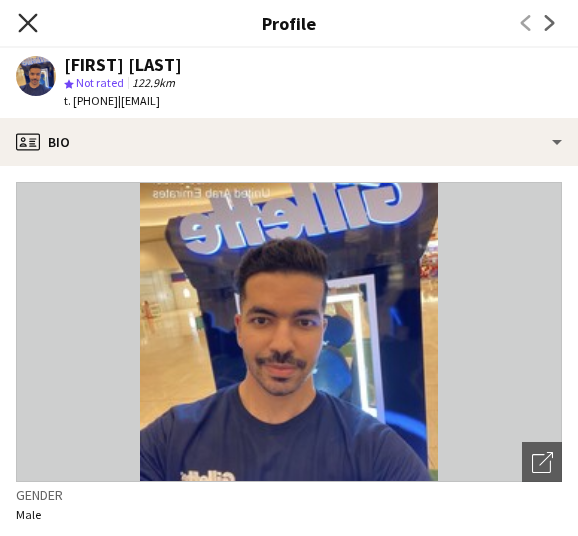 click on "Close pop-in" 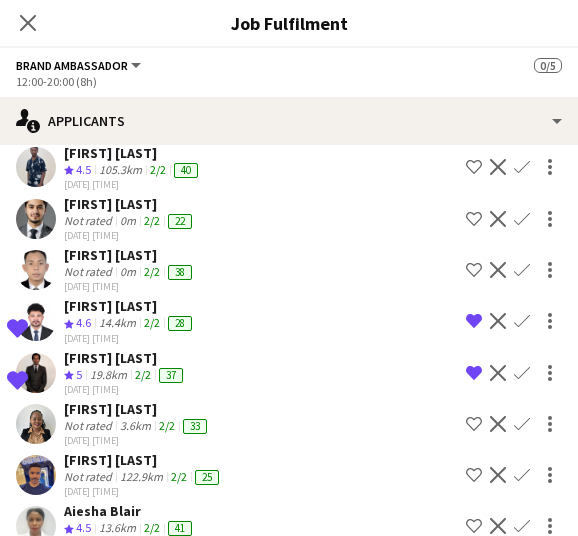click on "13.6km" at bounding box center (128, 580) 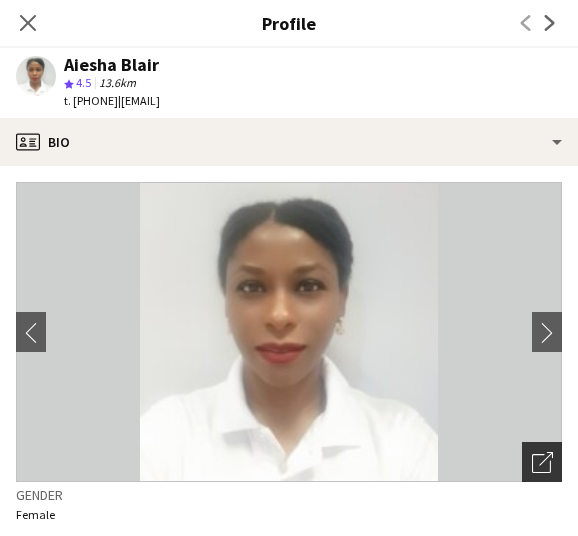 click on "Open photos pop-in" 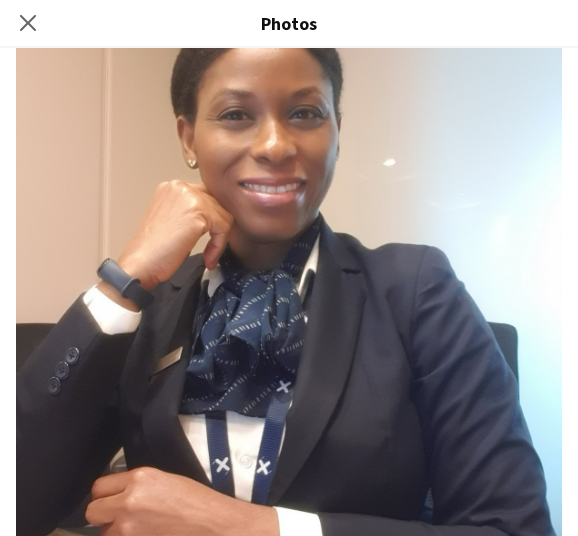 scroll, scrollTop: 2303, scrollLeft: 0, axis: vertical 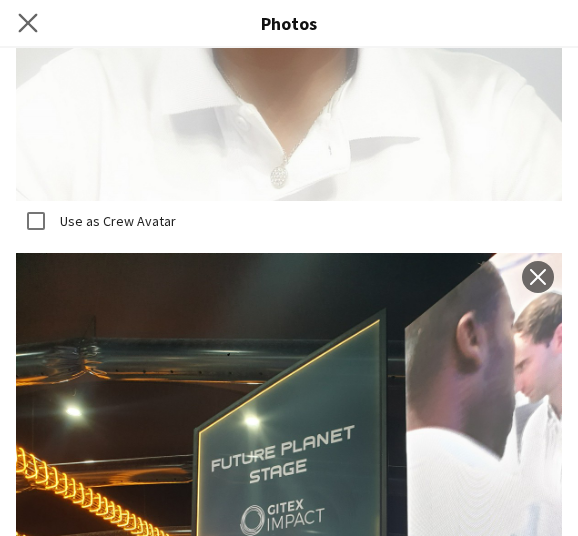 click on "Close pop-in" 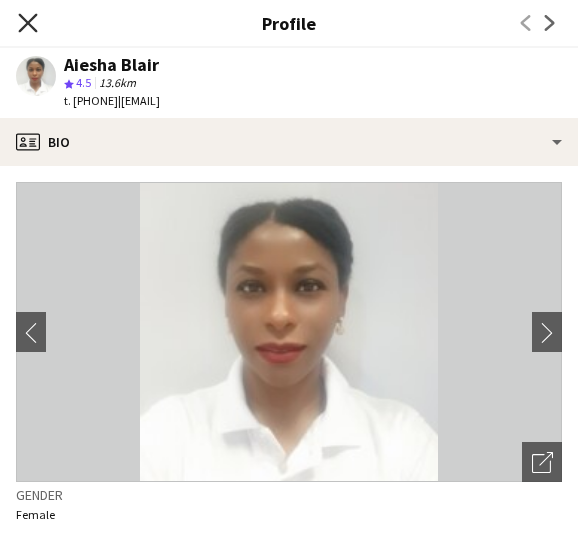 click on "Close pop-in" 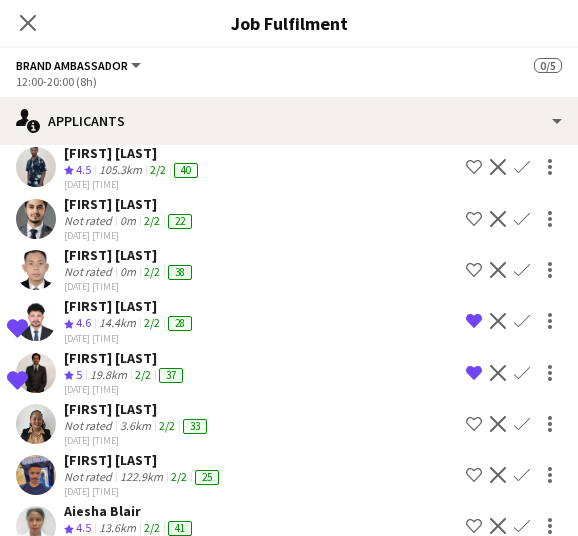 scroll, scrollTop: 392, scrollLeft: 0, axis: vertical 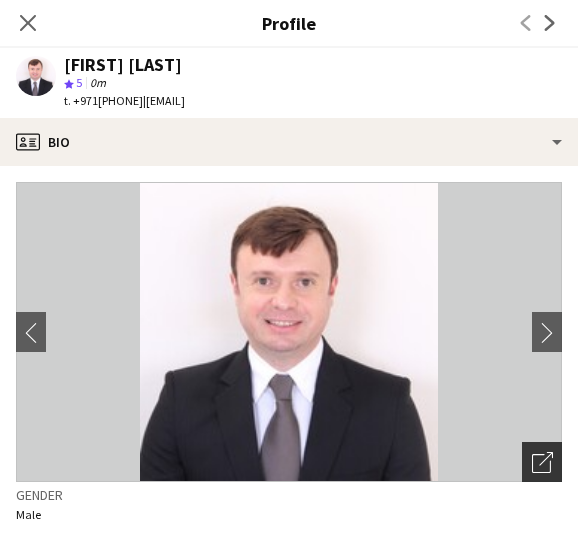 click on "Open photos pop-in" 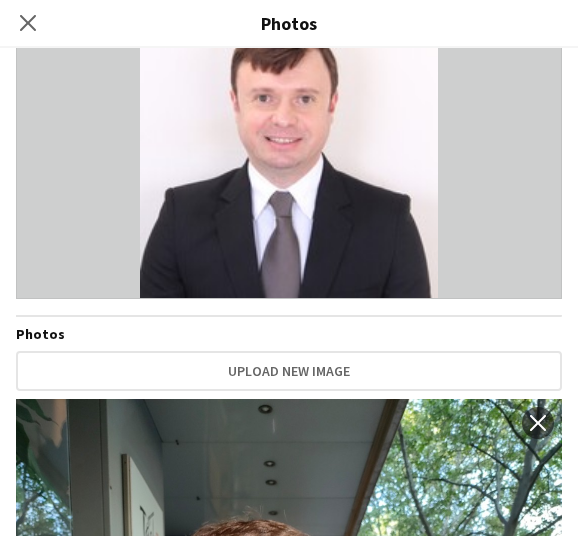 scroll, scrollTop: 0, scrollLeft: 0, axis: both 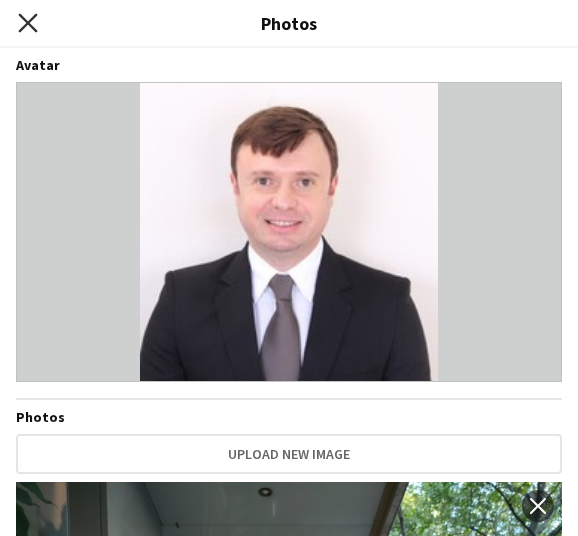 click 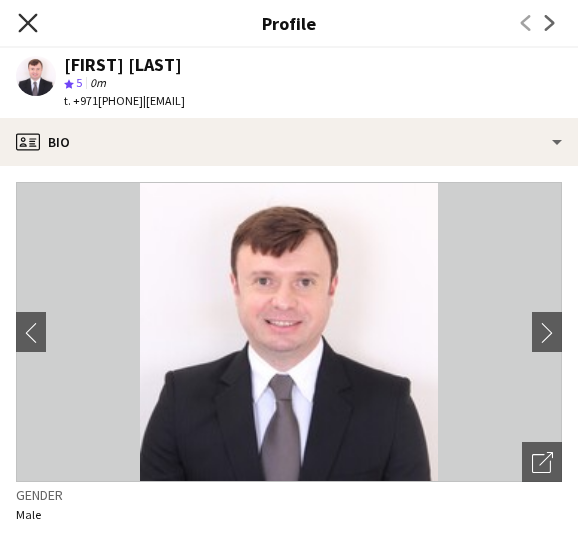 click 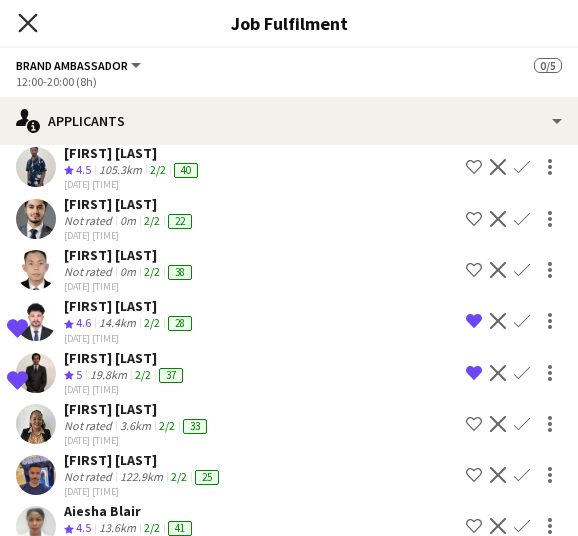 click on "Close pop-in" 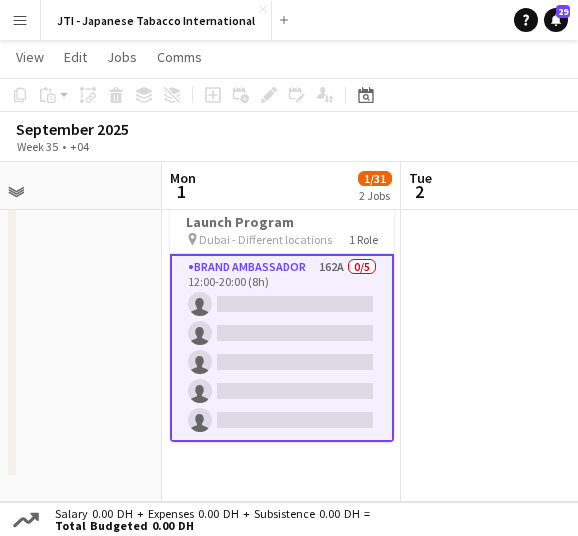 click on "Brand Ambassador    162A   0/5   12:00-20:00 (8h)
single-neutral-actions
single-neutral-actions
single-neutral-actions
single-neutral-actions
single-neutral-actions" at bounding box center [282, 348] 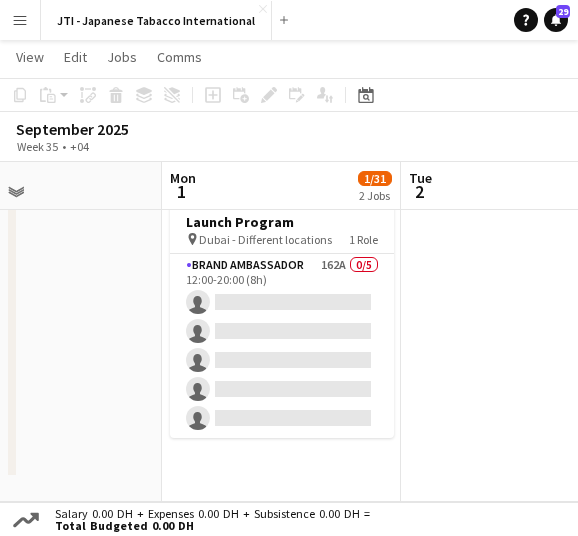 click at bounding box center (520, 178) 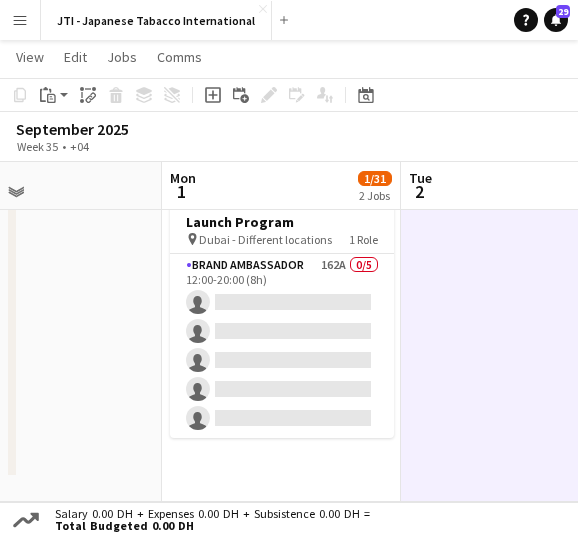 drag, startPoint x: 304, startPoint y: 342, endPoint x: 588, endPoint y: 73, distance: 391.1739 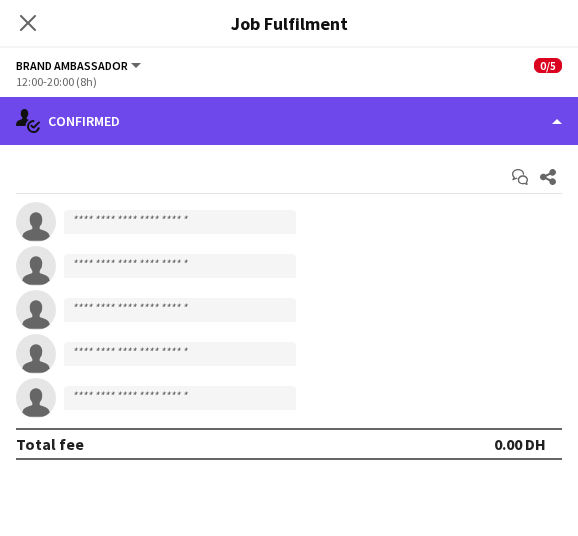 click on "single-neutral-actions-check-2
Confirmed" 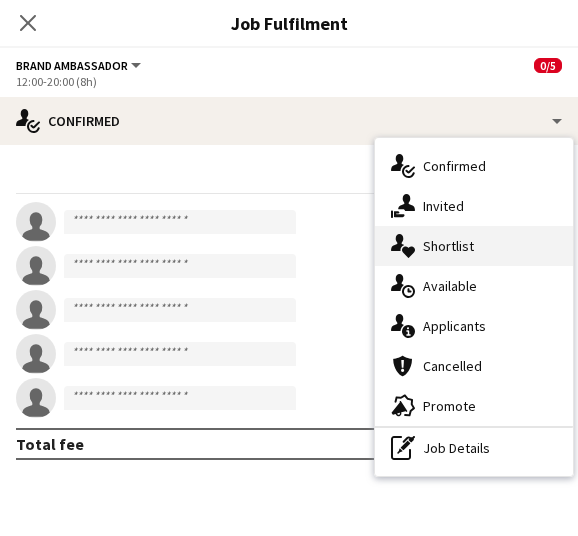 click on "single-neutral-actions-heart
Shortlist" at bounding box center [474, 246] 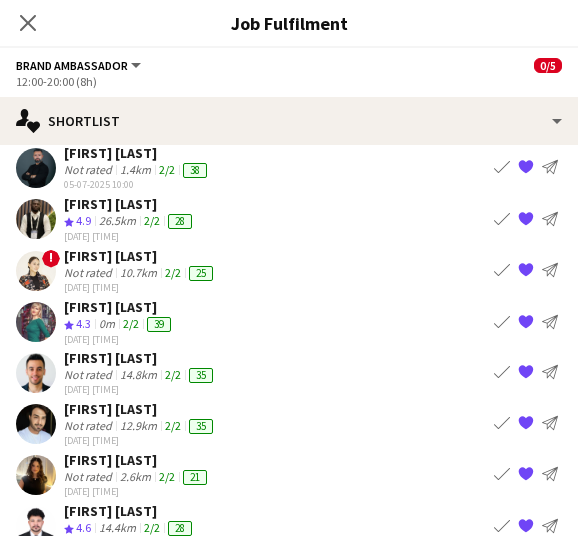 scroll, scrollTop: 1706, scrollLeft: 0, axis: vertical 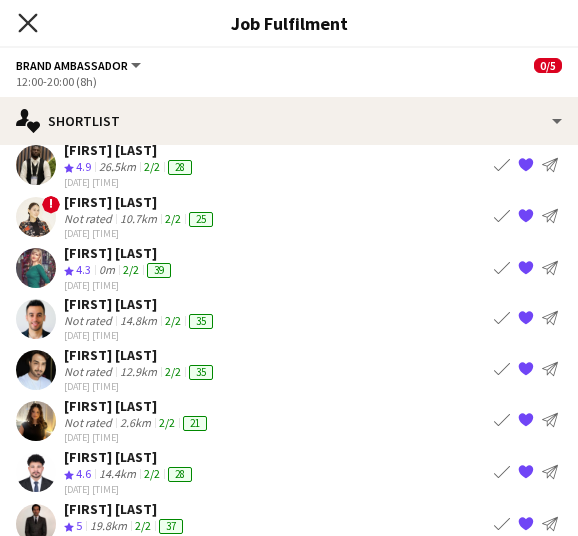 click 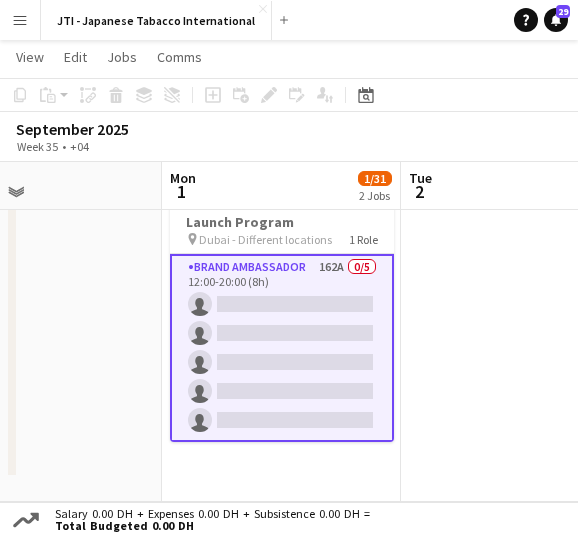 click at bounding box center (42, 178) 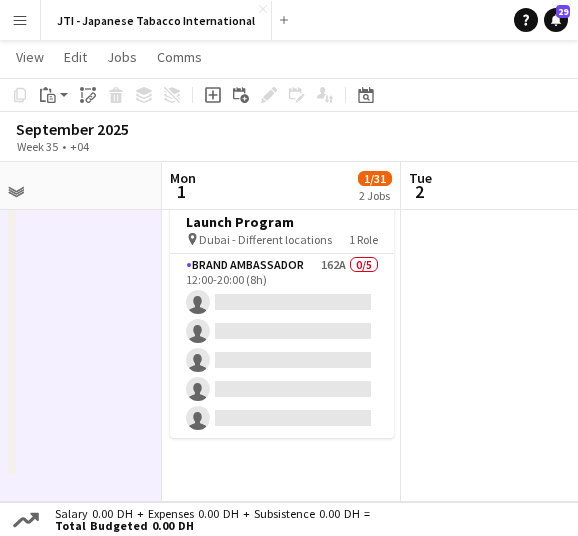 click at bounding box center (520, 178) 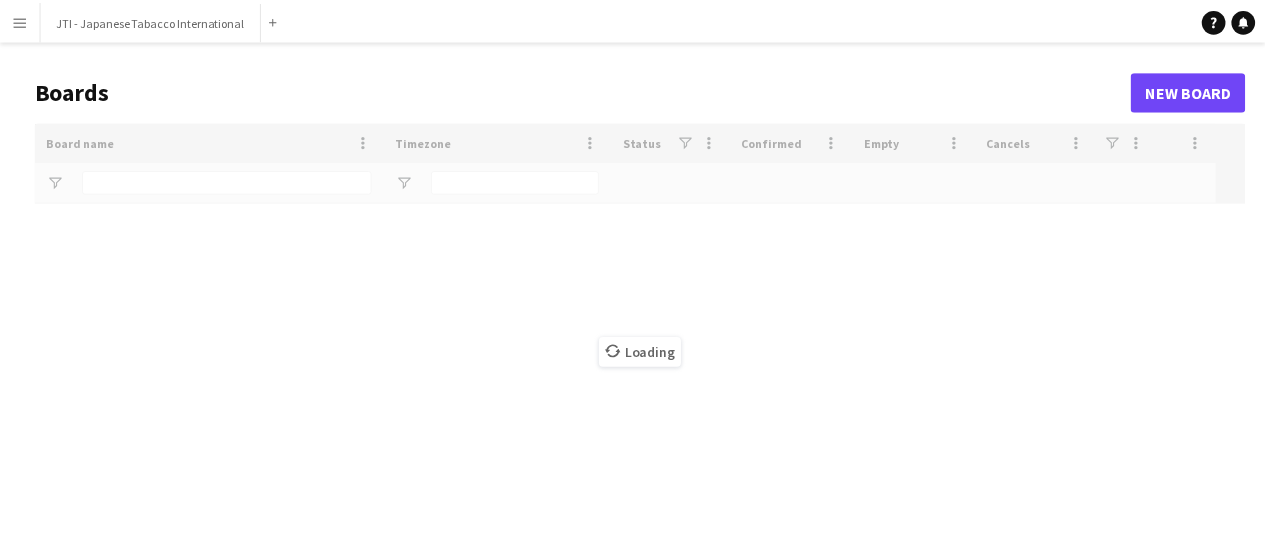 scroll, scrollTop: 0, scrollLeft: 0, axis: both 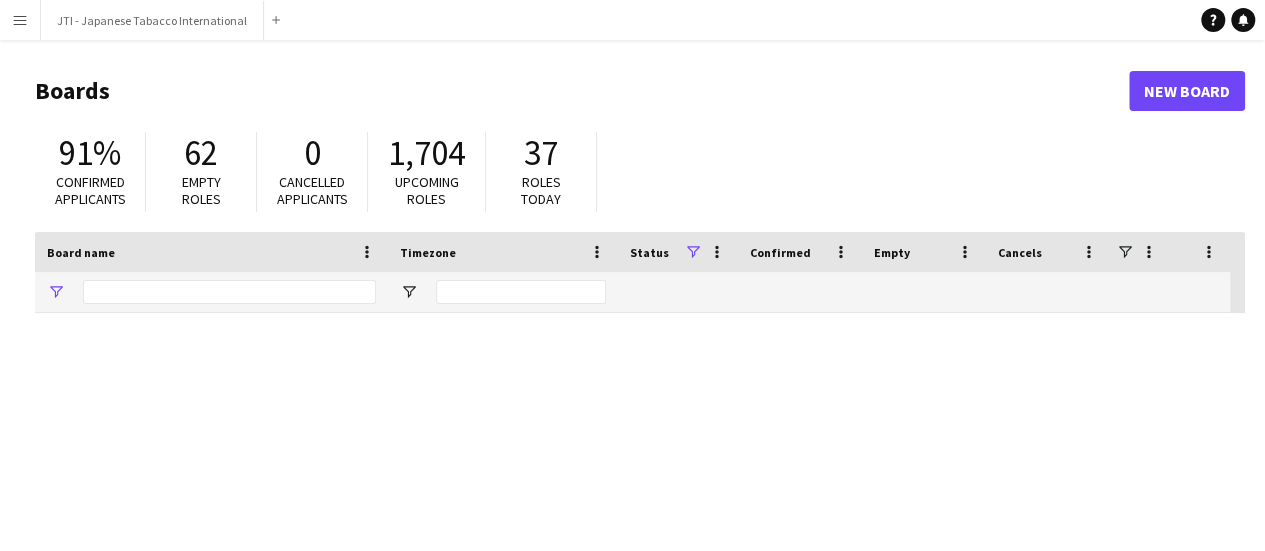 type on "***" 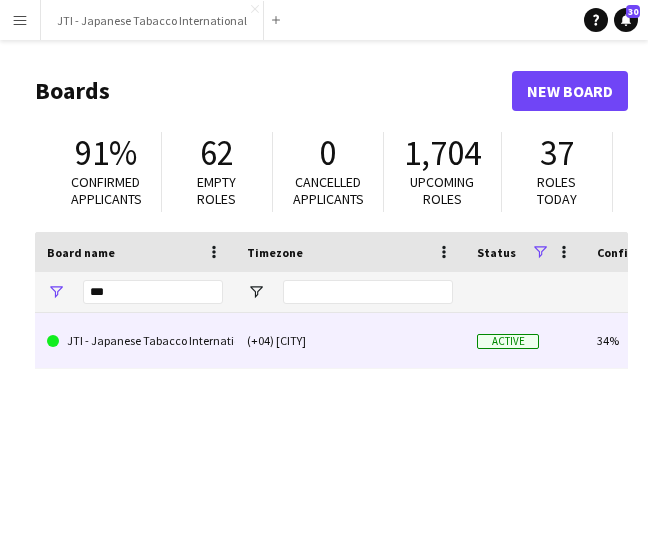 click on "JTI - Japanese Tabacco International" 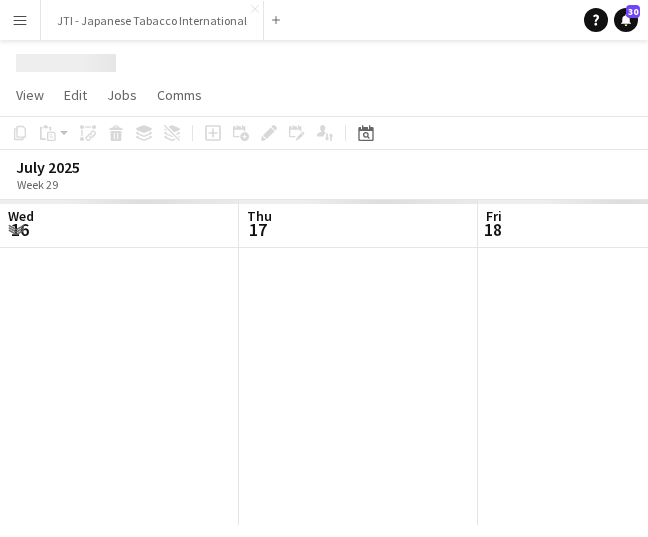 scroll, scrollTop: 0, scrollLeft: 478, axis: horizontal 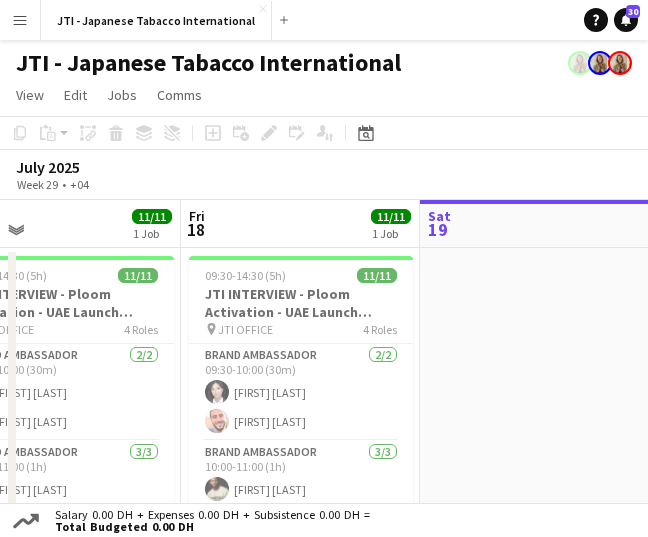 drag, startPoint x: 387, startPoint y: 374, endPoint x: 568, endPoint y: 363, distance: 181.33394 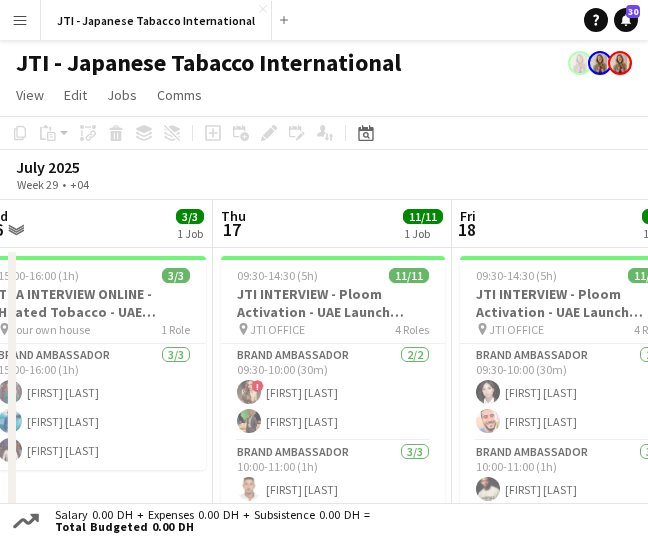 drag, startPoint x: 210, startPoint y: 343, endPoint x: 481, endPoint y: 337, distance: 271.0664 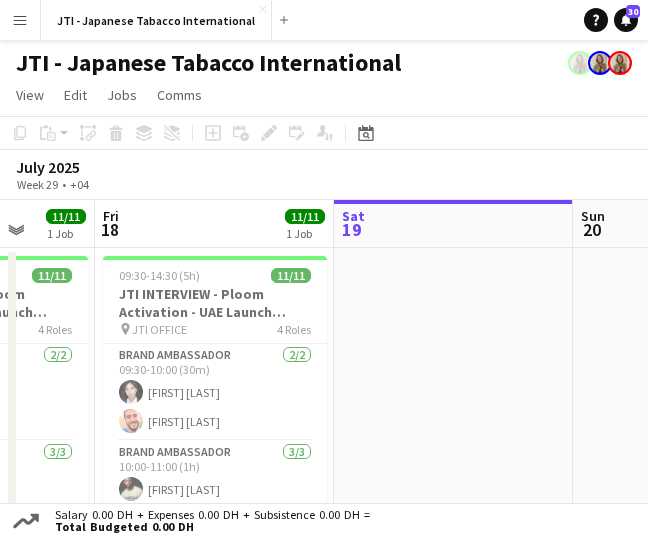 drag, startPoint x: 124, startPoint y: 356, endPoint x: 79, endPoint y: 363, distance: 45.54119 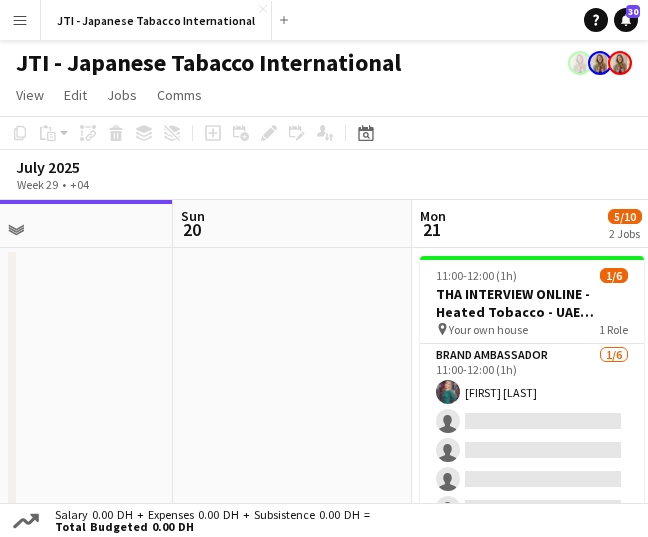drag, startPoint x: 510, startPoint y: 322, endPoint x: 110, endPoint y: 370, distance: 402.86972 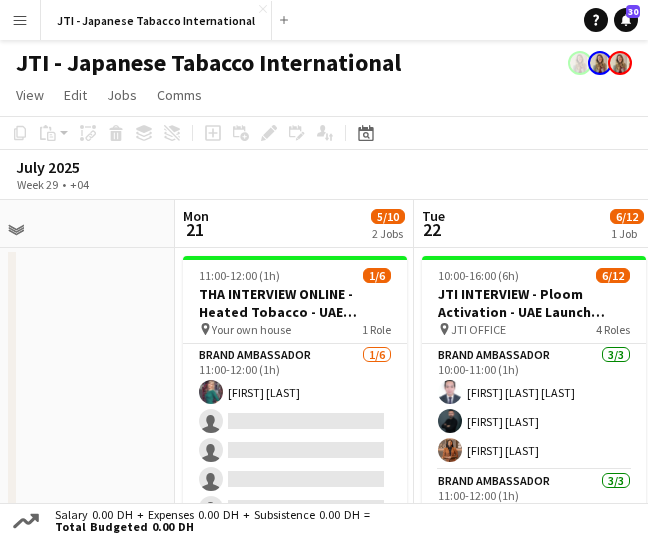 drag, startPoint x: 478, startPoint y: 369, endPoint x: 238, endPoint y: 385, distance: 240.53275 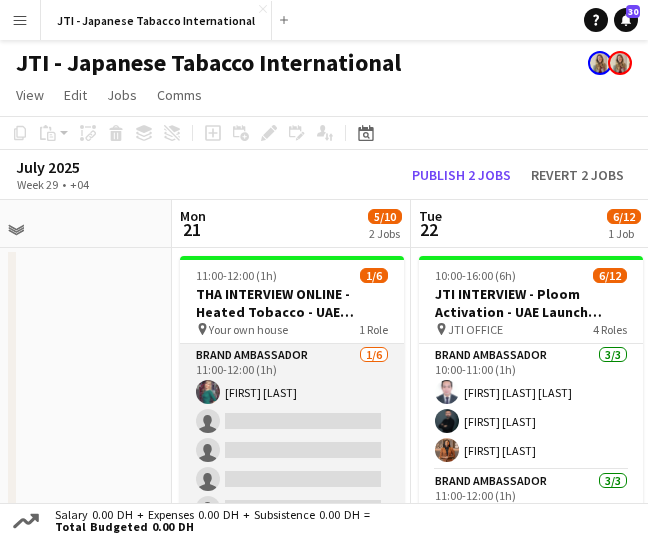 click on "Brand Ambassador    1/6   11:00-12:00 (1h)
Olga Rafalovich
single-neutral-actions
single-neutral-actions
single-neutral-actions
single-neutral-actions
single-neutral-actions" at bounding box center (292, 450) 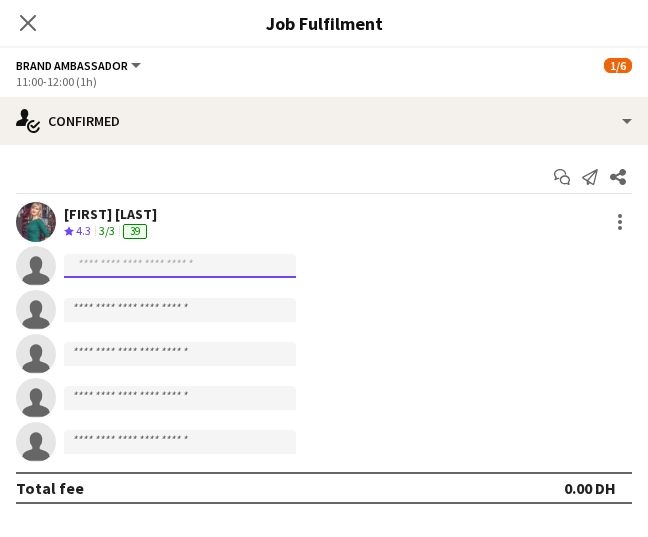 click at bounding box center [180, 310] 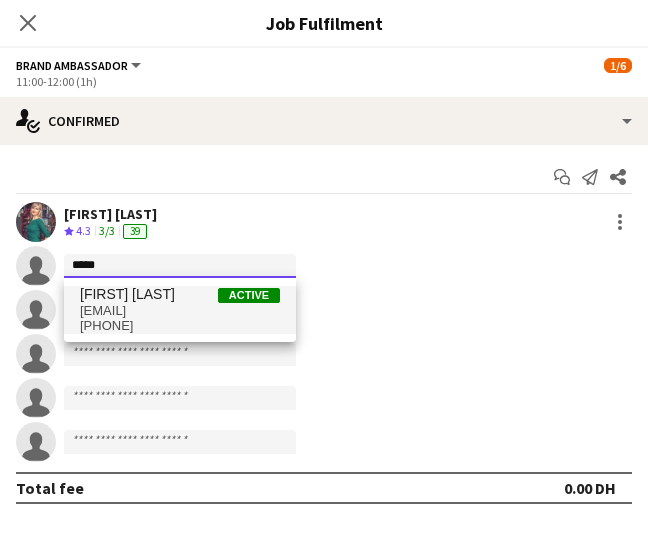type on "*****" 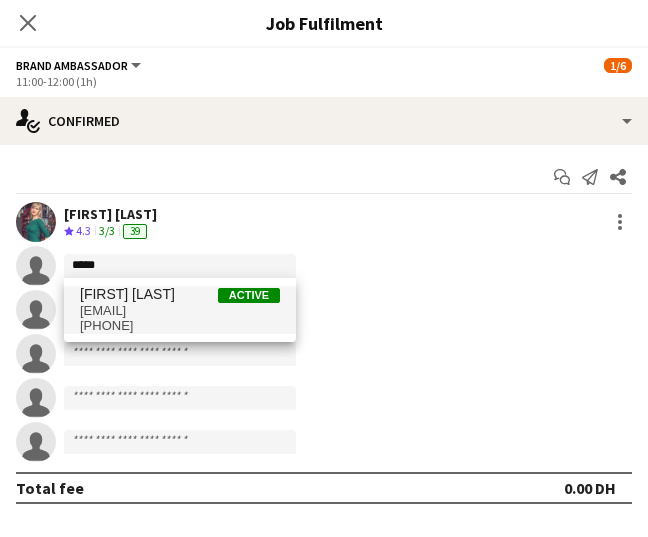 click on "samer.nezha@gmail.com" at bounding box center [180, 311] 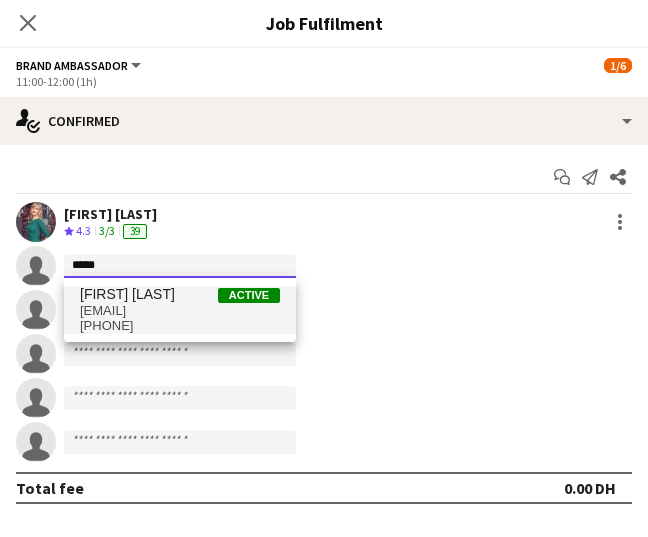 type 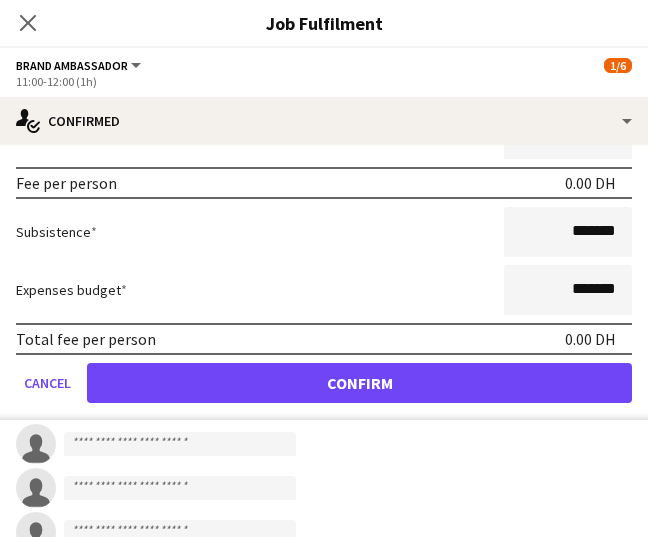 scroll, scrollTop: 270, scrollLeft: 0, axis: vertical 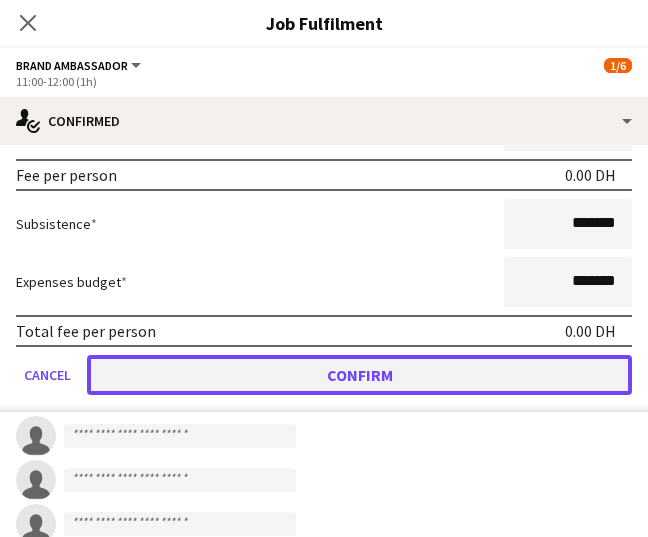click on "Confirm" at bounding box center [359, 375] 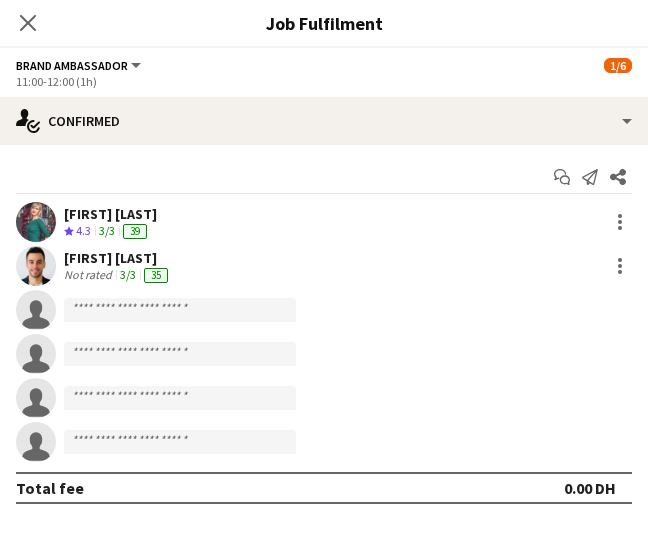 scroll, scrollTop: 0, scrollLeft: 0, axis: both 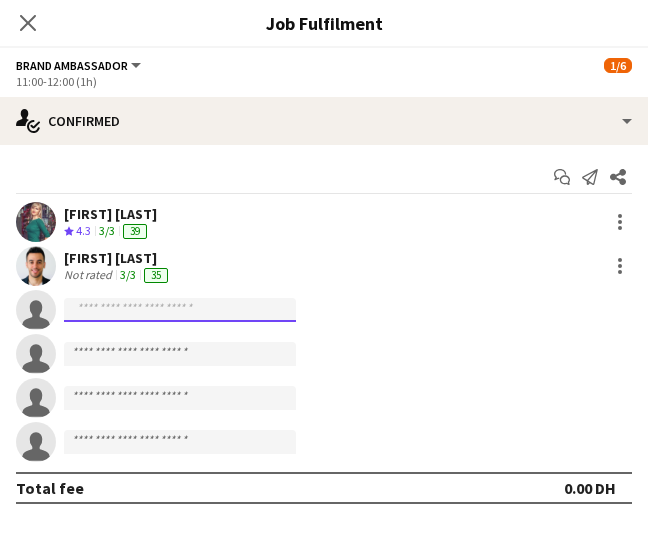 click at bounding box center [180, 398] 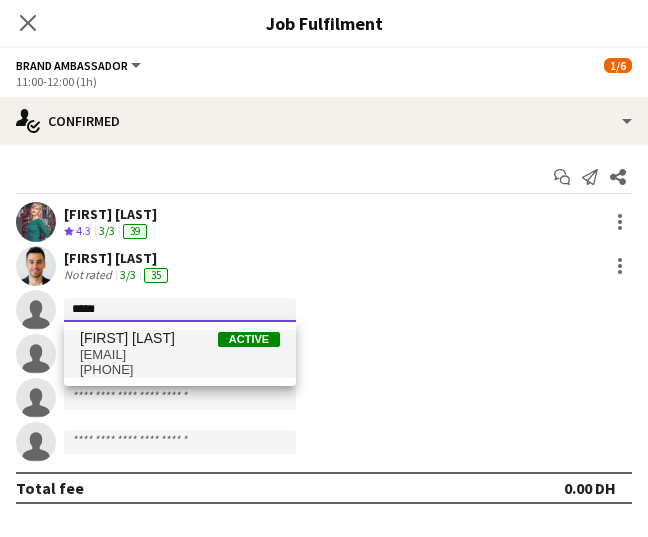 type on "****" 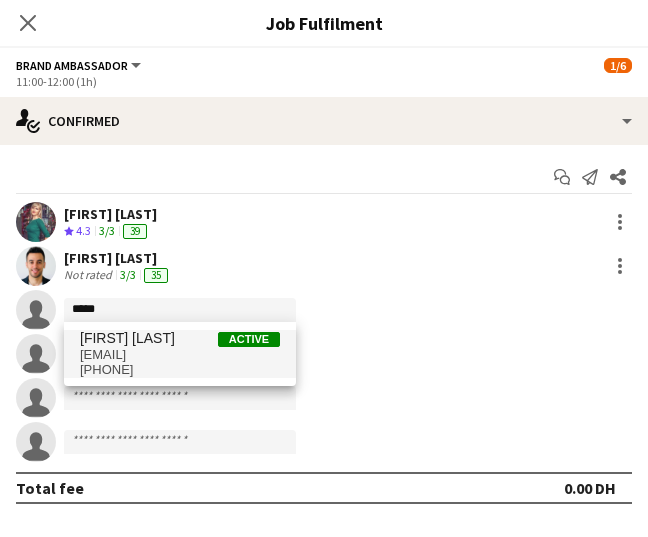 click on "Ravi JADHAV  Active" at bounding box center (180, 338) 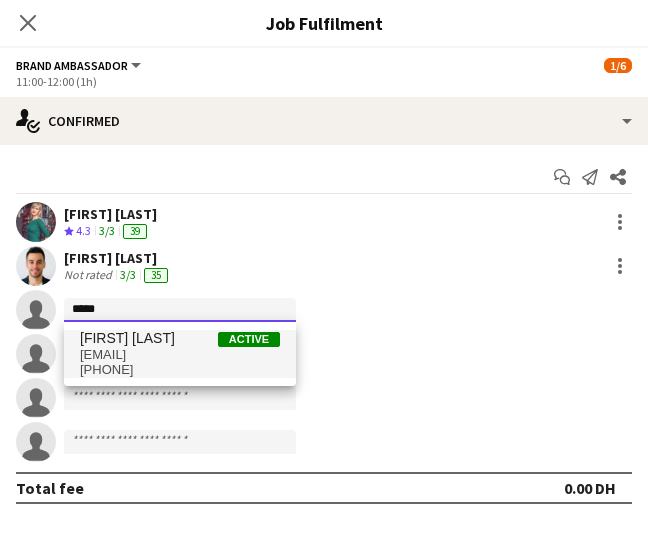 type 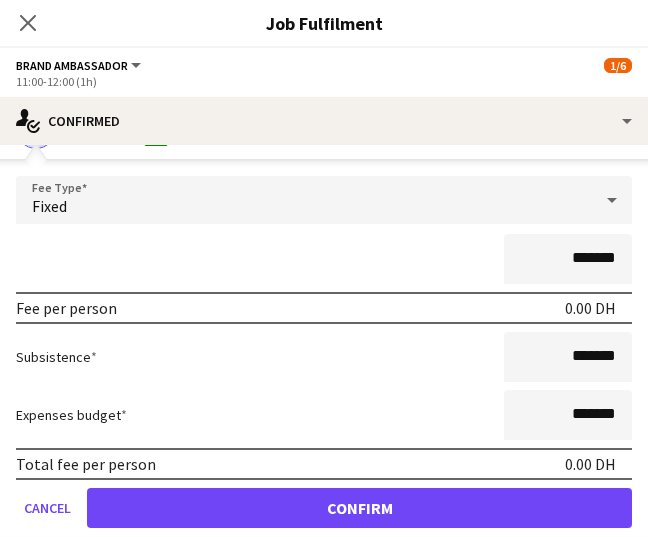 scroll, scrollTop: 248, scrollLeft: 0, axis: vertical 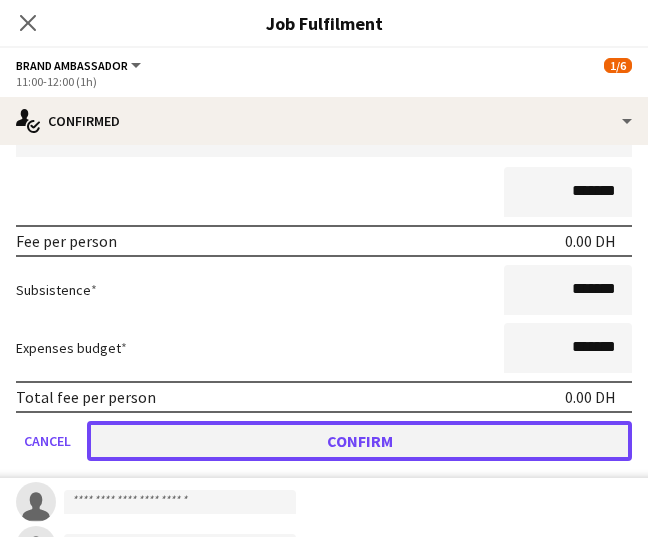 click on "Confirm" at bounding box center [359, 441] 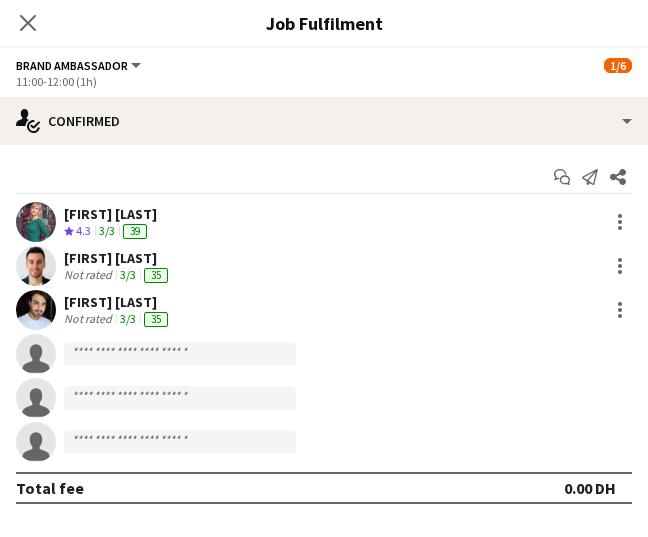 scroll, scrollTop: 0, scrollLeft: 0, axis: both 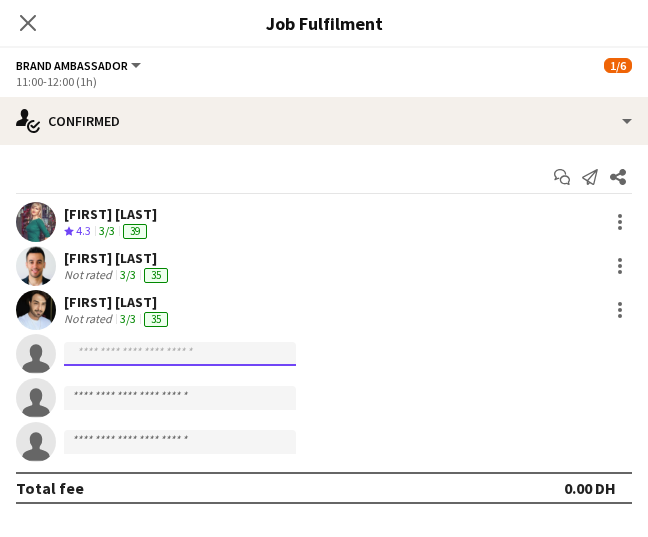 click 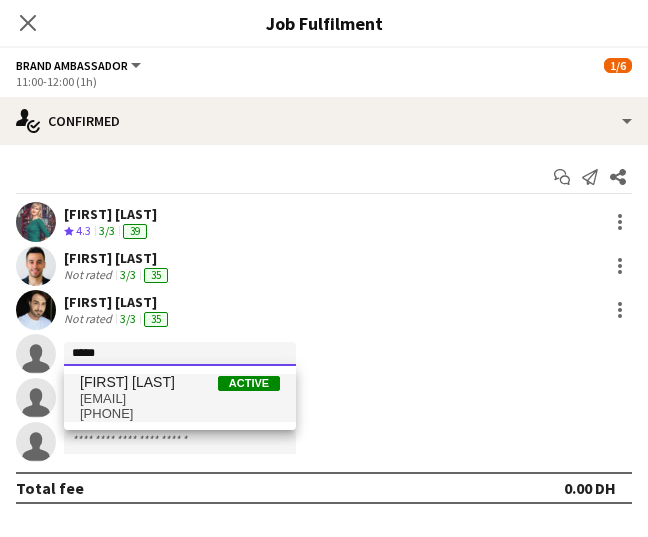 type on "*****" 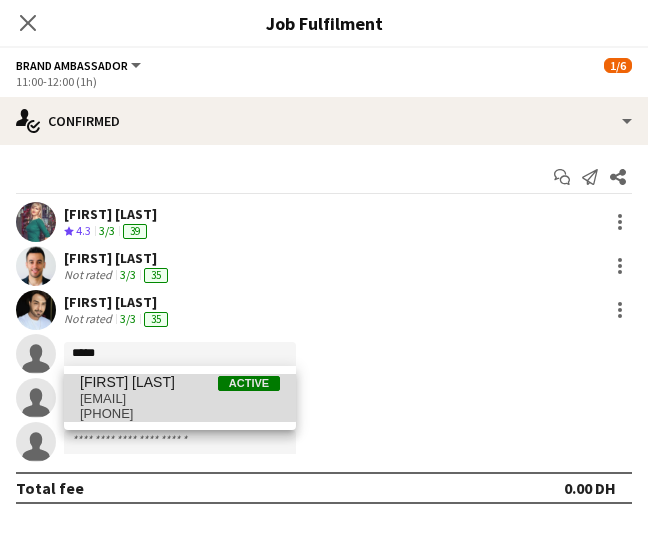 click on "[FIRST] [LAST]" at bounding box center (127, 382) 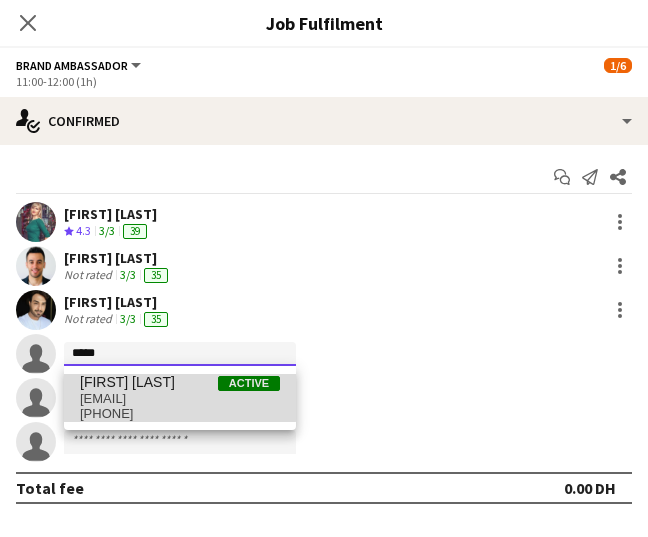 type 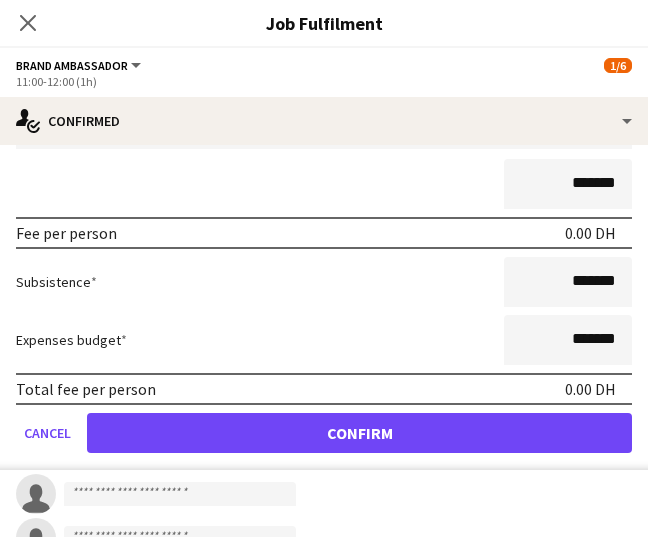 scroll, scrollTop: 378, scrollLeft: 0, axis: vertical 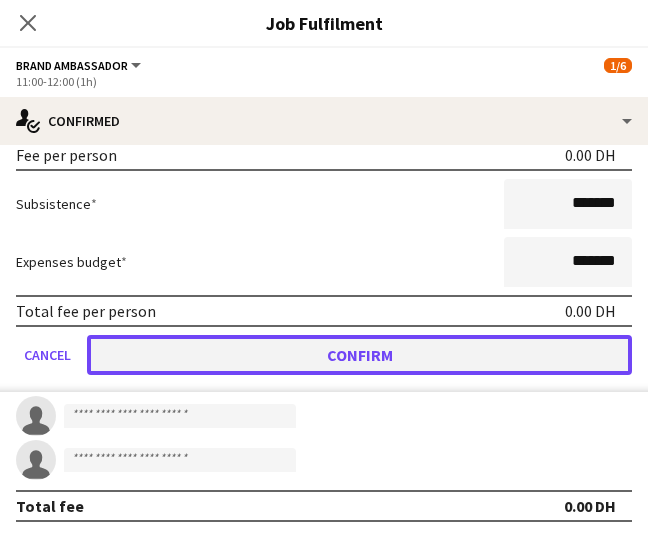 click on "Confirm" at bounding box center (359, 355) 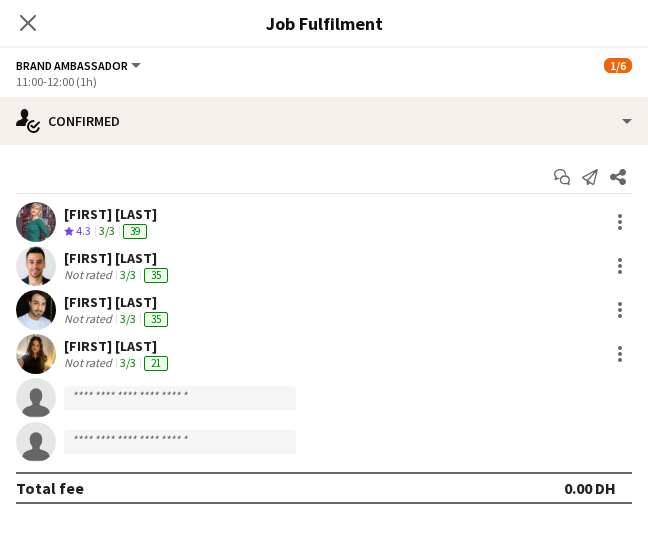 scroll, scrollTop: 0, scrollLeft: 0, axis: both 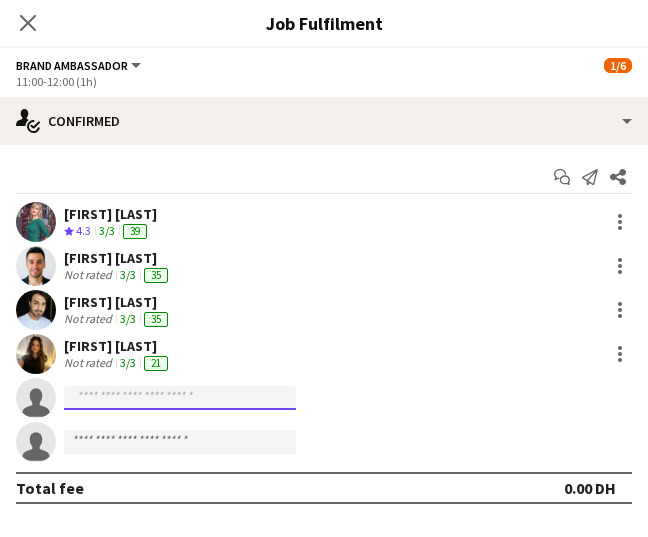 click 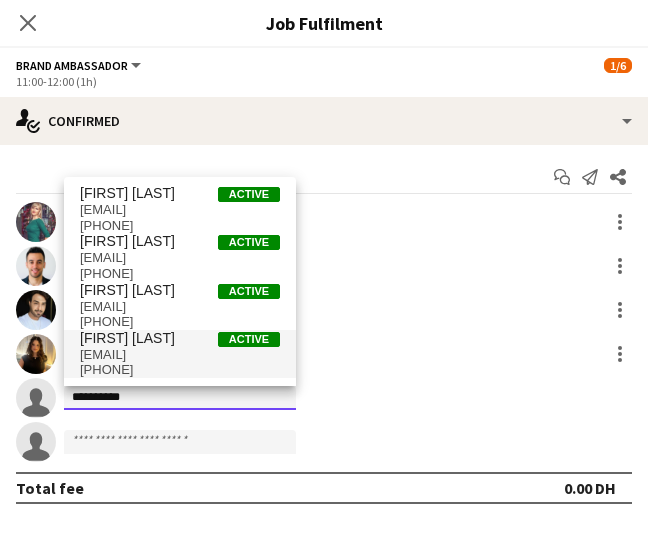 type on "**********" 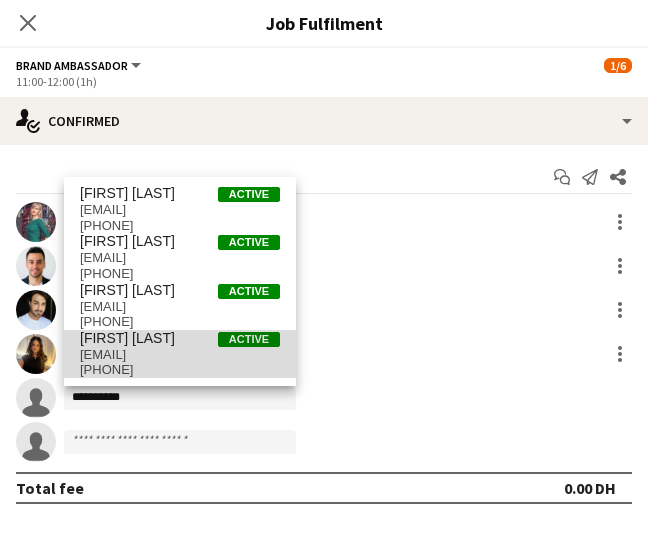 click on "[FIRST] [LAST]" at bounding box center [127, 338] 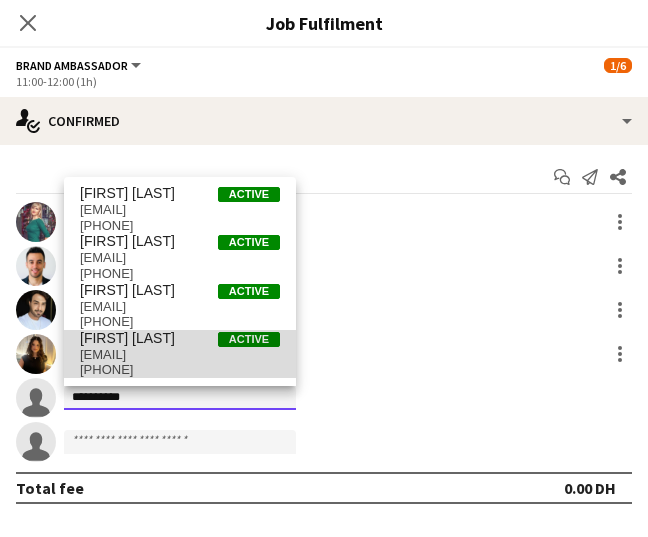 type 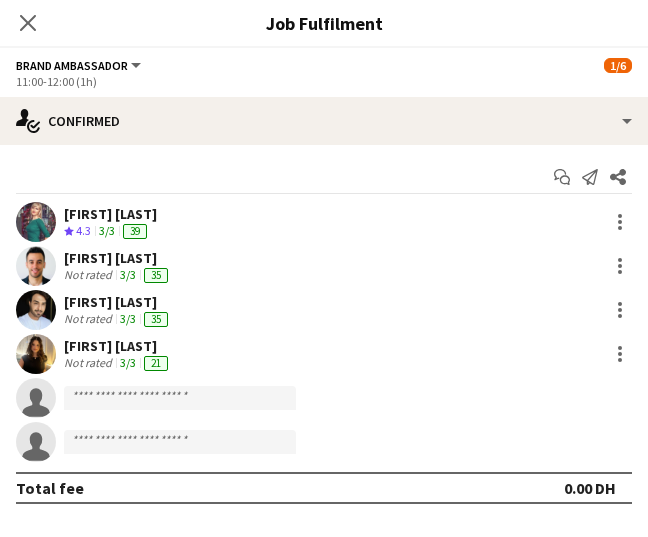 scroll, scrollTop: 9, scrollLeft: 0, axis: vertical 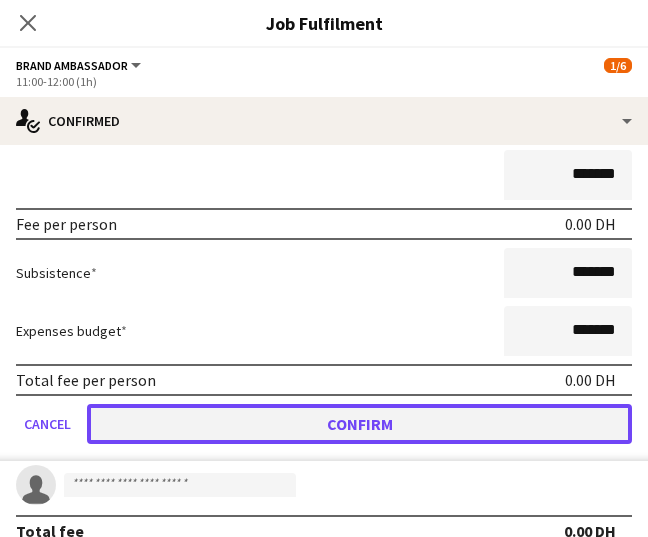 click on "Confirm" at bounding box center (359, 424) 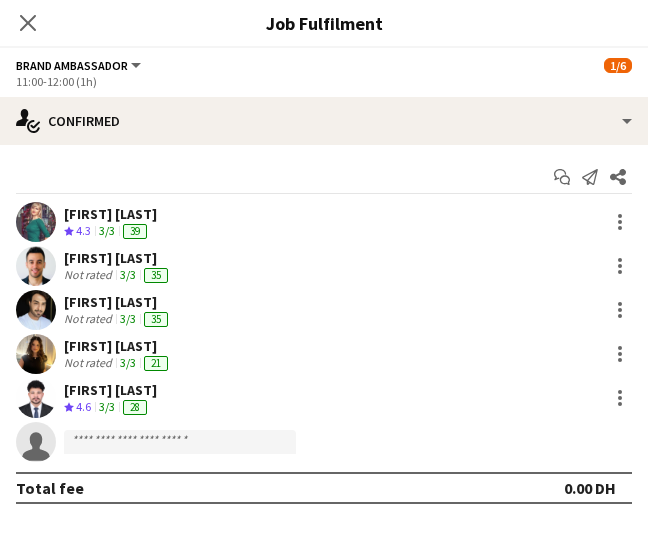 scroll, scrollTop: 0, scrollLeft: 0, axis: both 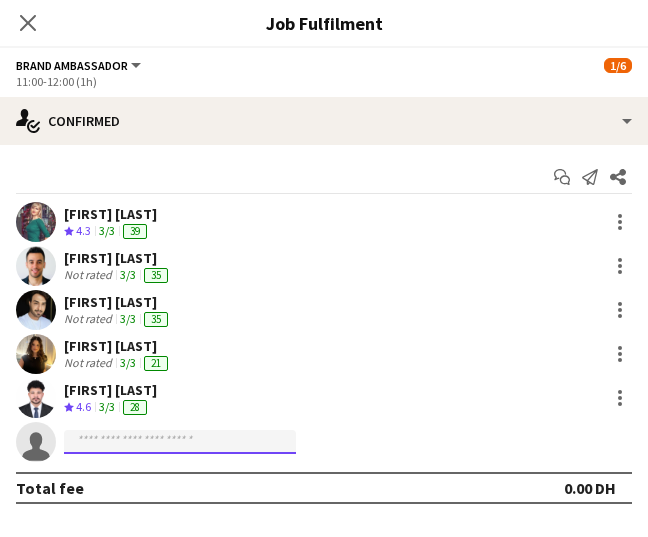 click 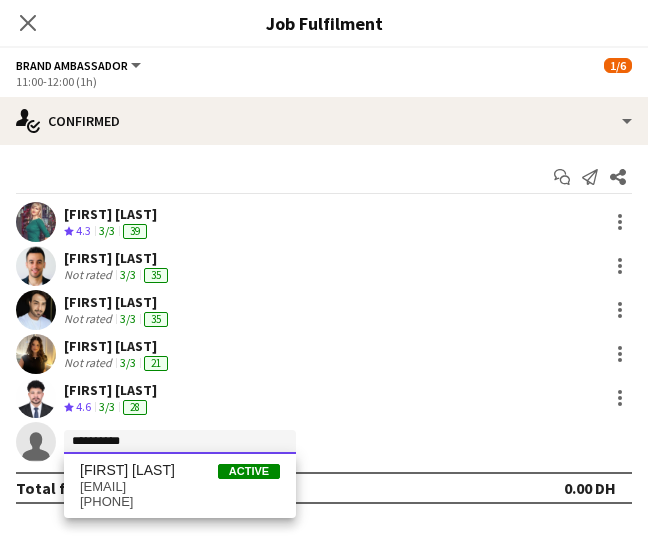 type on "**********" 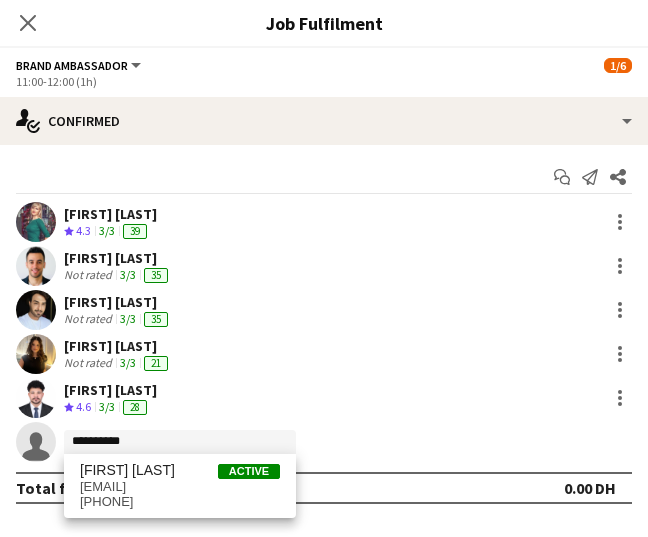 click on "[EMAIL]" at bounding box center [180, 487] 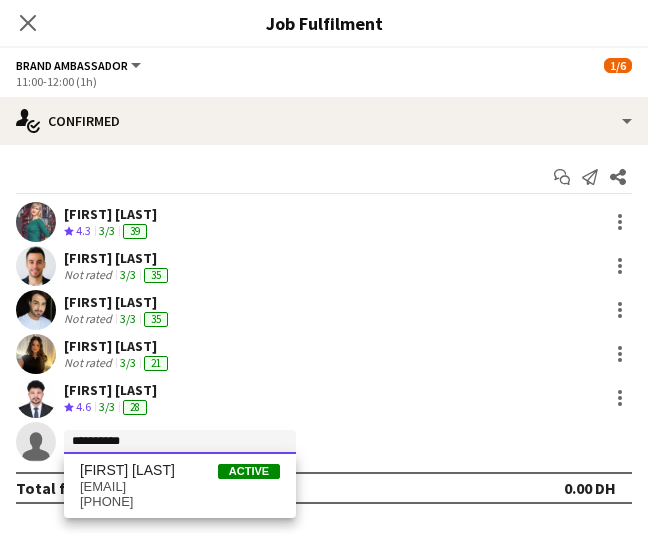 type 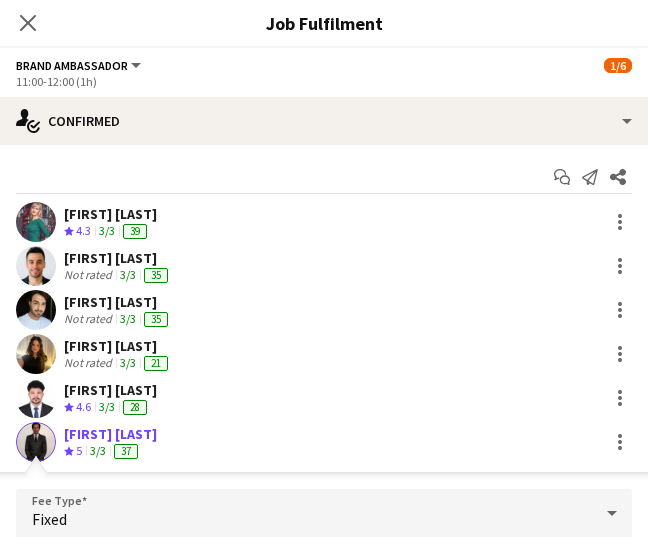 scroll, scrollTop: 224, scrollLeft: 0, axis: vertical 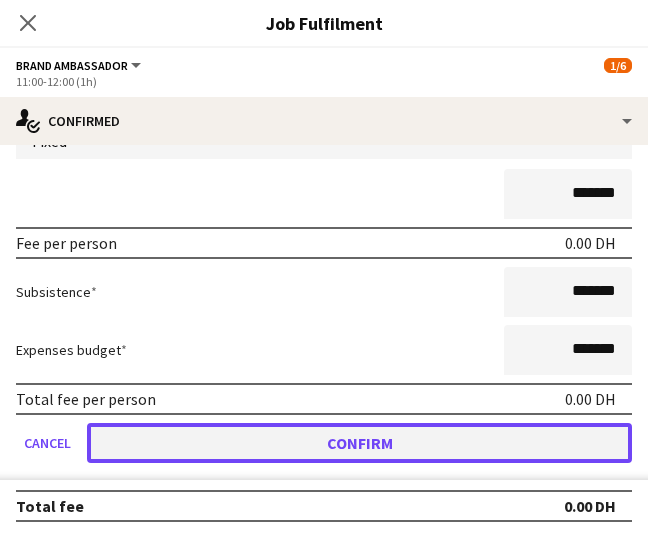 click on "Confirm" at bounding box center (359, 443) 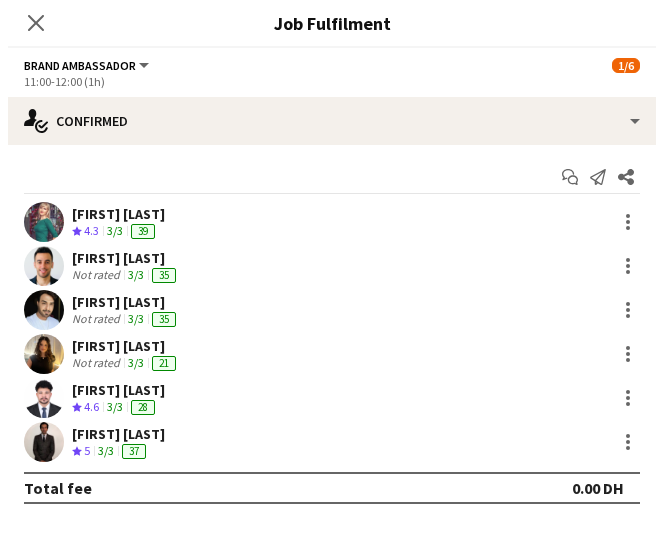 scroll, scrollTop: 0, scrollLeft: 0, axis: both 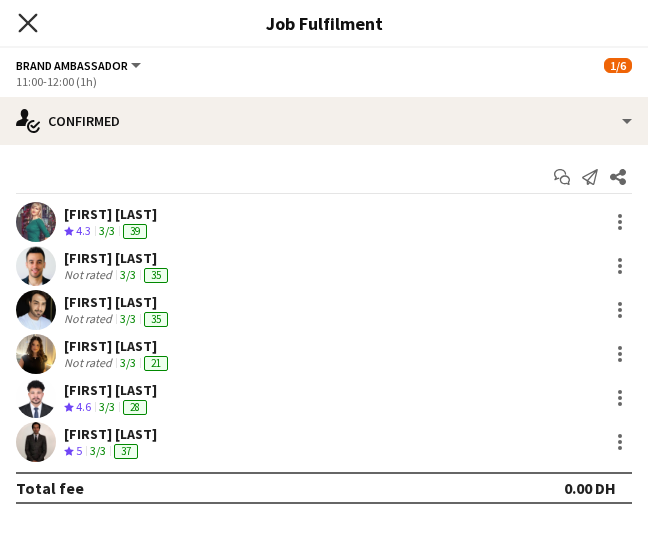 click on "Close pop-in" 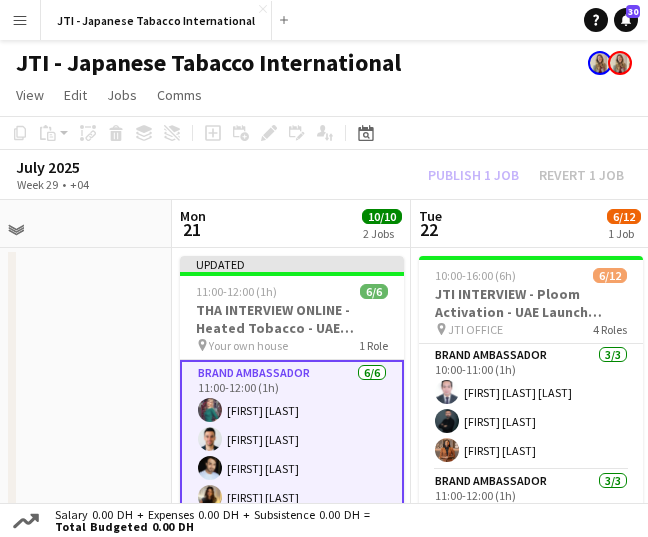 click on "Publish 1 job   Revert 1 job" 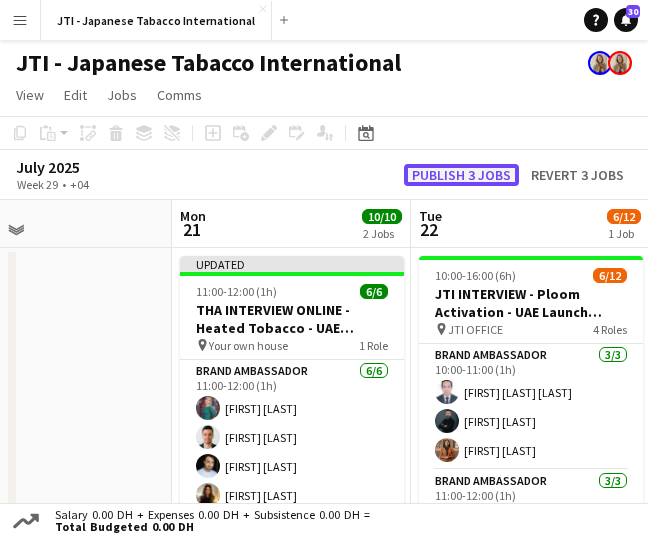 click on "Publish 3 jobs" 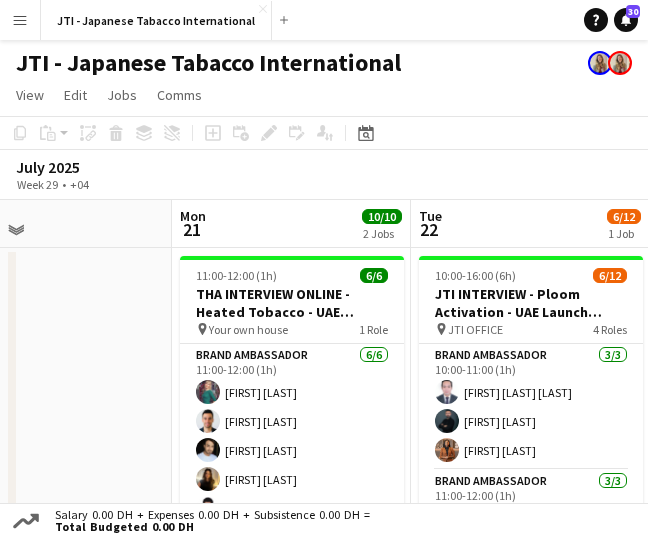 click at bounding box center [52, 546] 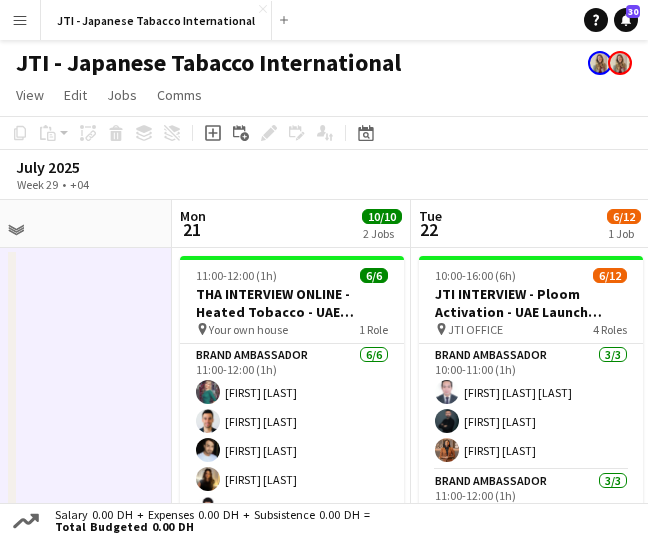 click at bounding box center (52, 546) 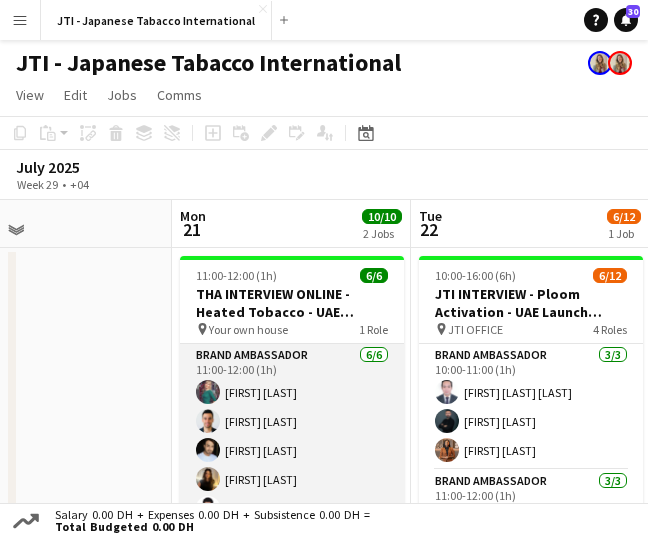 click on "Brand Ambassador    6/6   11:00-12:00 (1h)
Olga Rafalovich Samer Nezha Ravi JADHAV Ola Bahgat Abdullah Hassan Khalid Moumad" at bounding box center (292, 450) 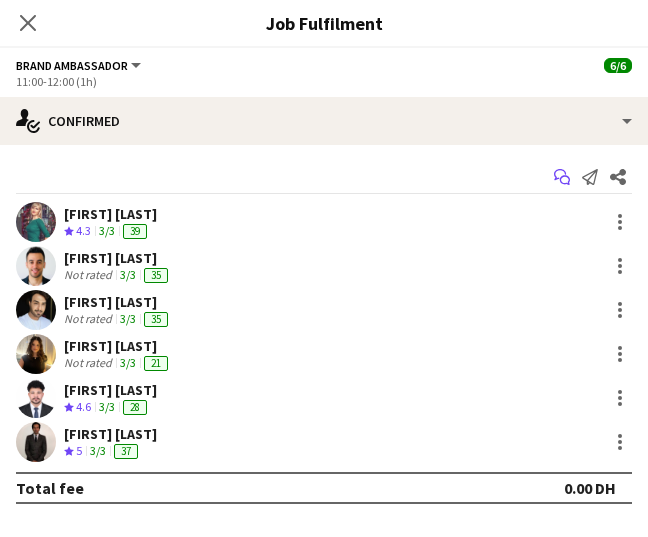 click on "Start chat" 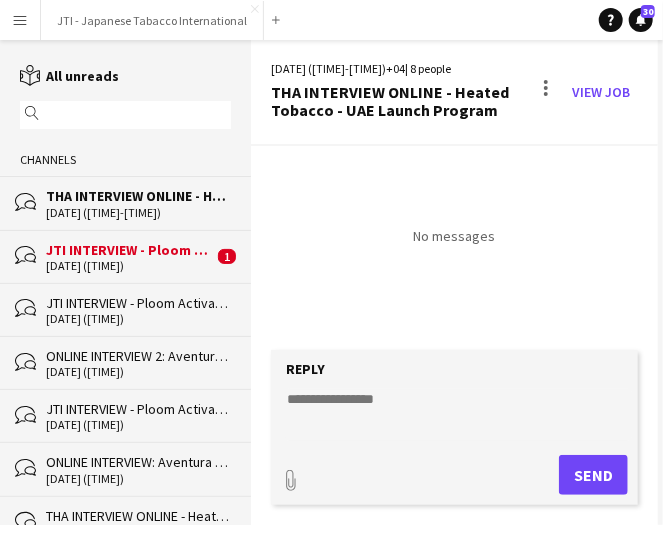 click on "22-07-2025 (10:00-16:00)" 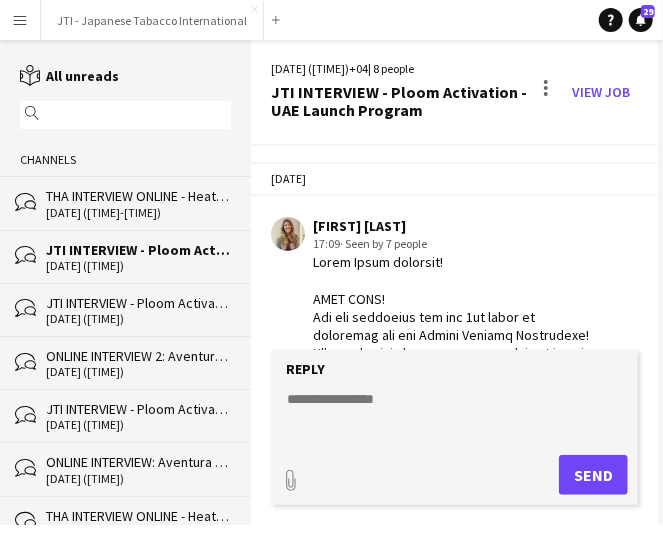 scroll, scrollTop: 1796, scrollLeft: 0, axis: vertical 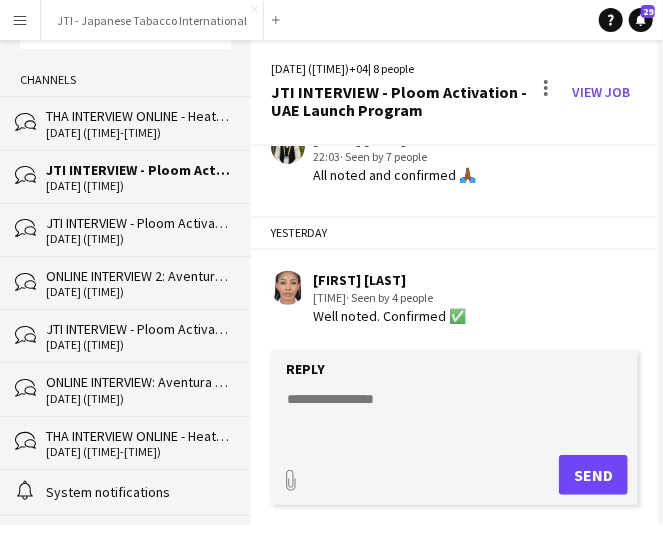 click on "THA INTERVIEW ONLINE - Heated Tobacco - UAE Launch Program" 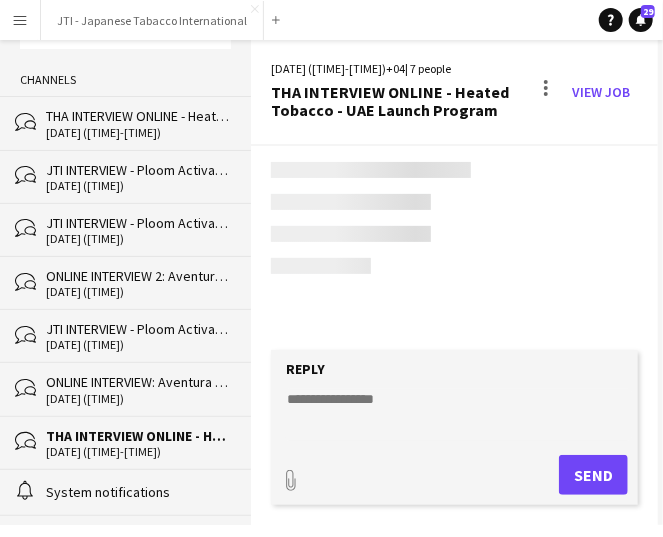 scroll, scrollTop: 619, scrollLeft: 0, axis: vertical 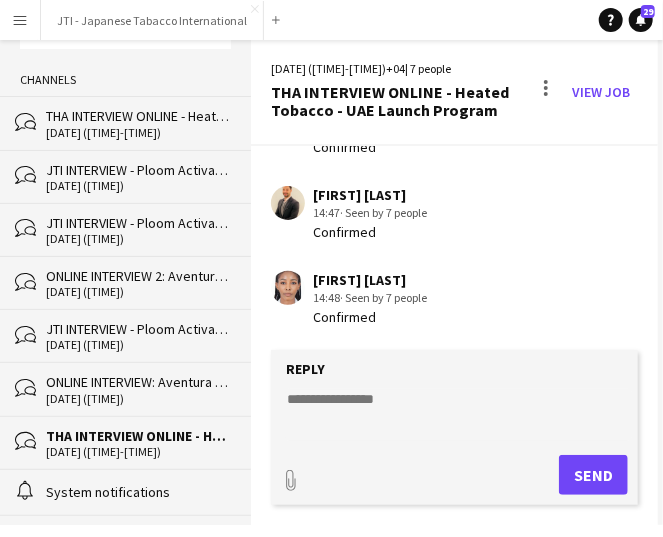 drag, startPoint x: 653, startPoint y: 313, endPoint x: 646, endPoint y: 161, distance: 152.1611 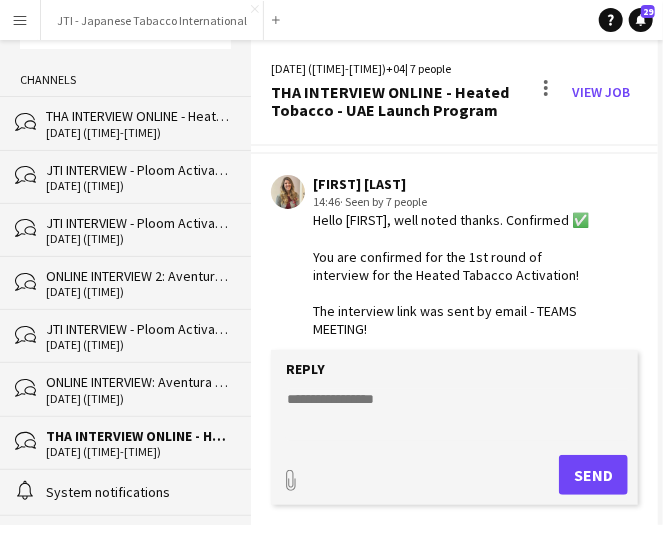 scroll, scrollTop: 0, scrollLeft: 0, axis: both 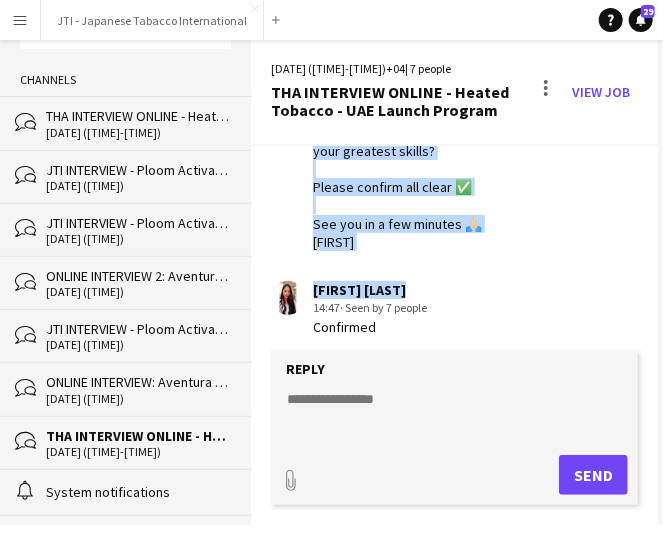 drag, startPoint x: 314, startPoint y: 263, endPoint x: 516, endPoint y: 293, distance: 204.21558 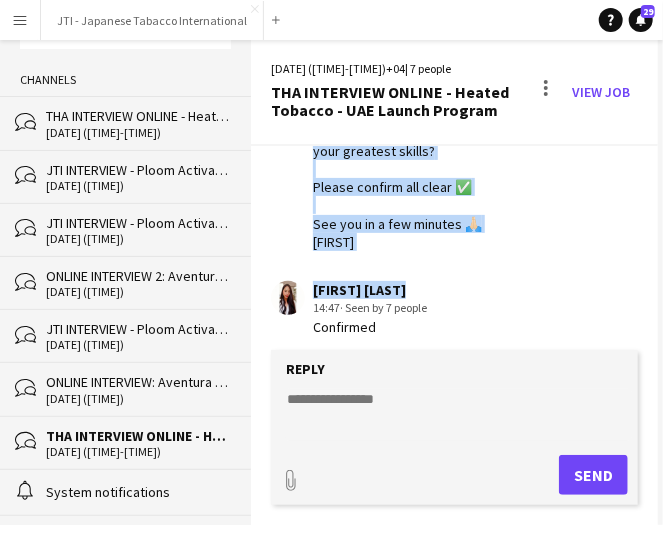 copy on "Hello Hello everyone!
You are confirmed for the 1st round of interview for the Heated Tabacco Activation!
The interview link was sent by email - TEAMS MEETING!
The interview will take around 50 minutes and will be in group. BE READY!
1️⃣ Talk about yourself and your past experiences in the customer service field
2️⃣ What do you know about HEATED TABACOO? So please go on the website and do some research about it - THIS PART IS SUPER IMPORTANT.
3️⃣ What languages do you speak? What are your greatest skills?
Please confirm all clear ✅
See you in a few minutes 🙏🏻
Viviane   Elaine Magday" 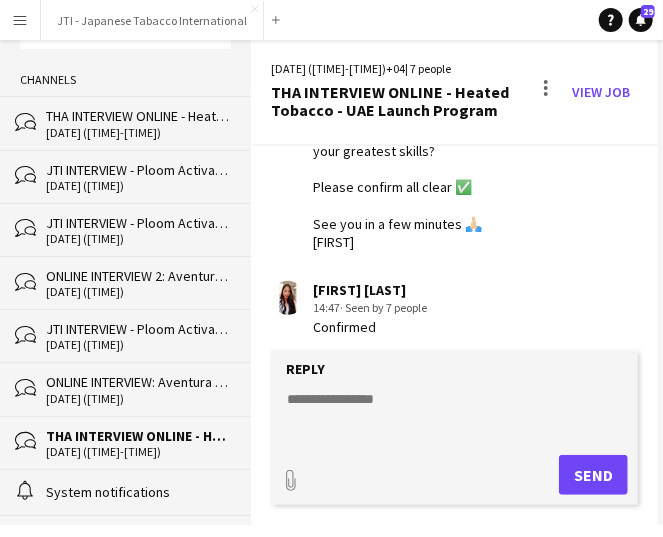 click on "THA INTERVIEW ONLINE - Heated Tobacco - UAE Launch Program" 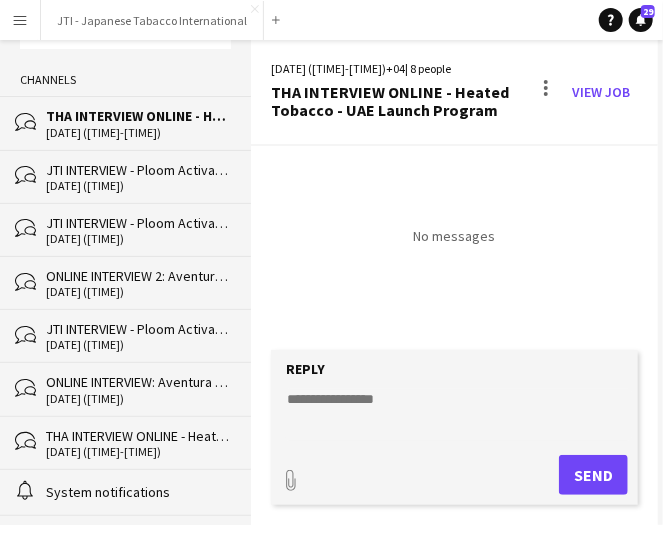 click 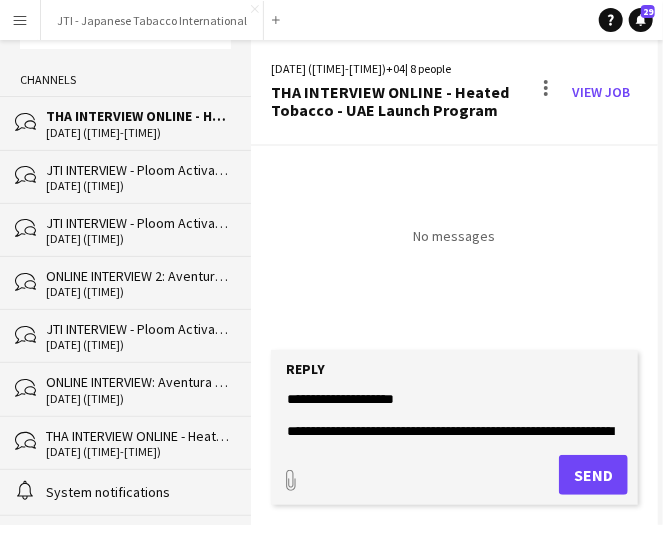 scroll, scrollTop: 320, scrollLeft: 0, axis: vertical 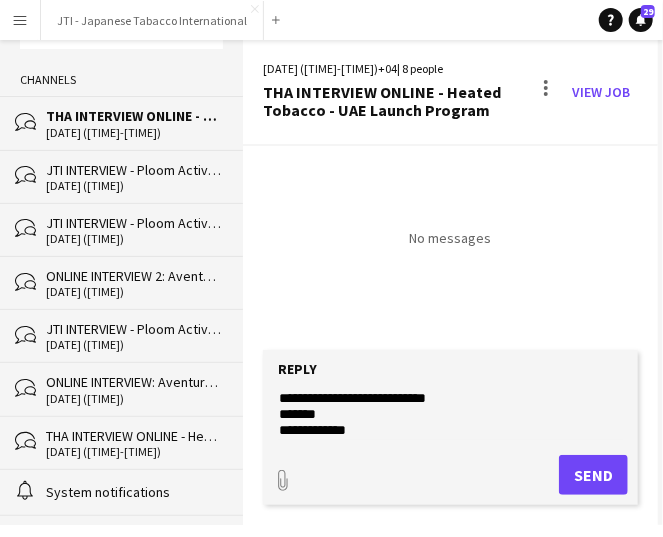 click on "**********" 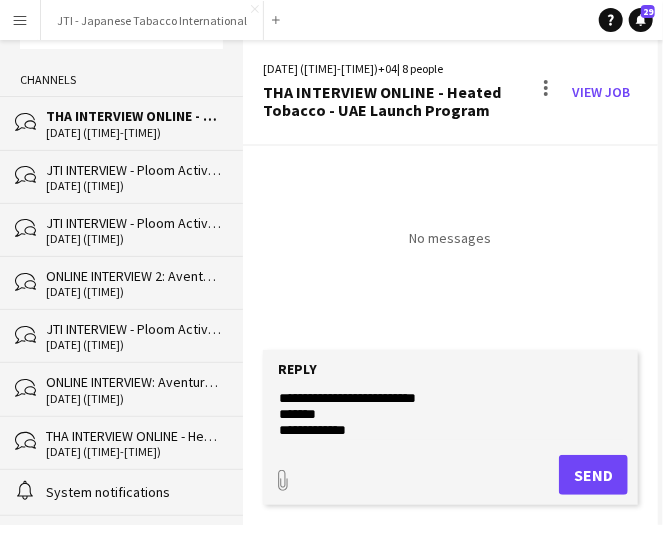 click on "**********" 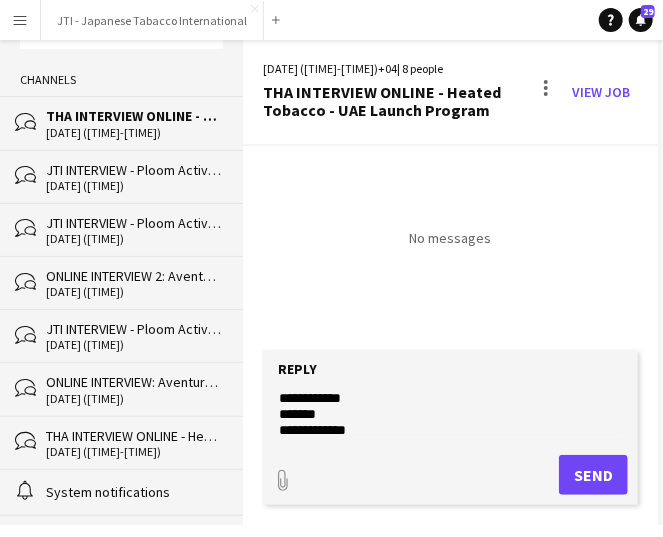 click on "**********" 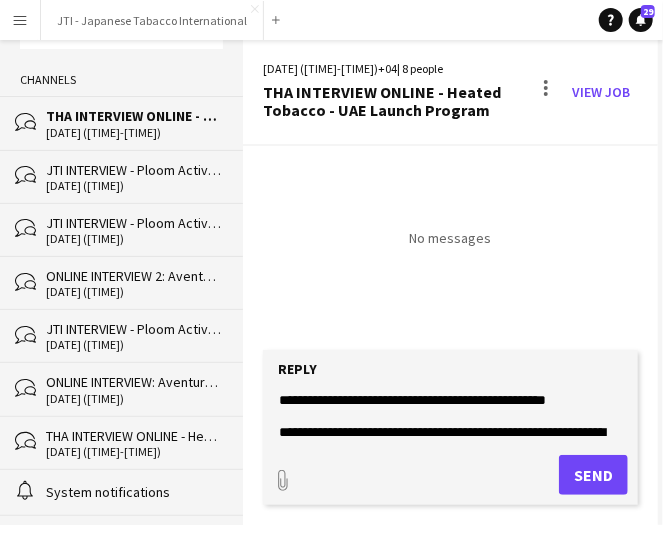 scroll, scrollTop: 95, scrollLeft: 0, axis: vertical 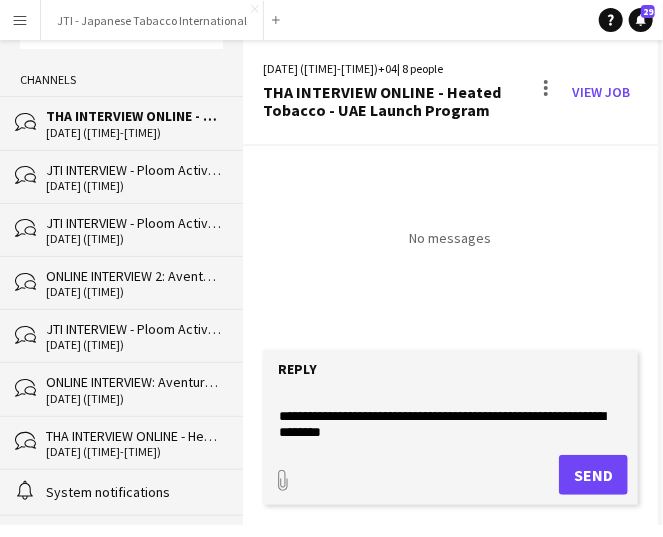 click on "**********" 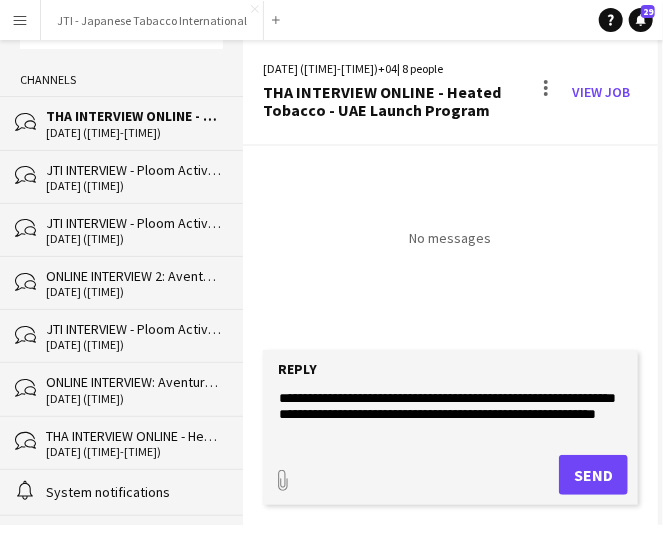 scroll, scrollTop: 210, scrollLeft: 0, axis: vertical 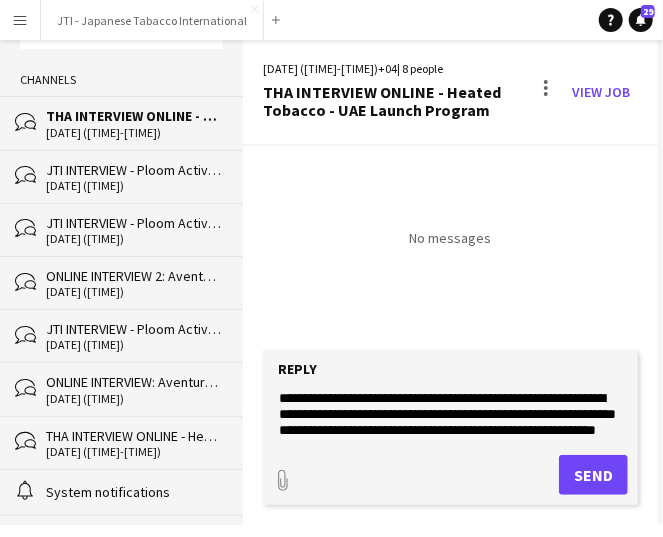click on "**********" 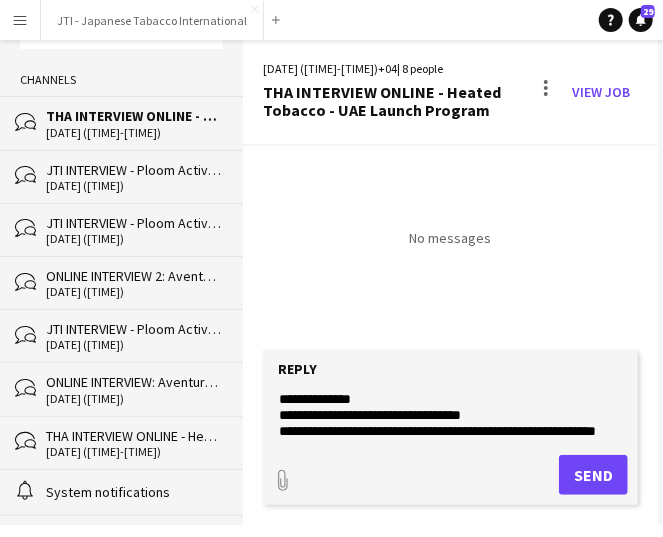 scroll, scrollTop: 177, scrollLeft: 0, axis: vertical 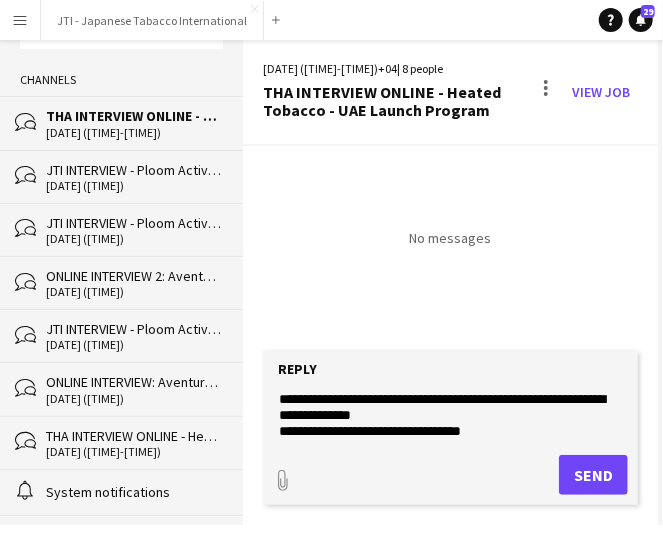 click on "**********" 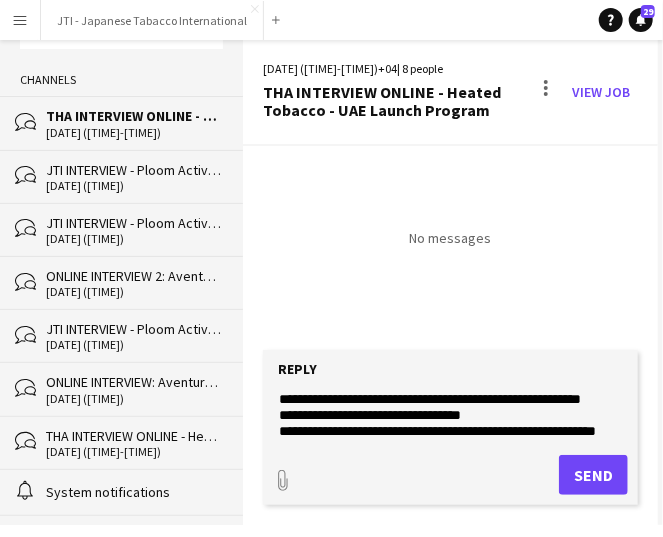 click on "**********" 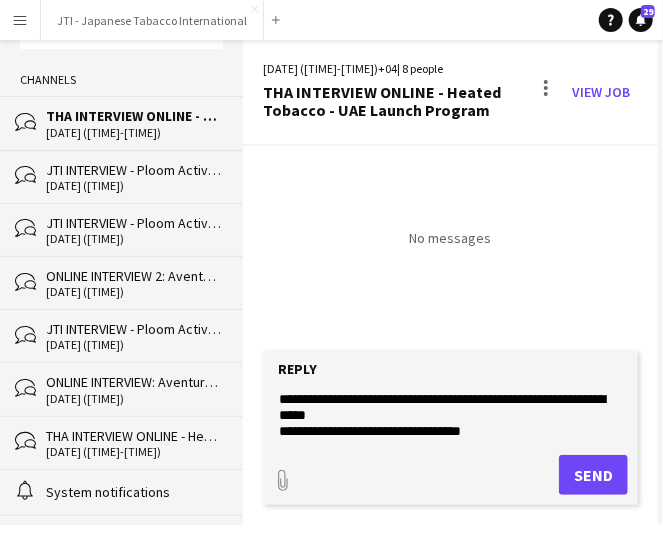 click on "**********" 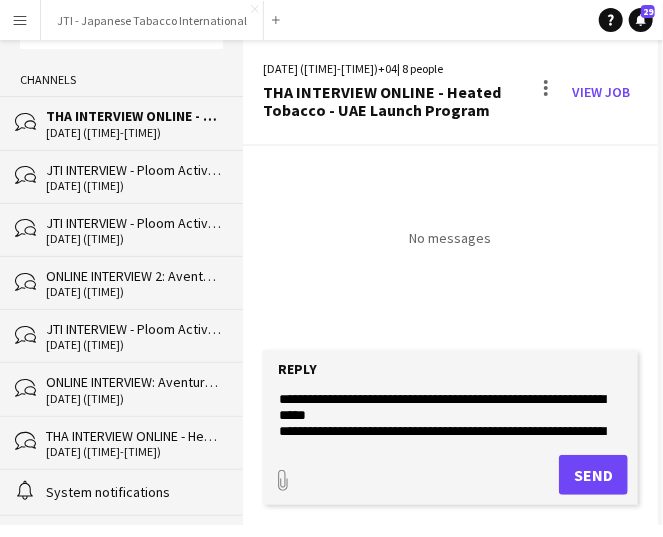scroll, scrollTop: 192, scrollLeft: 0, axis: vertical 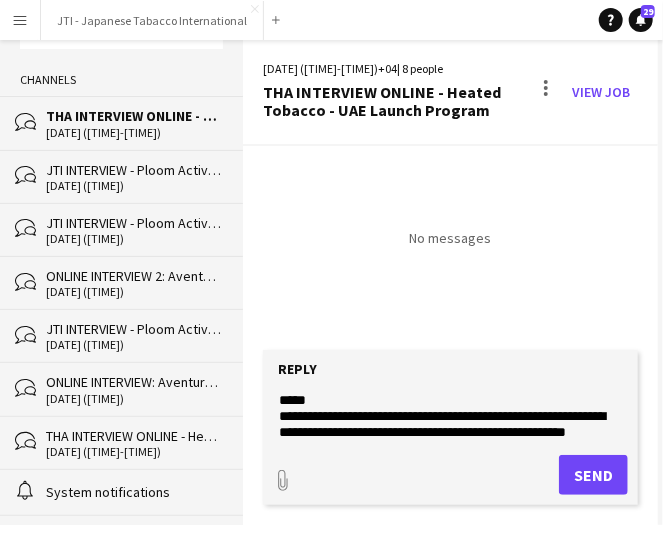 click on "**********" 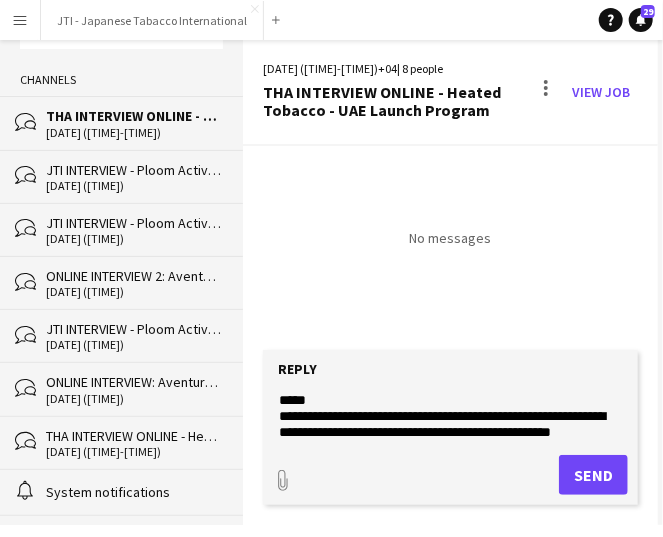 click on "**********" 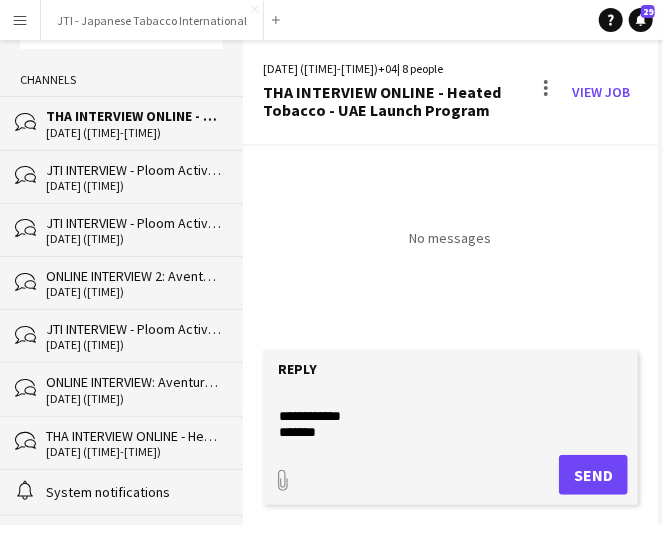 scroll, scrollTop: 304, scrollLeft: 0, axis: vertical 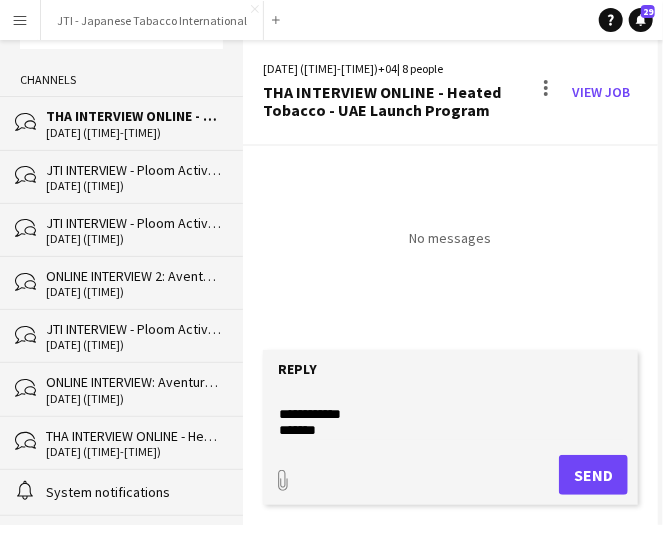click on "**********" 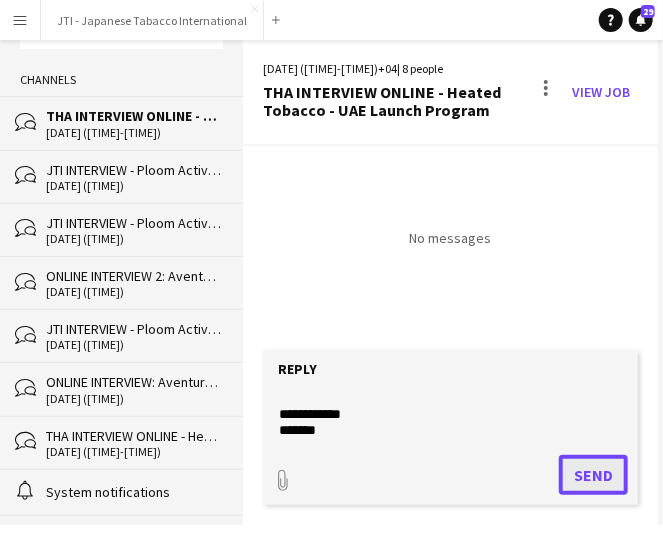 click on "Send" 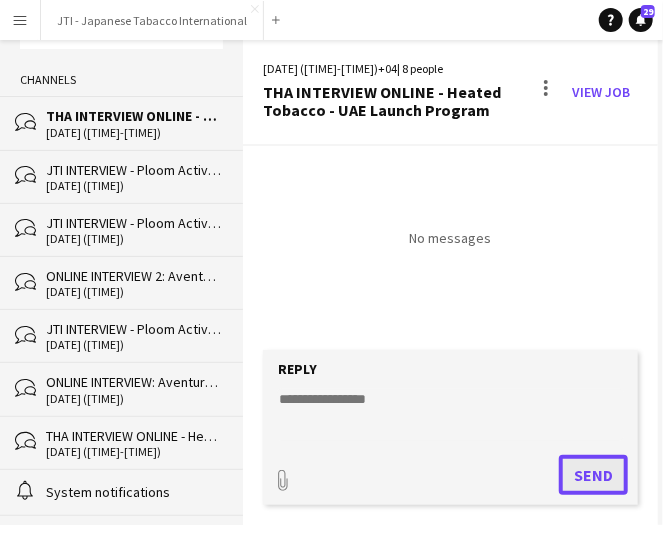 scroll, scrollTop: 0, scrollLeft: 0, axis: both 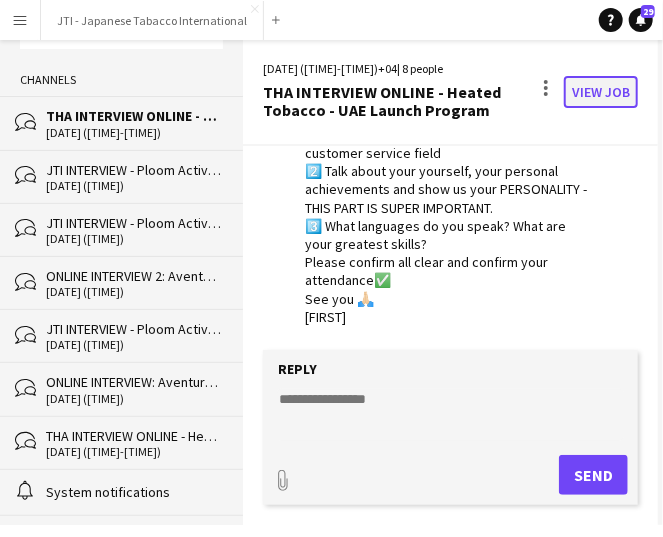 click on "View Job" 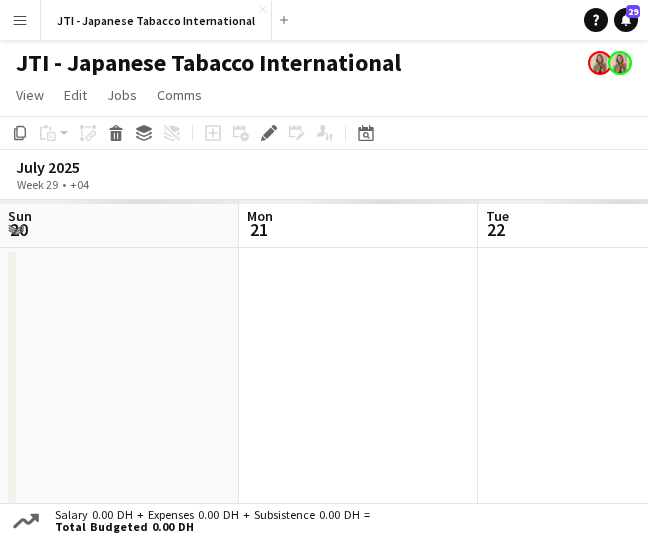scroll, scrollTop: 0, scrollLeft: 418, axis: horizontal 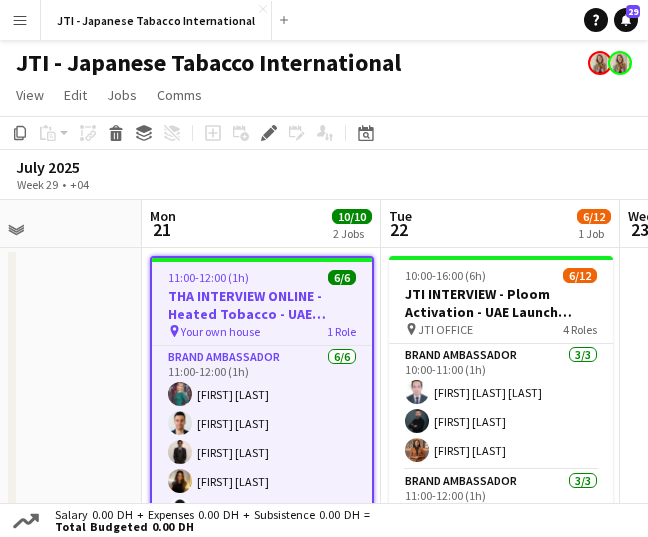 drag, startPoint x: 565, startPoint y: 351, endPoint x: 408, endPoint y: 366, distance: 157.71494 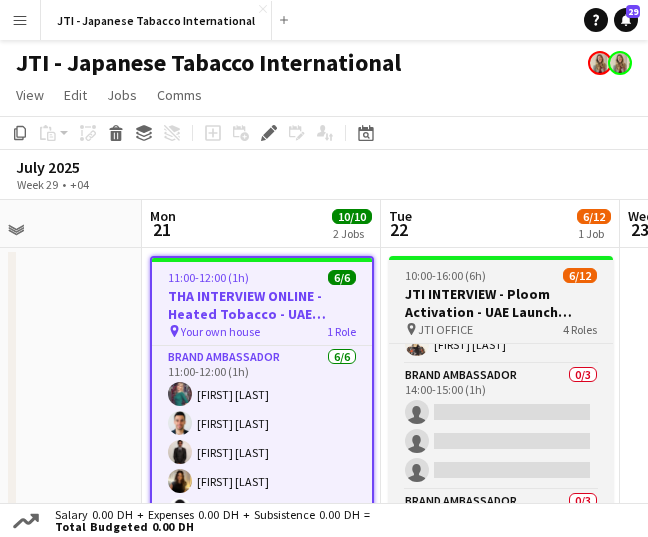 scroll, scrollTop: 289, scrollLeft: 0, axis: vertical 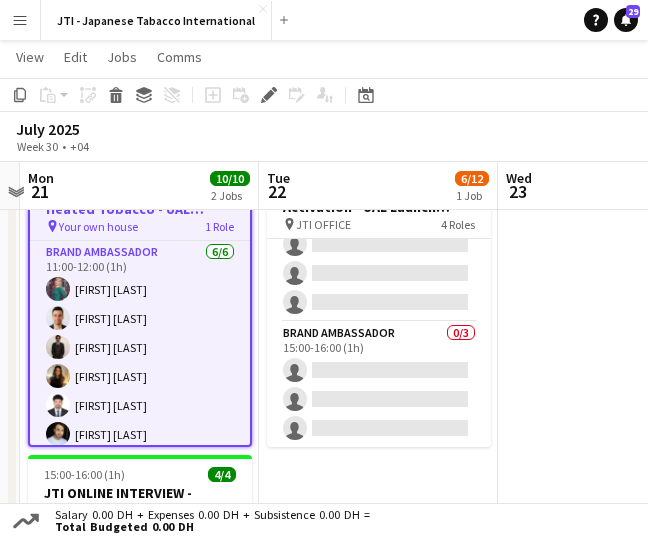 drag, startPoint x: 629, startPoint y: 346, endPoint x: 286, endPoint y: 384, distance: 345.09854 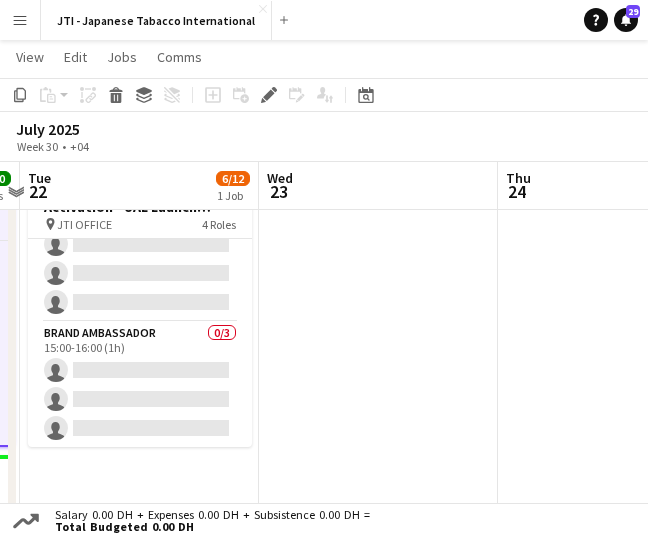 scroll, scrollTop: 0, scrollLeft: 679, axis: horizontal 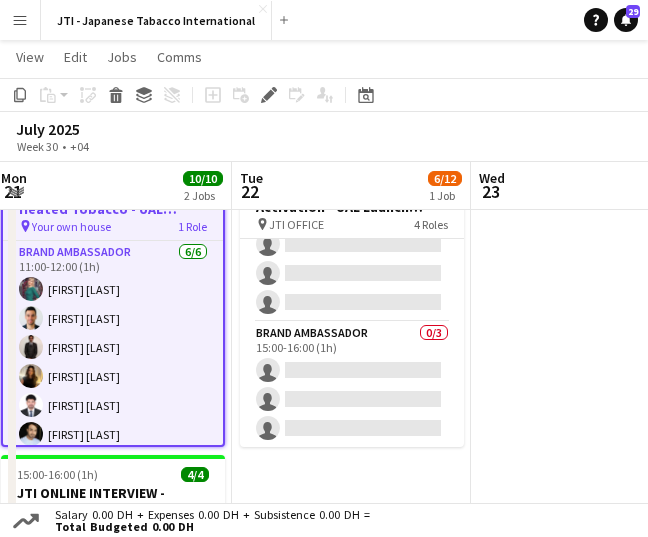 drag, startPoint x: 477, startPoint y: 331, endPoint x: 660, endPoint y: 315, distance: 183.69812 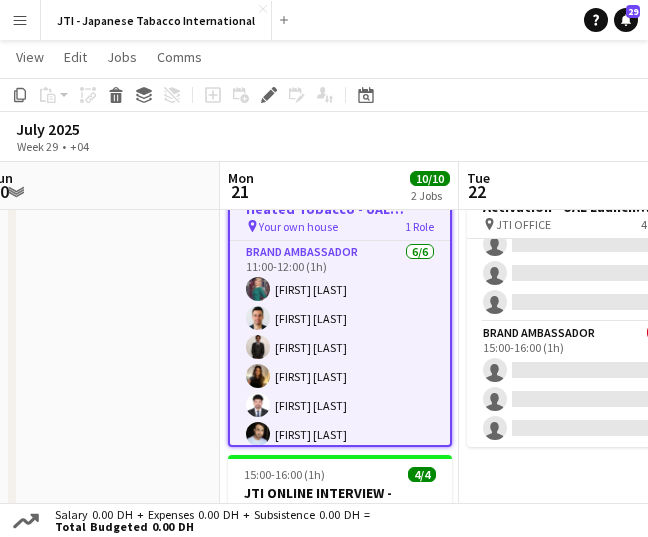 drag, startPoint x: 234, startPoint y: 333, endPoint x: 473, endPoint y: 331, distance: 239.00836 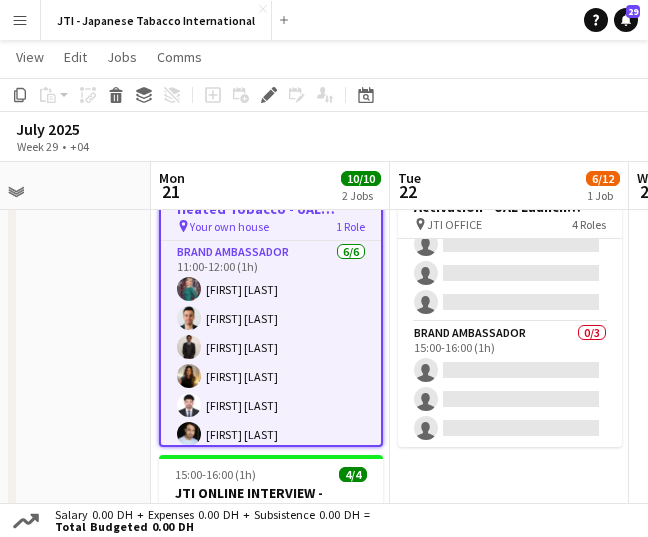 scroll, scrollTop: 0, scrollLeft: 571, axis: horizontal 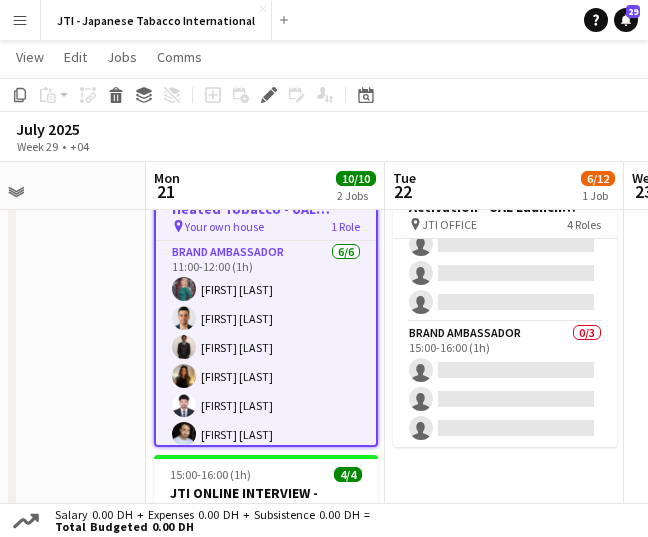 drag, startPoint x: 540, startPoint y: 332, endPoint x: 454, endPoint y: 351, distance: 88.07383 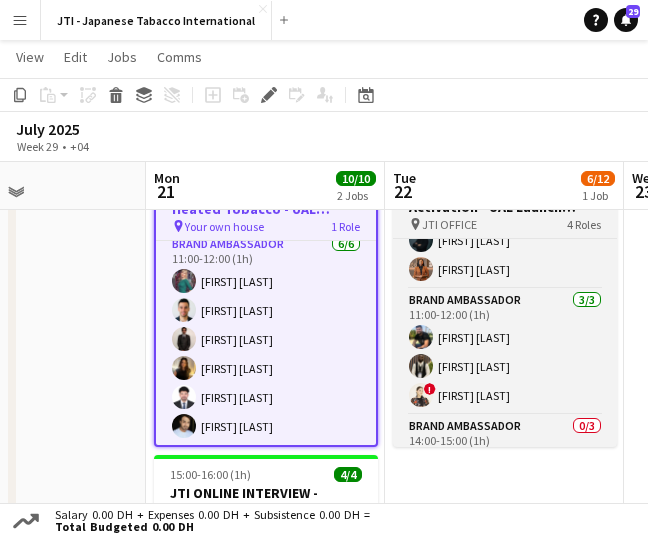 scroll, scrollTop: 0, scrollLeft: 0, axis: both 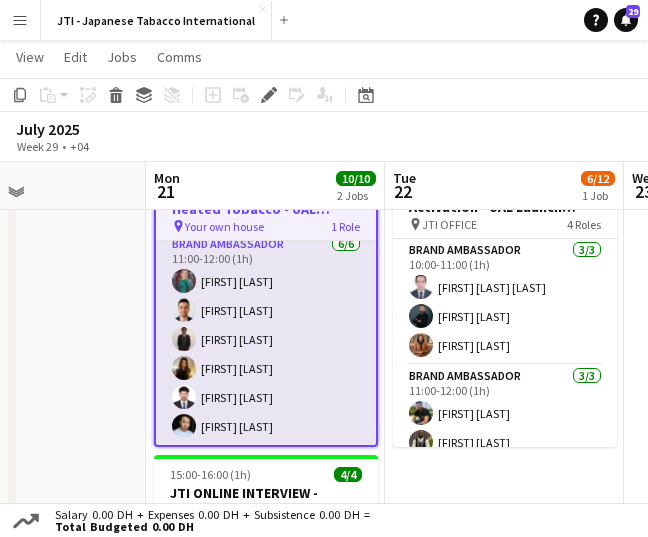 click on "Brand Ambassador    6/6   11:00-12:00 (1h)
Olga Rafalovich Samer Nezha Khalid Moumad Ola Bahgat Abdullah Hassan Ravi JADHAV" at bounding box center (266, 339) 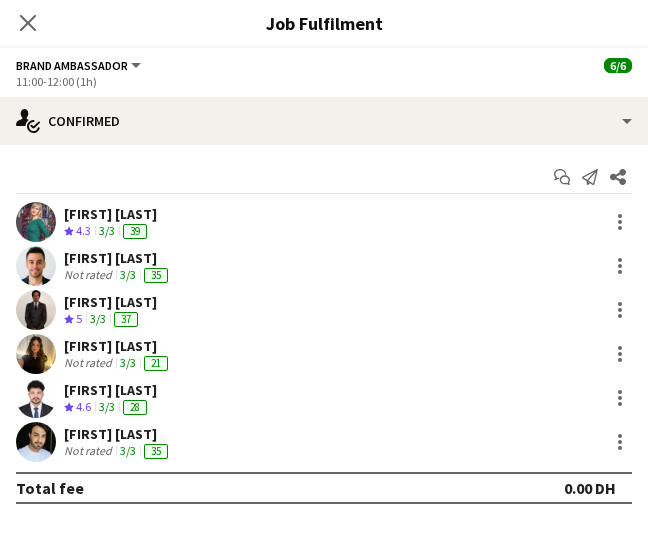 drag, startPoint x: 21, startPoint y: 16, endPoint x: 60, endPoint y: 16, distance: 39 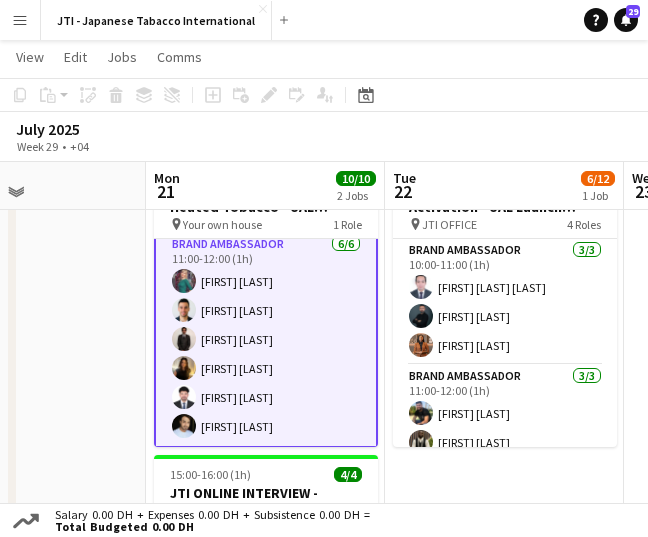 click on "10:00-16:00 (6h)    6/12   JTI INTERVIEW - Ploom Activation - UAE Launch Program
pin
JTI OFFICE   4 Roles   Brand Ambassador    3/3   10:00-11:00 (1h)
Bren Daren Deriada Assaad Nassar Jacinta Kabiru  Brand Ambassador    3/3   11:00-12:00 (1h)
Karim Moubadder Fejiro Ejiroro ! Nicole Vega  Brand Ambassador    0/3   14:00-15:00 (1h)
single-neutral-actions
single-neutral-actions
single-neutral-actions
Brand Ambassador    0/3   15:00-16:00 (1h)
single-neutral-actions
single-neutral-actions
single-neutral-actions" at bounding box center (504, 441) 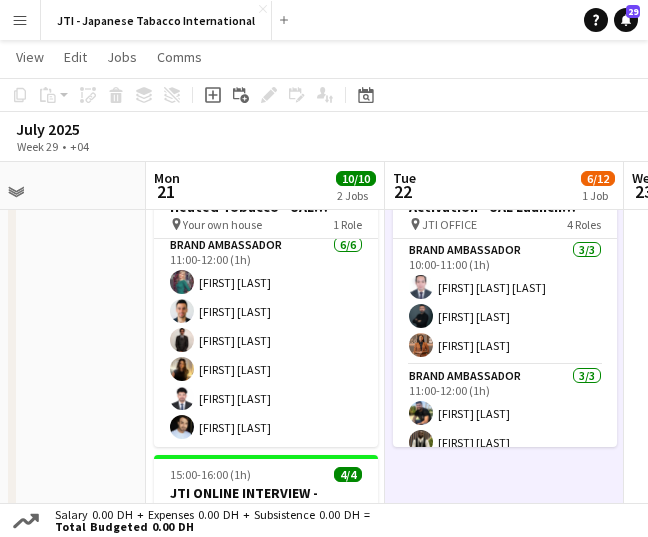 scroll, scrollTop: 4, scrollLeft: 0, axis: vertical 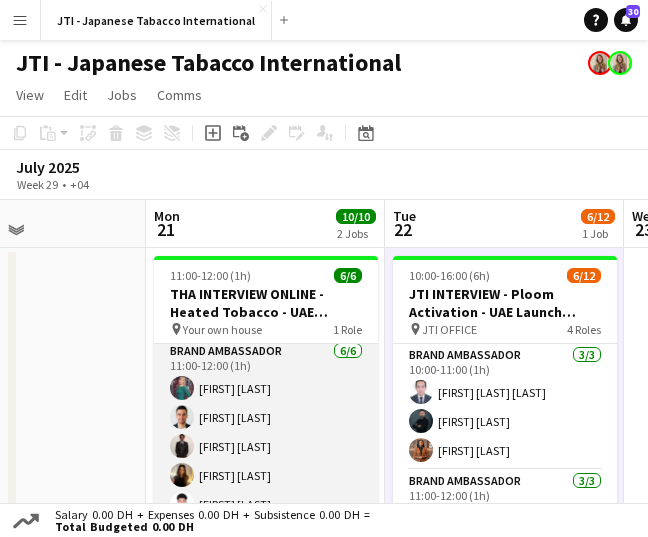 click on "Brand Ambassador    6/6   11:00-12:00 (1h)
Olga Rafalovich Samer Nezha Khalid Moumad Ola Bahgat Abdullah Hassan Ravi JADHAV" at bounding box center [266, 446] 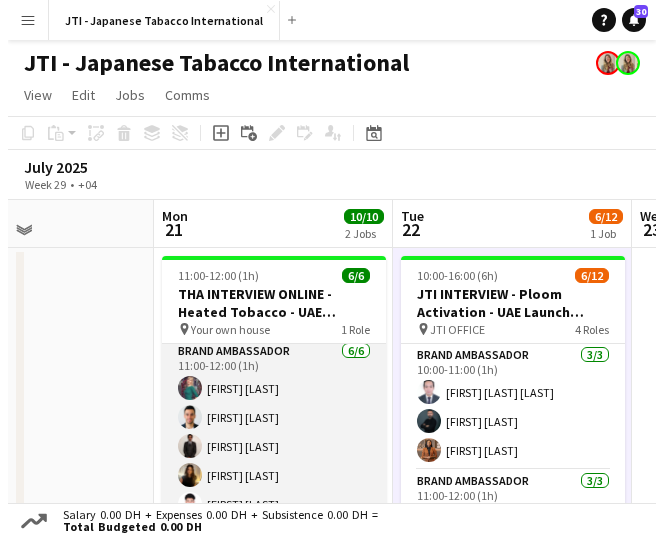 scroll, scrollTop: 6, scrollLeft: 0, axis: vertical 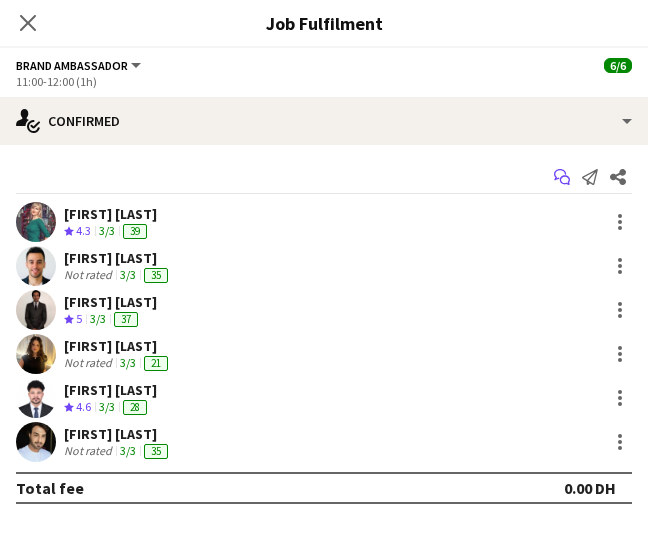 click on "Start chat" at bounding box center [562, 177] 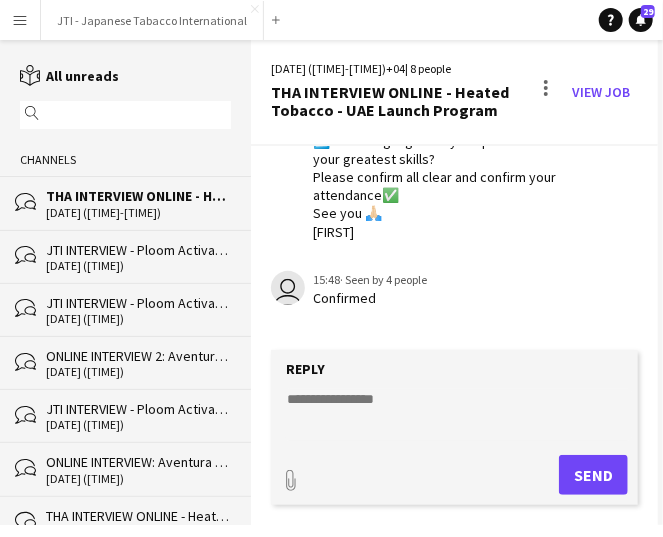 scroll, scrollTop: 467, scrollLeft: 0, axis: vertical 